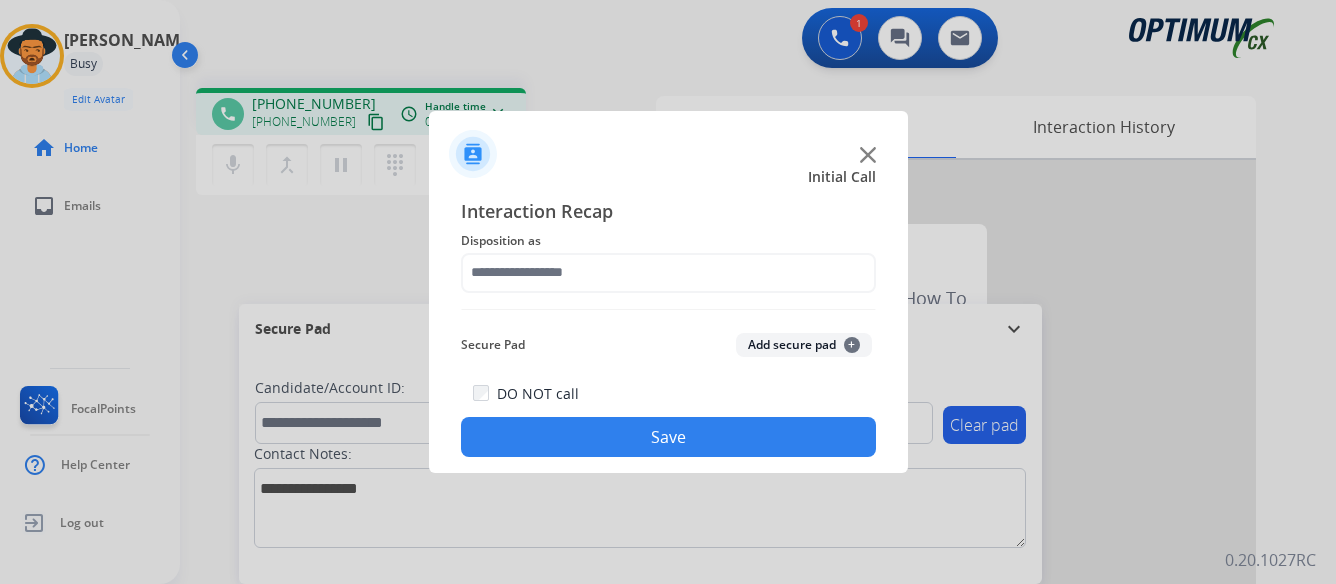 scroll, scrollTop: 0, scrollLeft: 0, axis: both 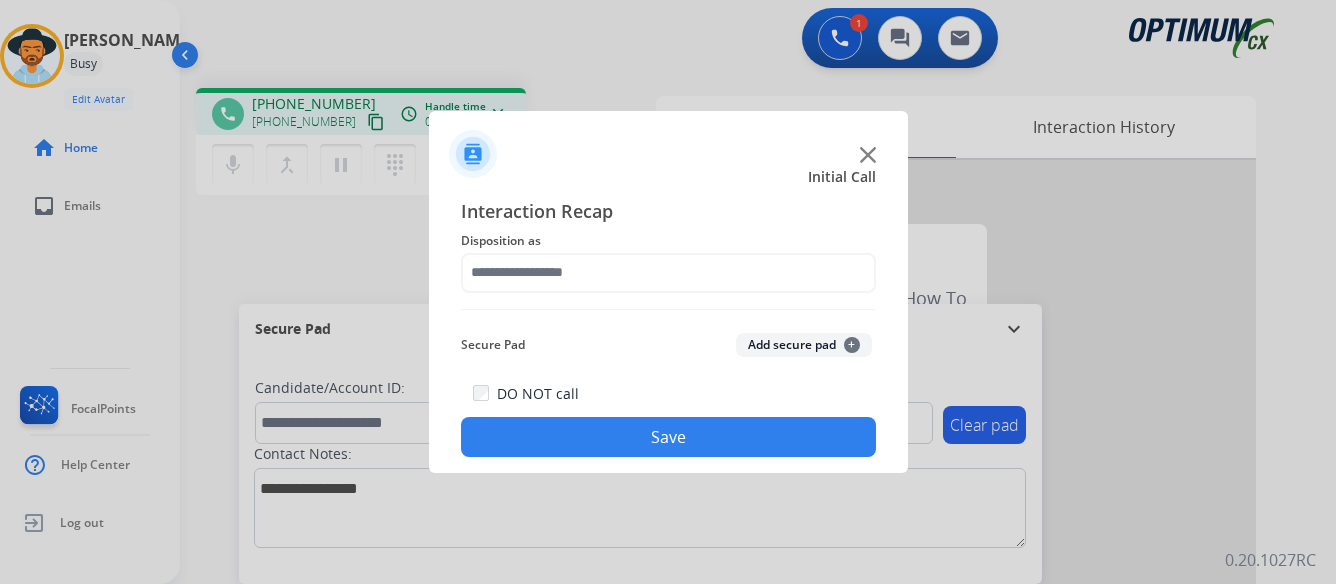 click 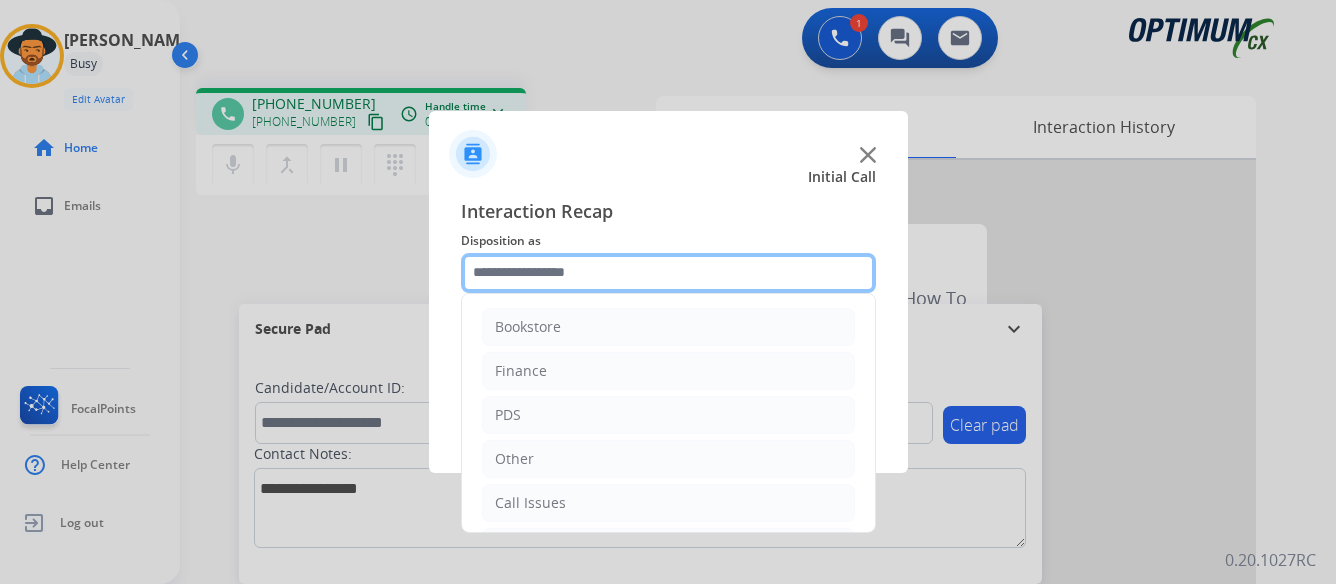 click 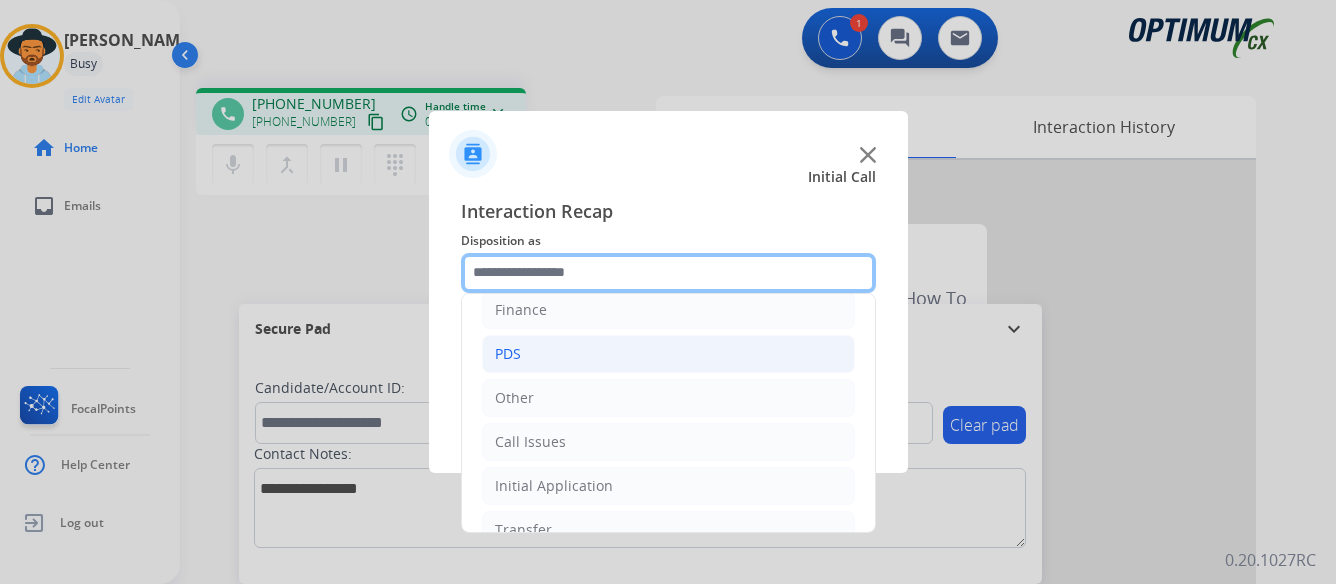 scroll, scrollTop: 136, scrollLeft: 0, axis: vertical 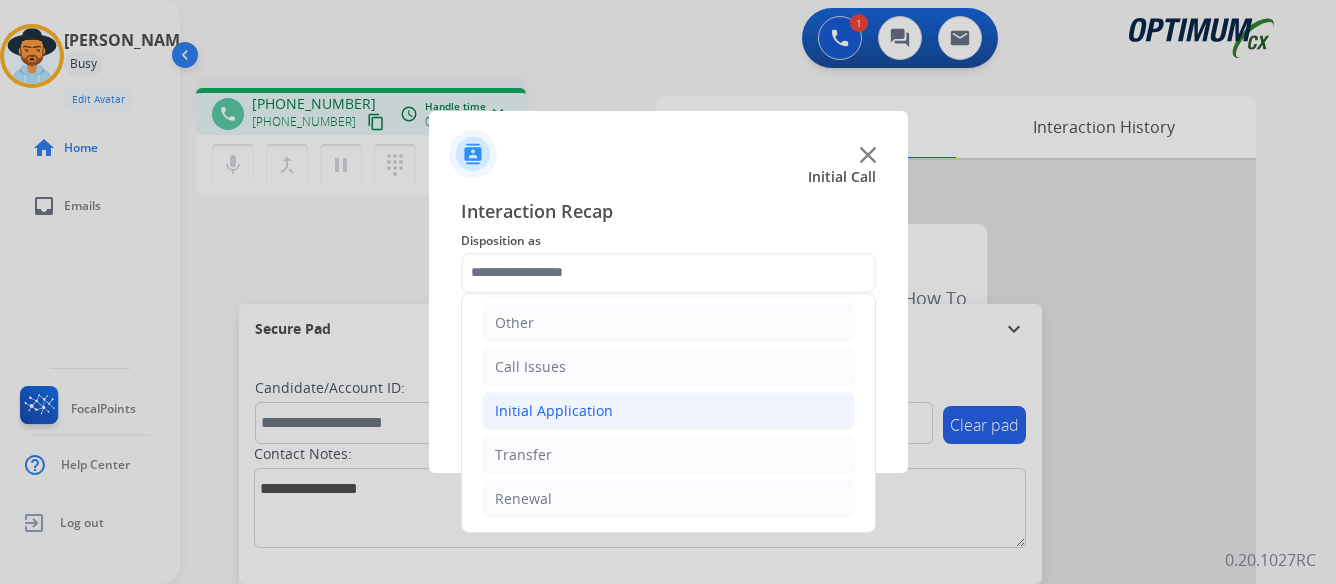 click on "Initial Application" 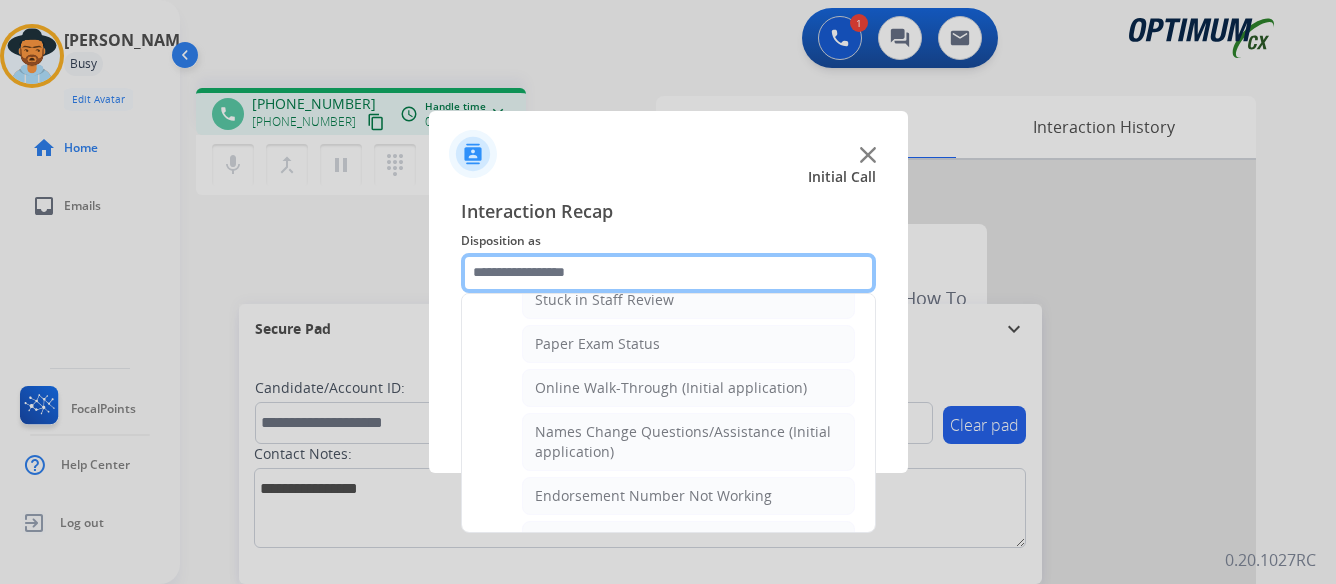scroll, scrollTop: 436, scrollLeft: 0, axis: vertical 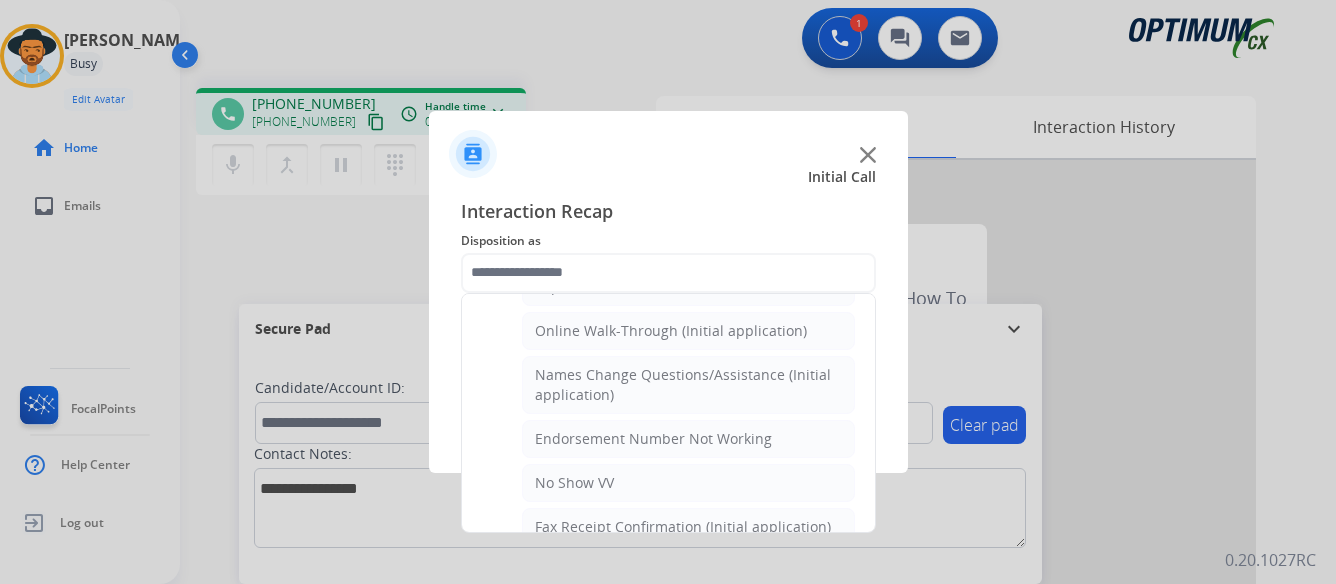 click 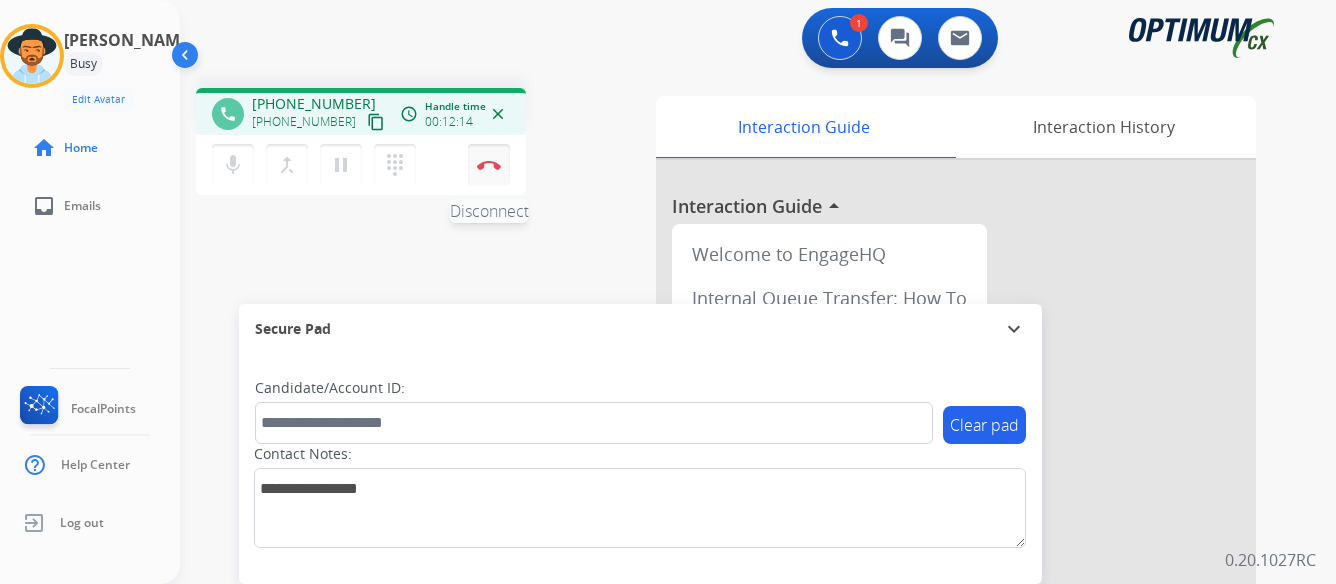 click at bounding box center [489, 165] 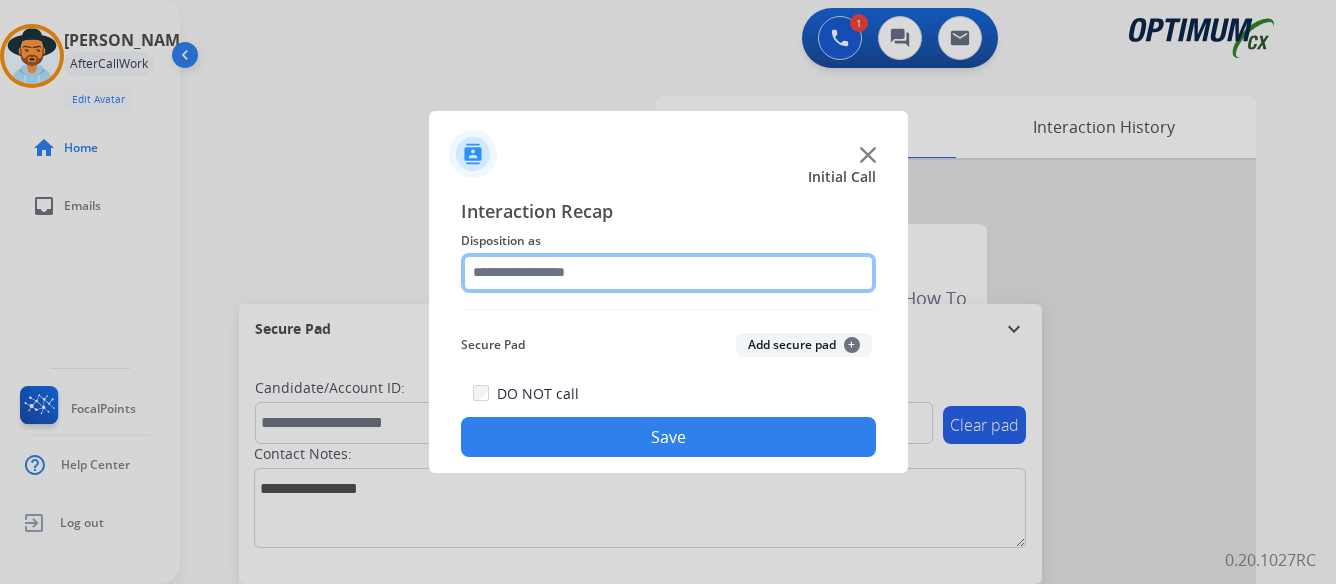 click 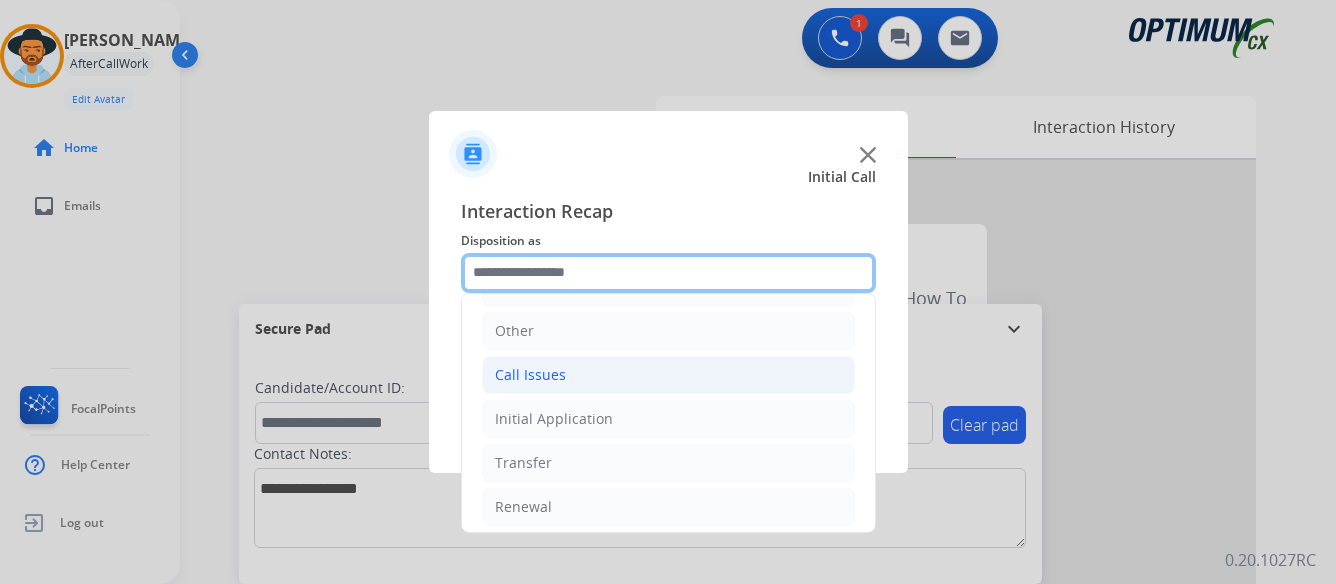 scroll, scrollTop: 136, scrollLeft: 0, axis: vertical 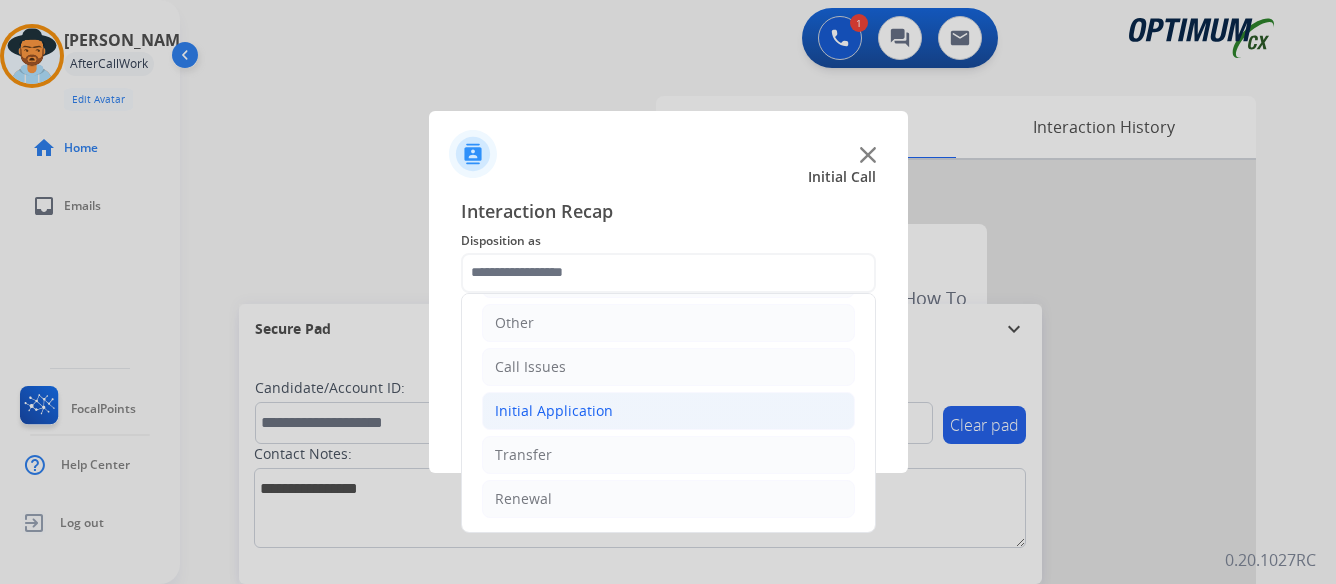 click on "Initial Application" 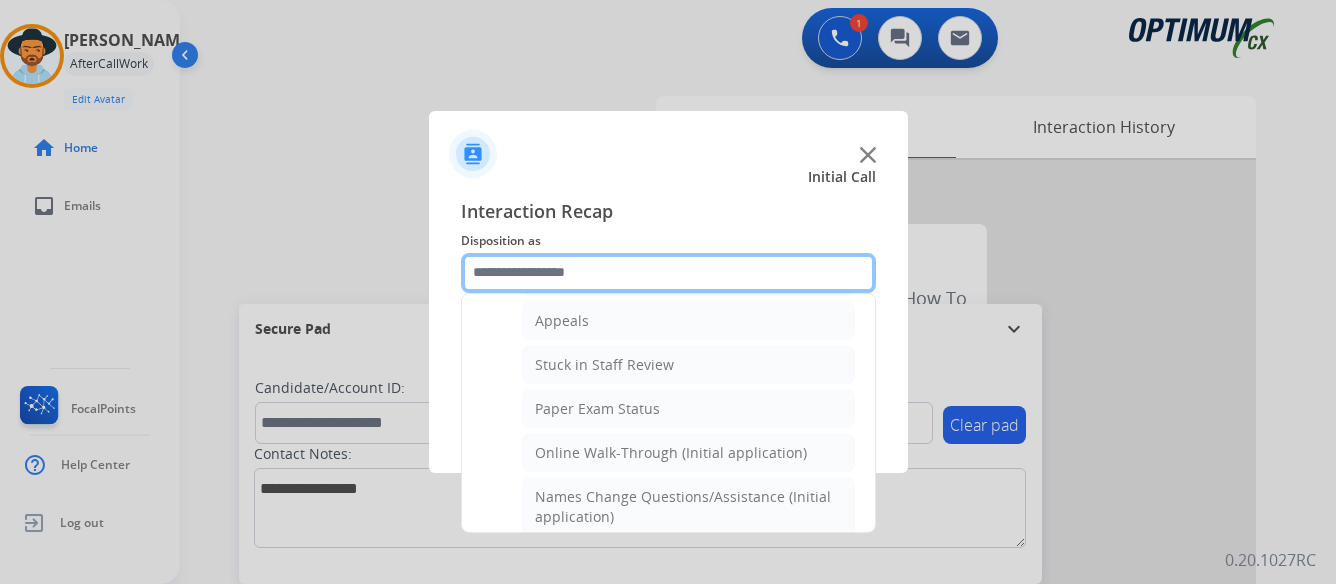 scroll, scrollTop: 336, scrollLeft: 0, axis: vertical 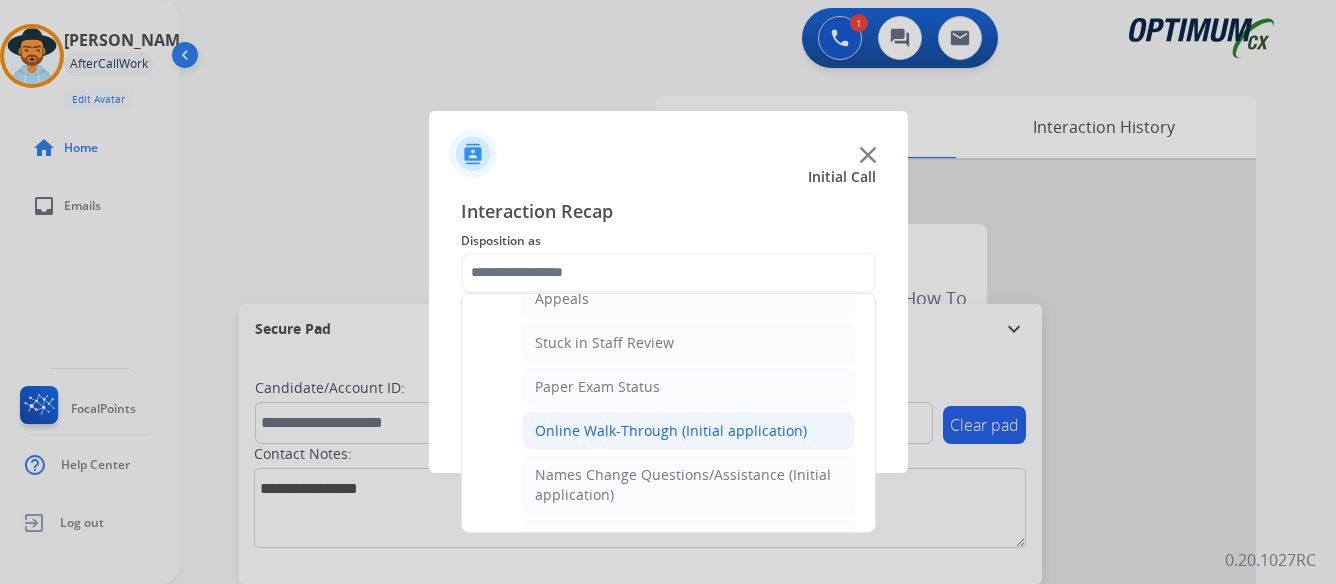 click on "Online Walk-Through (Initial application)" 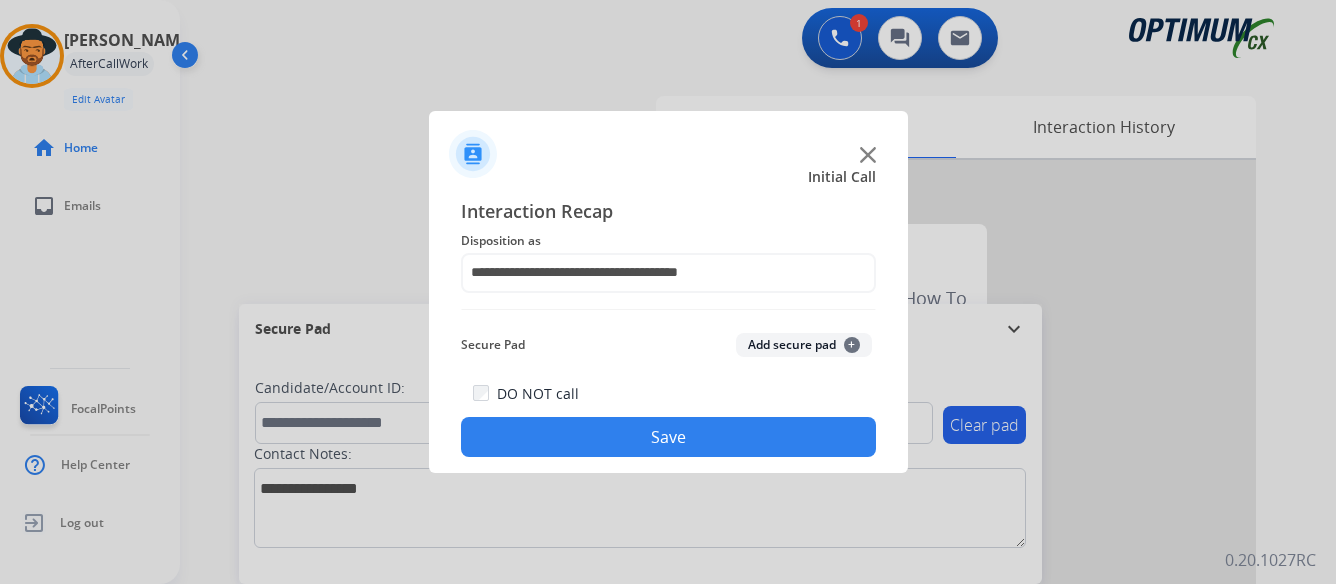 click on "Save" 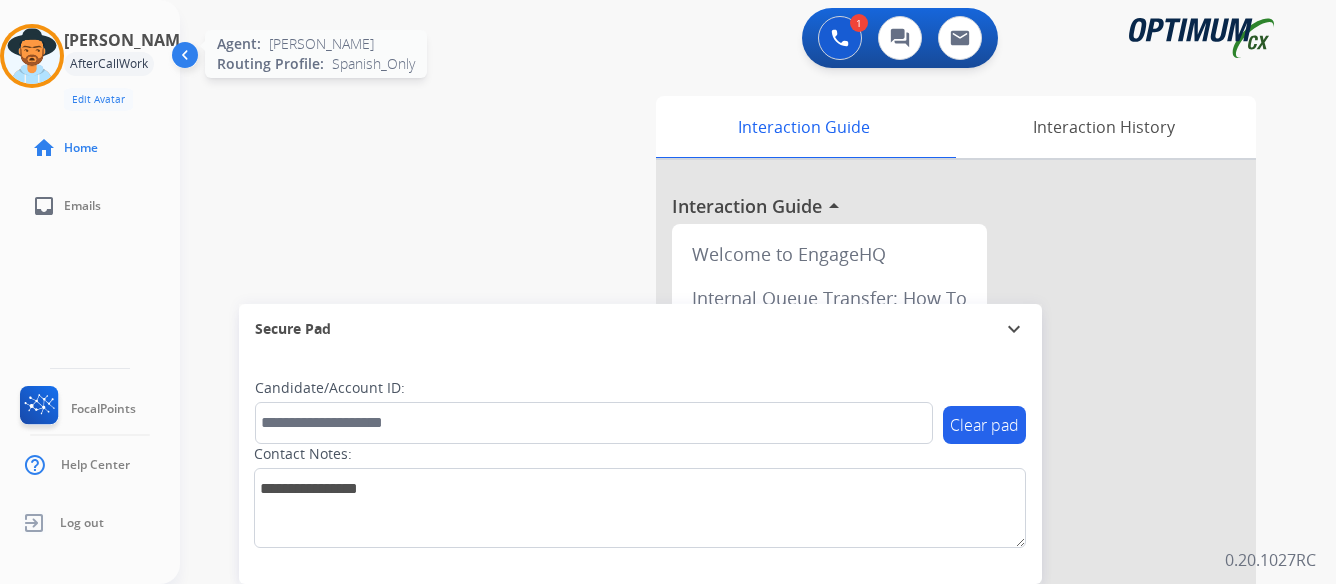 click at bounding box center (32, 56) 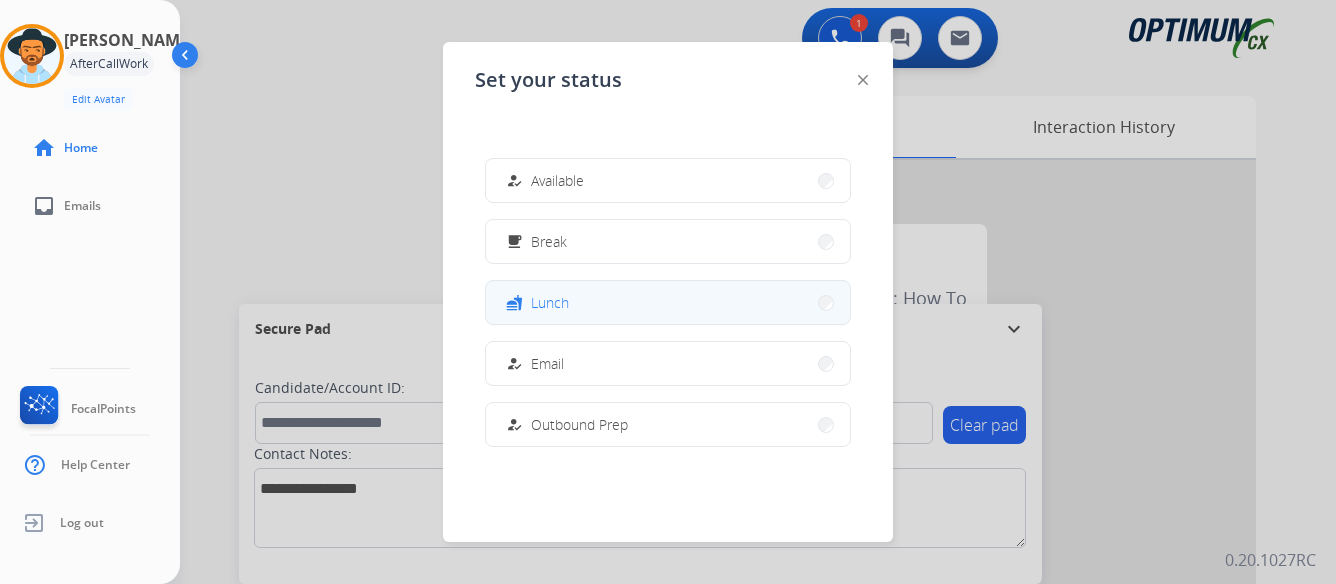 click on "fastfood Lunch" at bounding box center [668, 302] 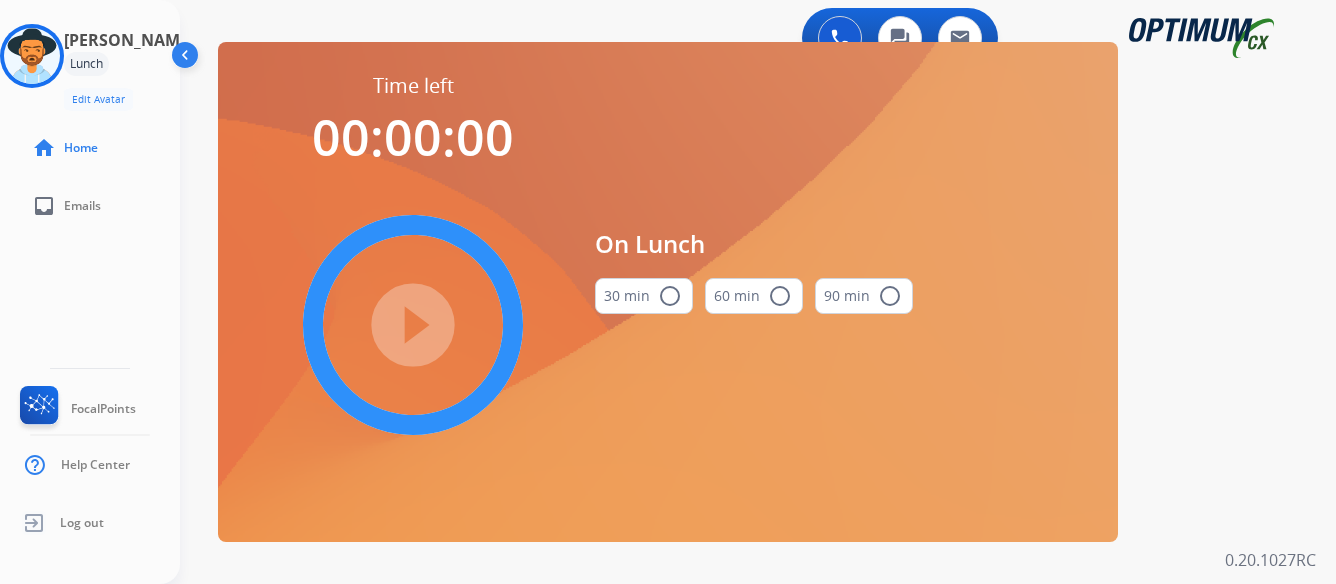 click on "radio_button_unchecked" at bounding box center [670, 296] 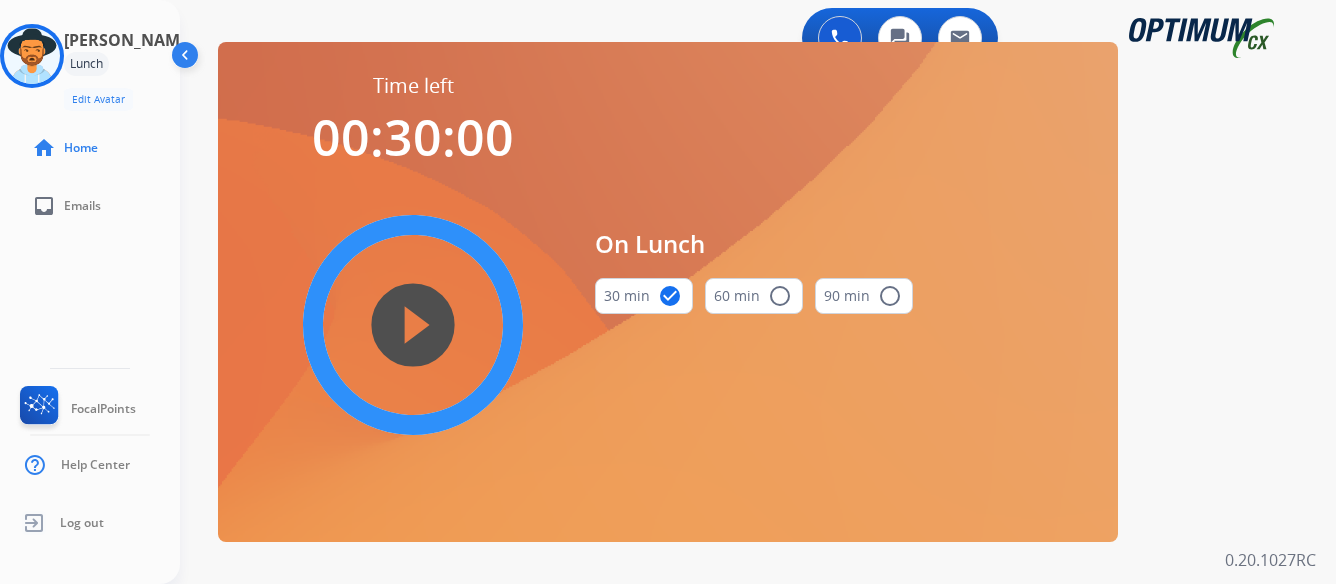 click on "play_circle_filled" at bounding box center [413, 325] 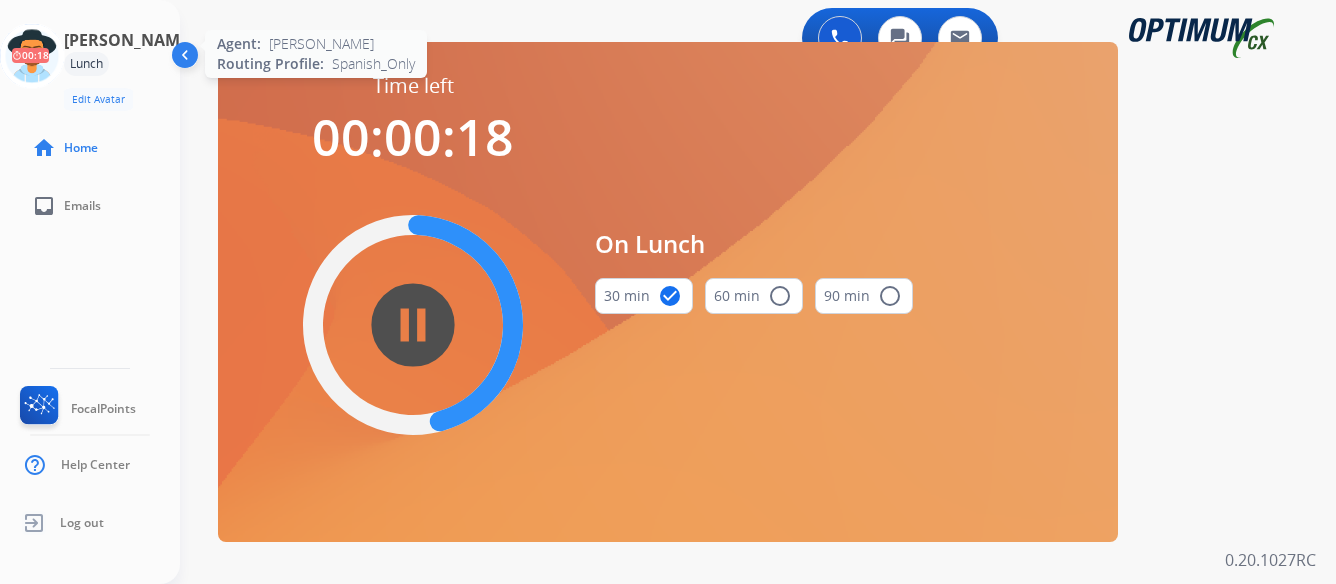 click 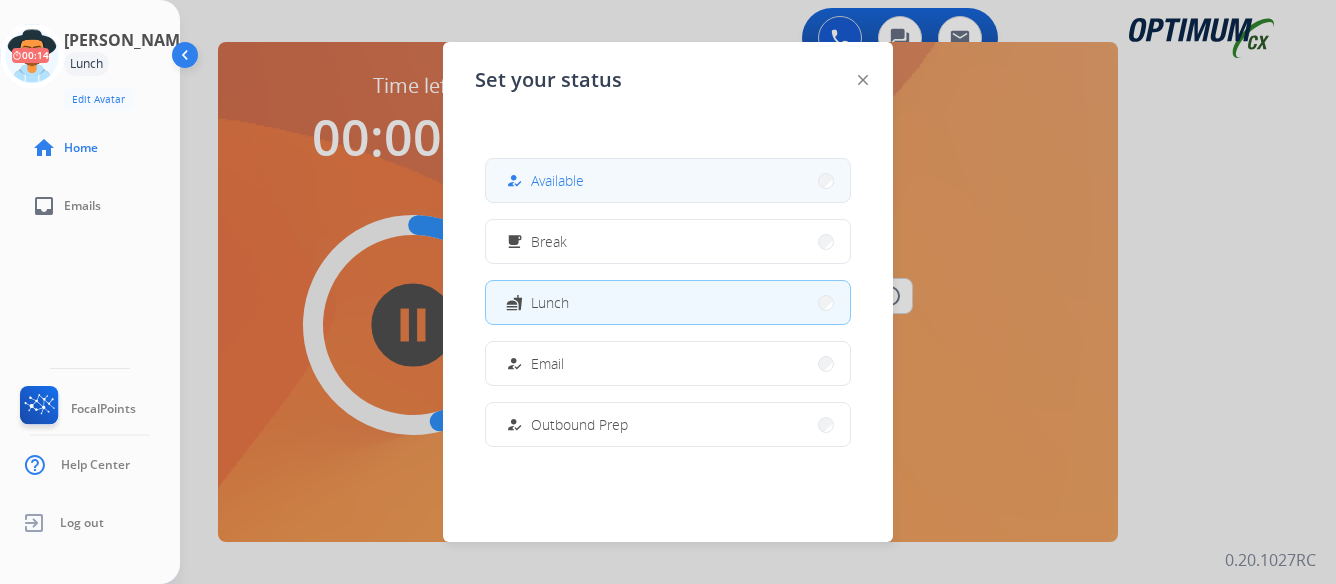click on "how_to_reg Available" at bounding box center [668, 180] 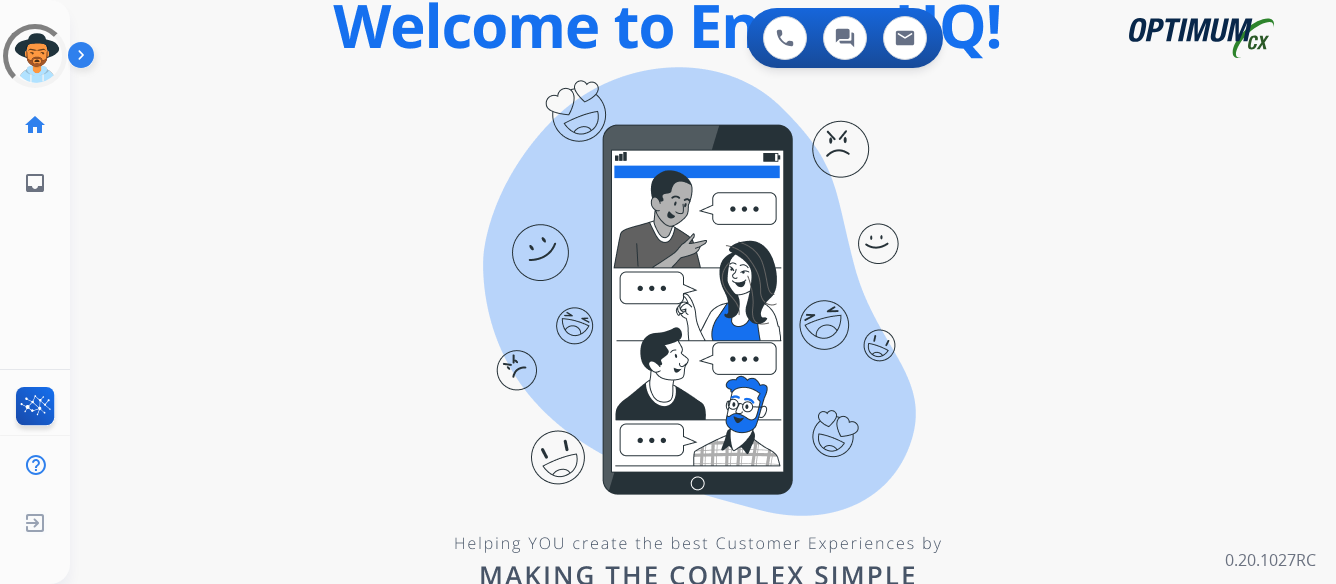 scroll, scrollTop: 0, scrollLeft: 0, axis: both 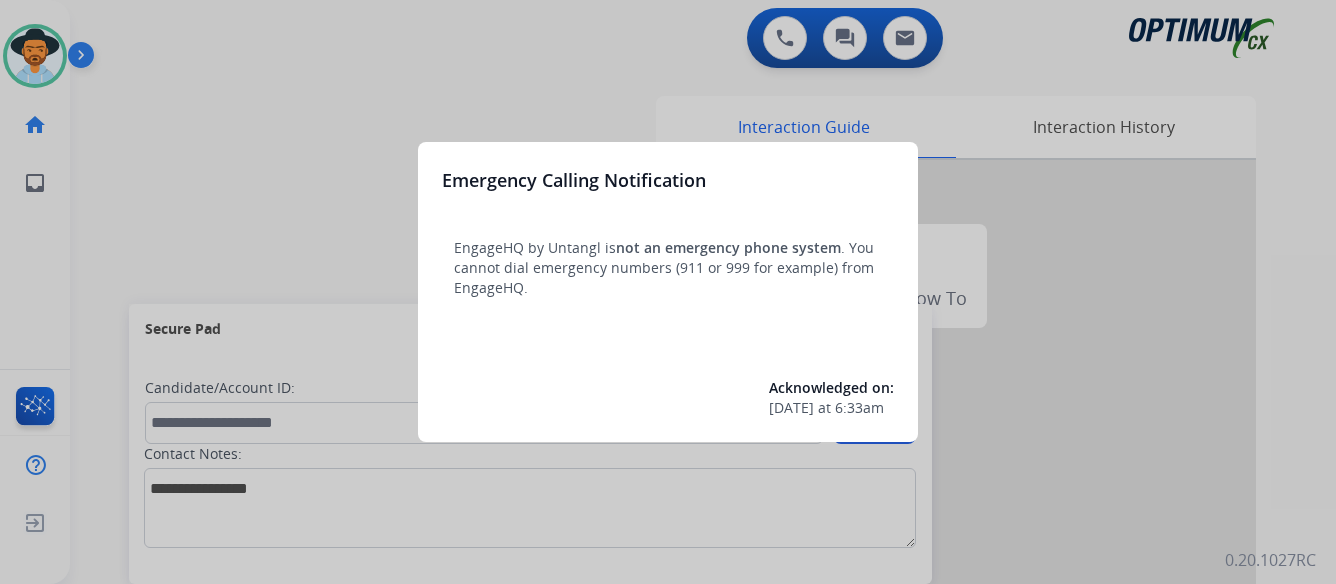 click at bounding box center (668, 292) 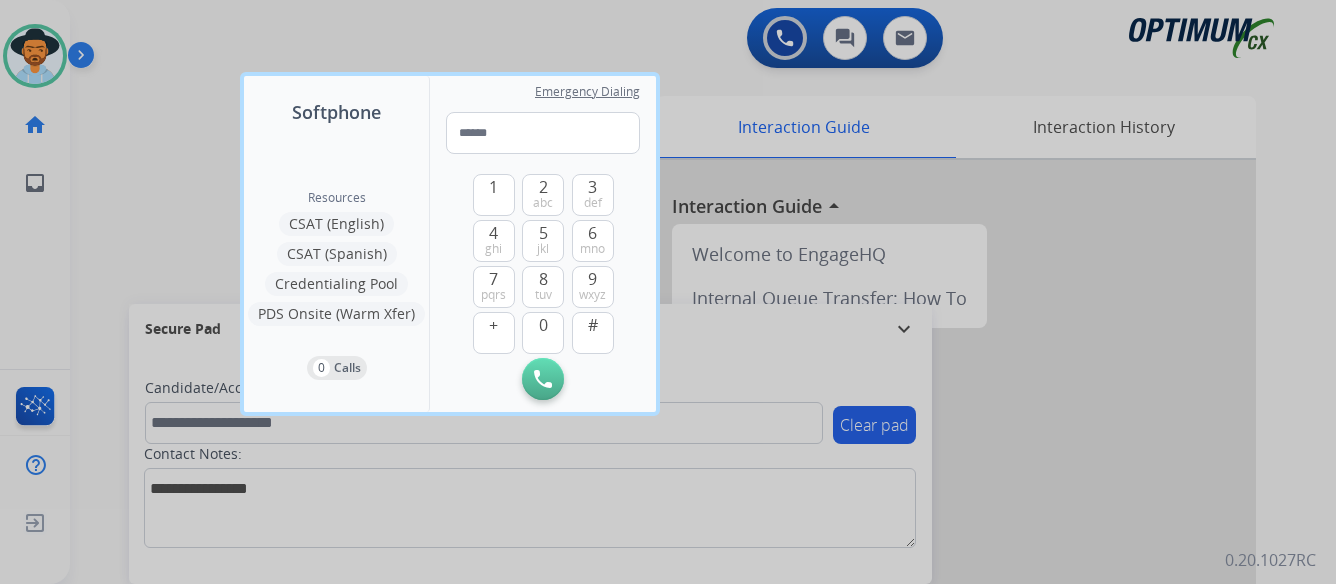 click at bounding box center (668, 292) 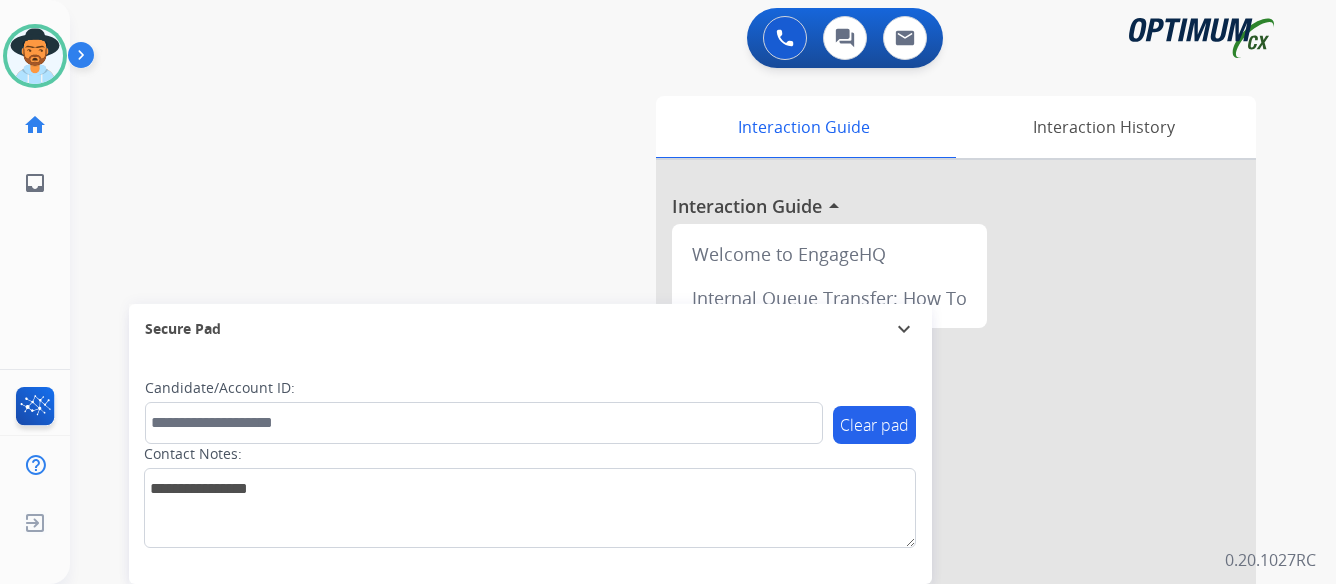 click at bounding box center [85, 59] 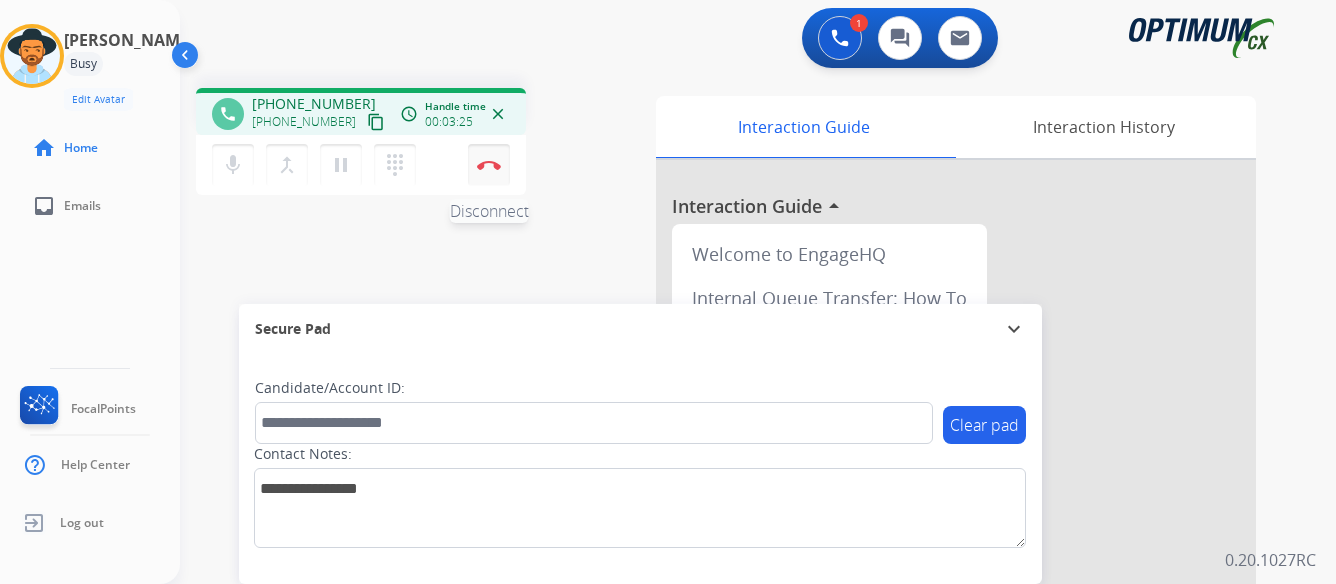 click on "Disconnect" at bounding box center (489, 165) 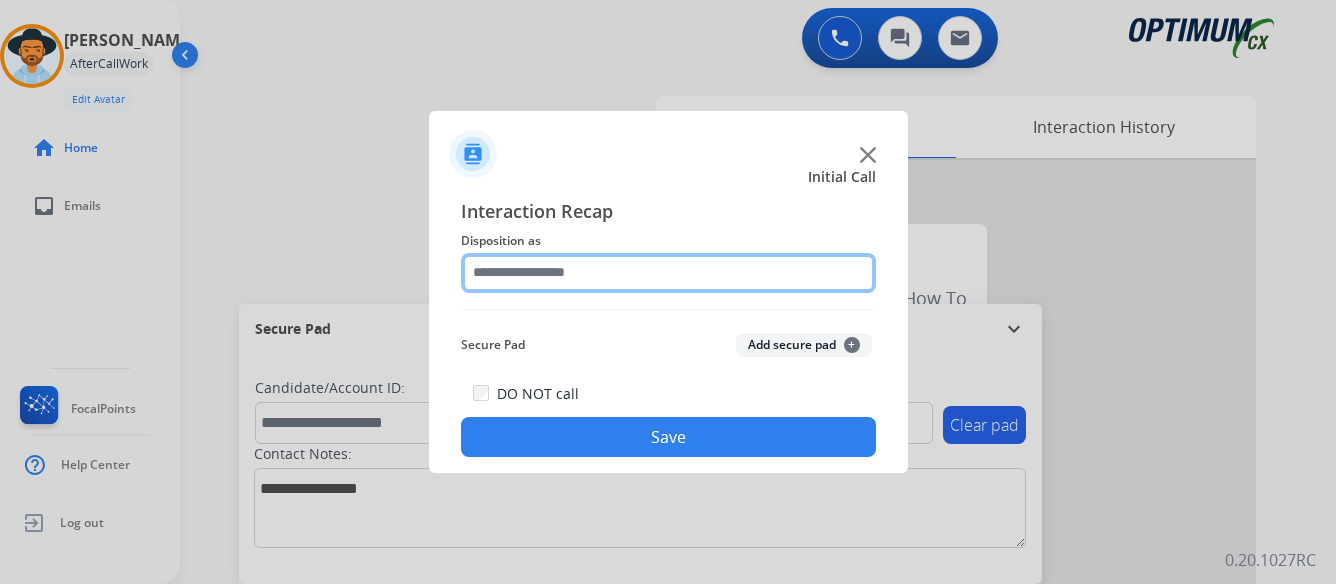 click 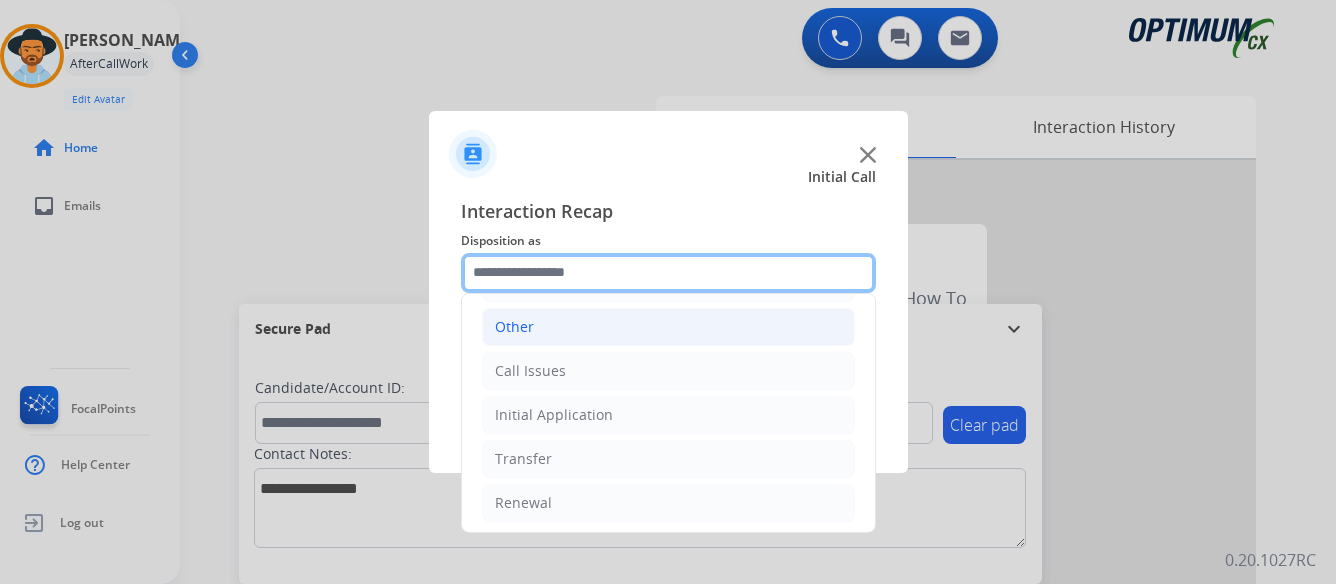 scroll, scrollTop: 136, scrollLeft: 0, axis: vertical 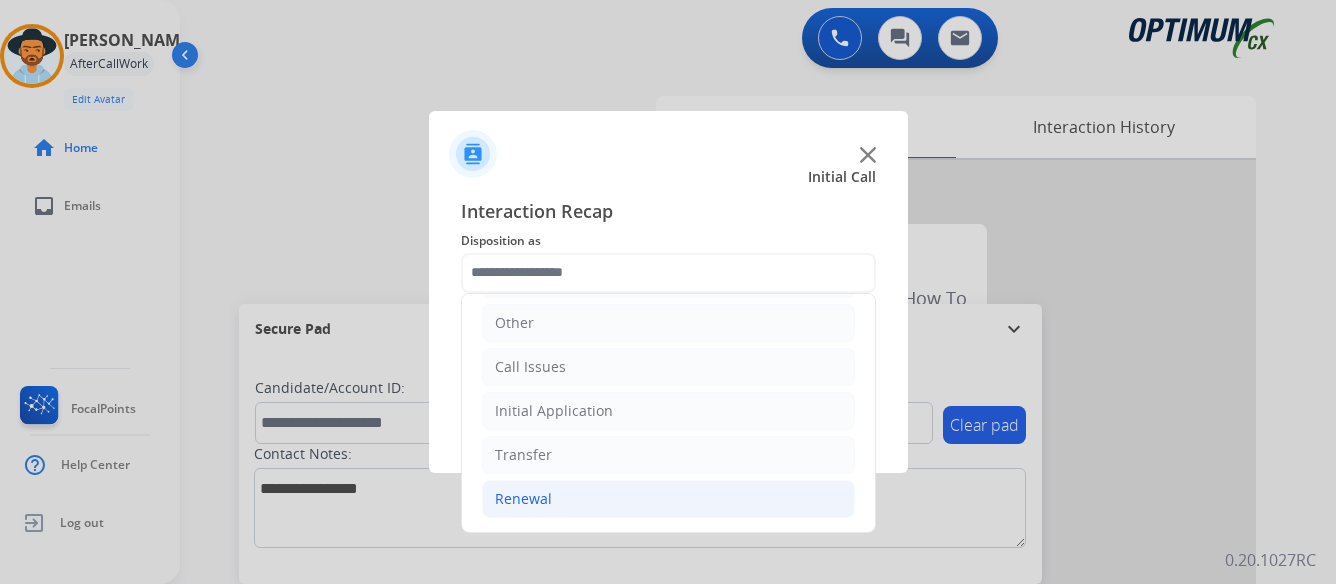click on "Renewal" 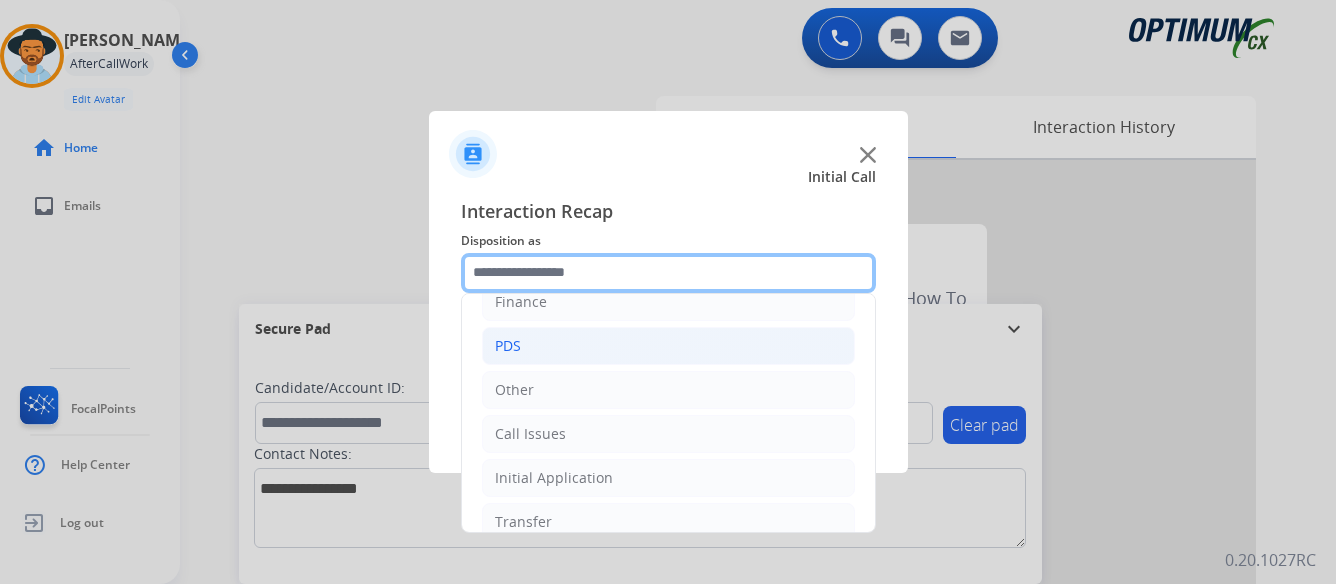 scroll, scrollTop: 100, scrollLeft: 0, axis: vertical 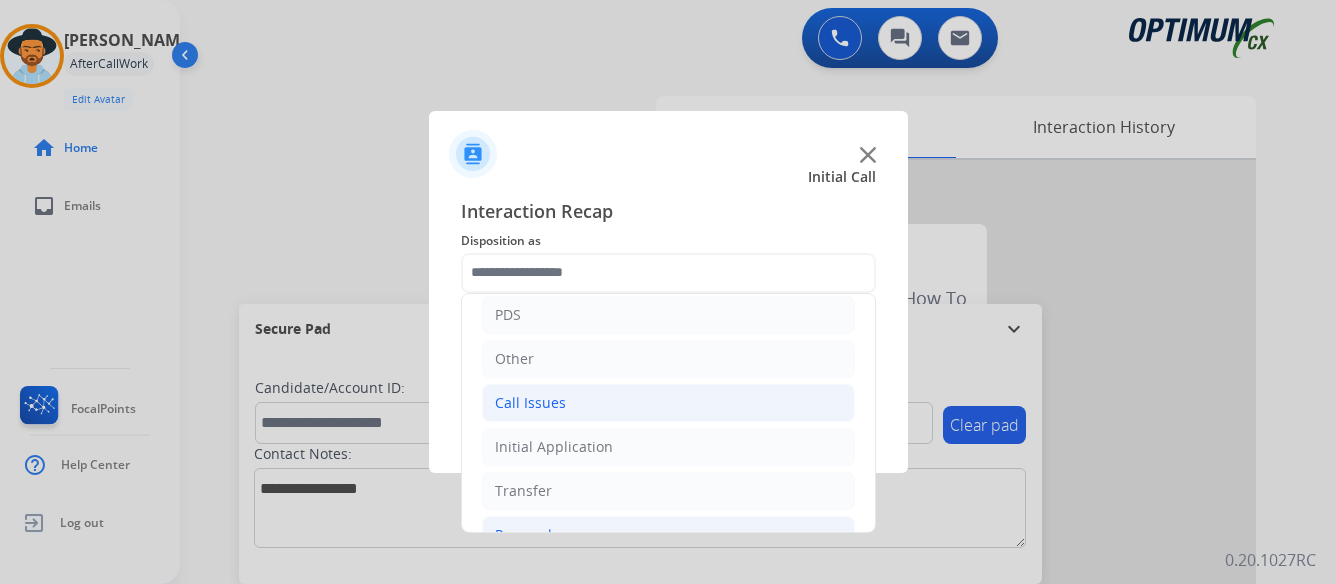 click on "Call Issues" 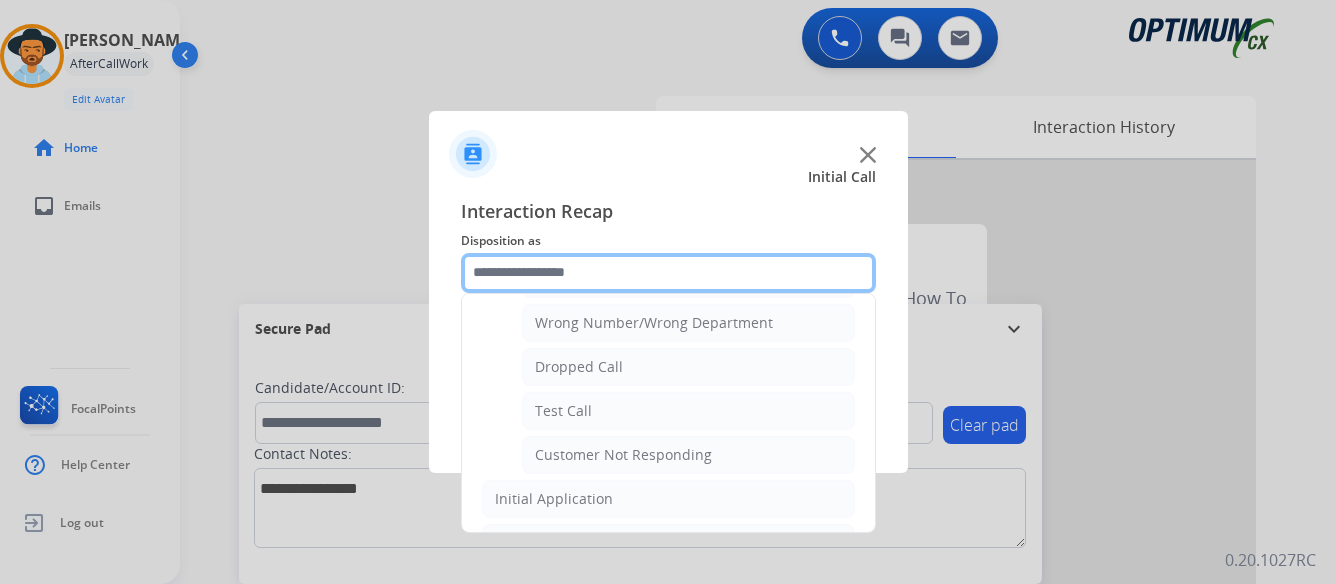 scroll, scrollTop: 300, scrollLeft: 0, axis: vertical 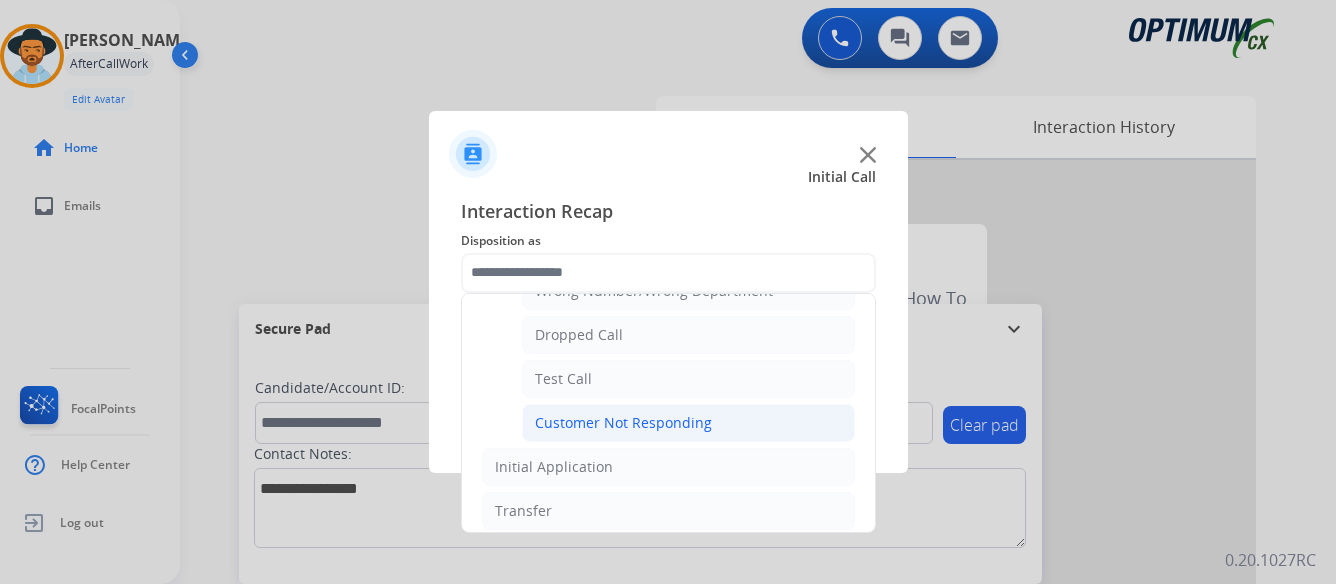 click on "Customer Not Responding" 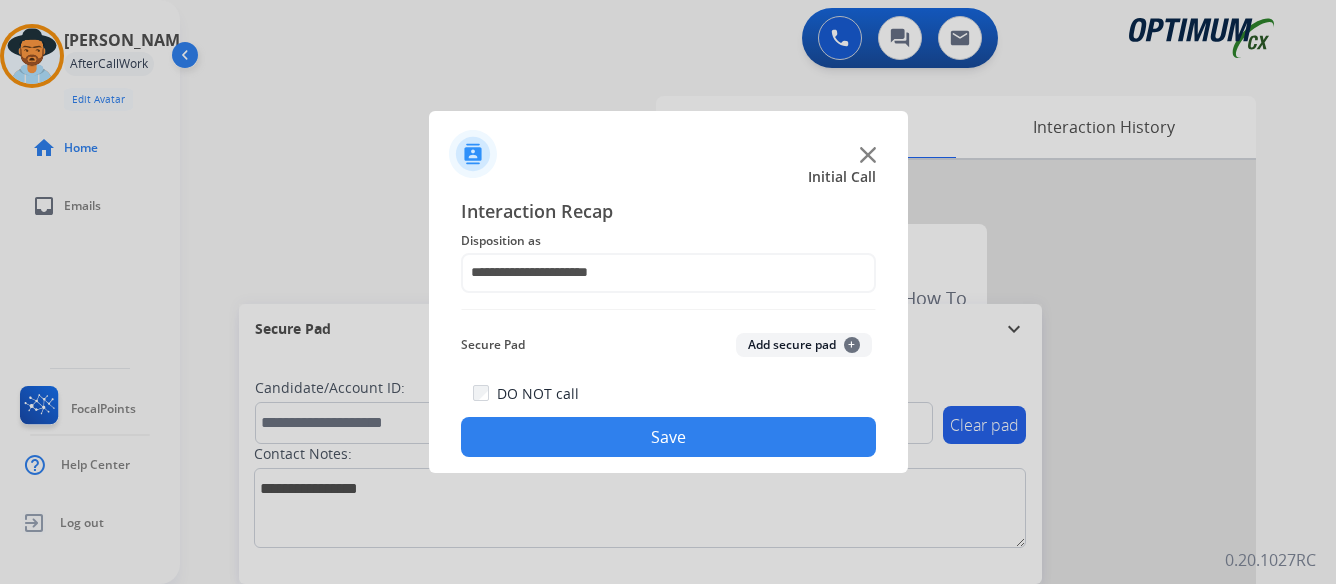 click on "Save" 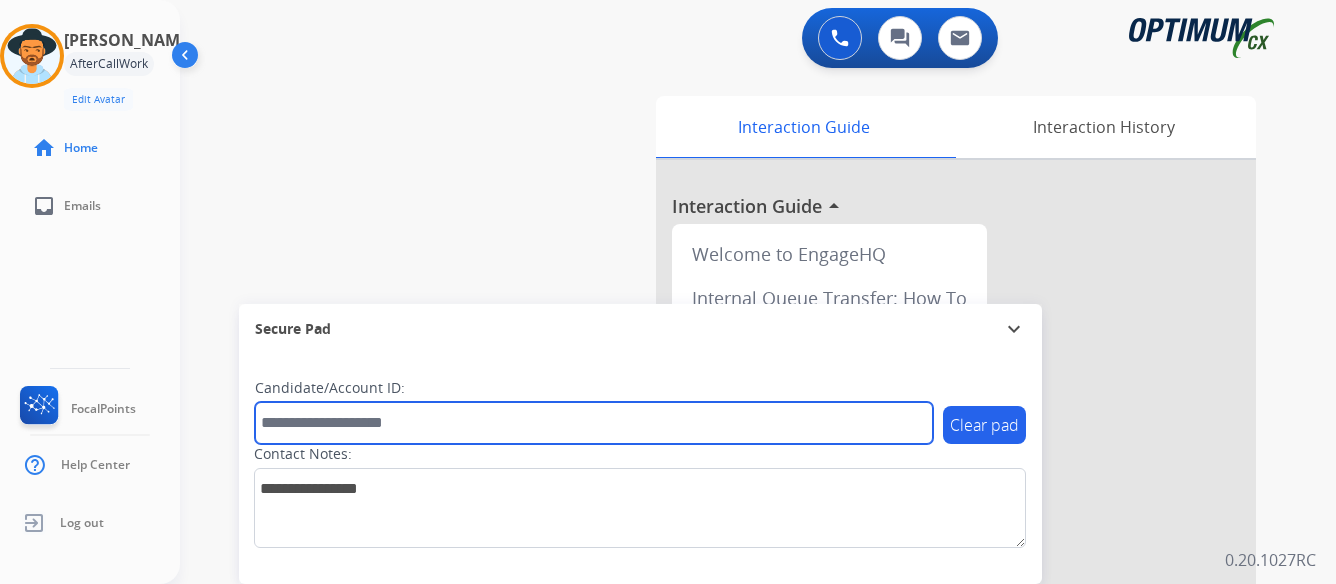 paste on "**********" 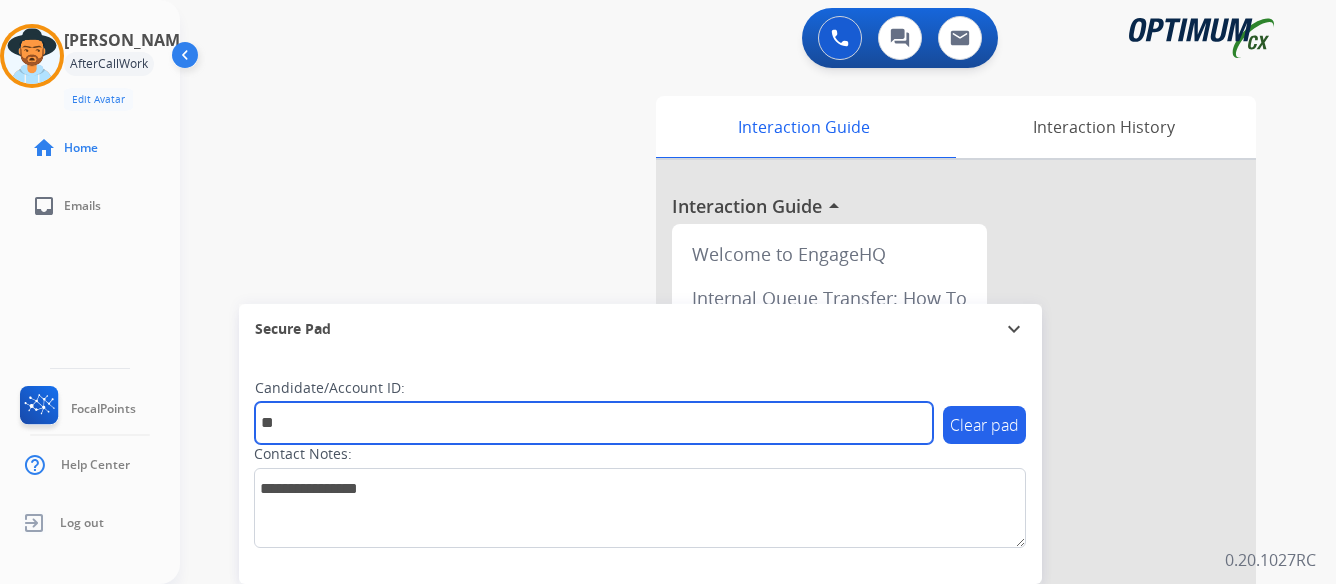 type on "*" 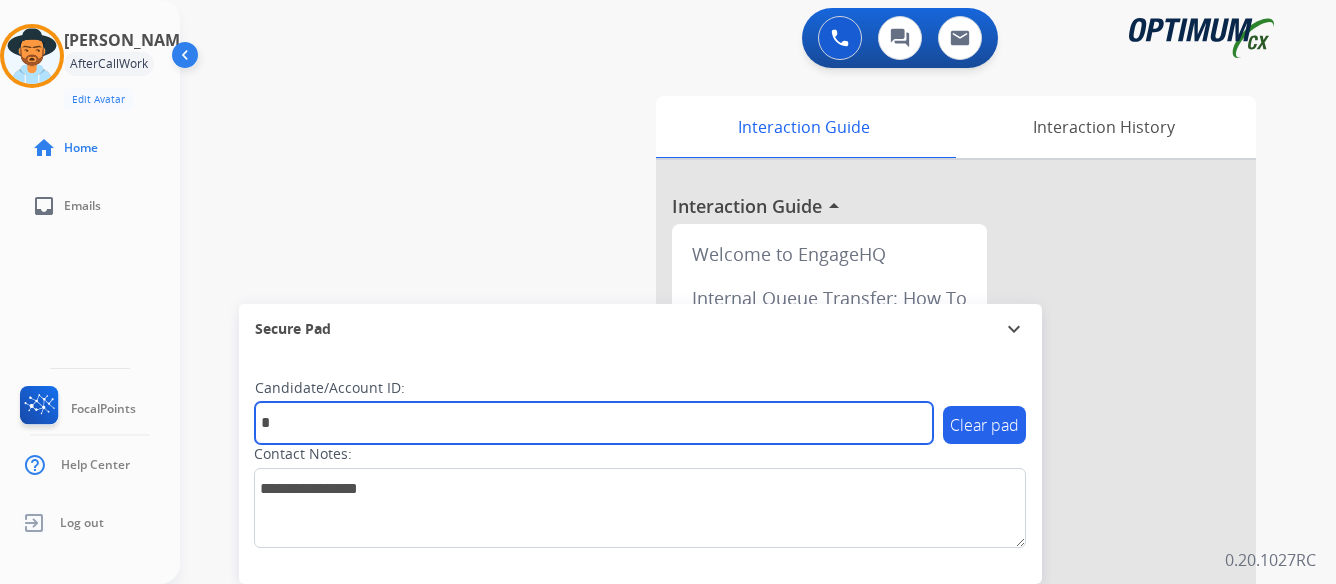 type 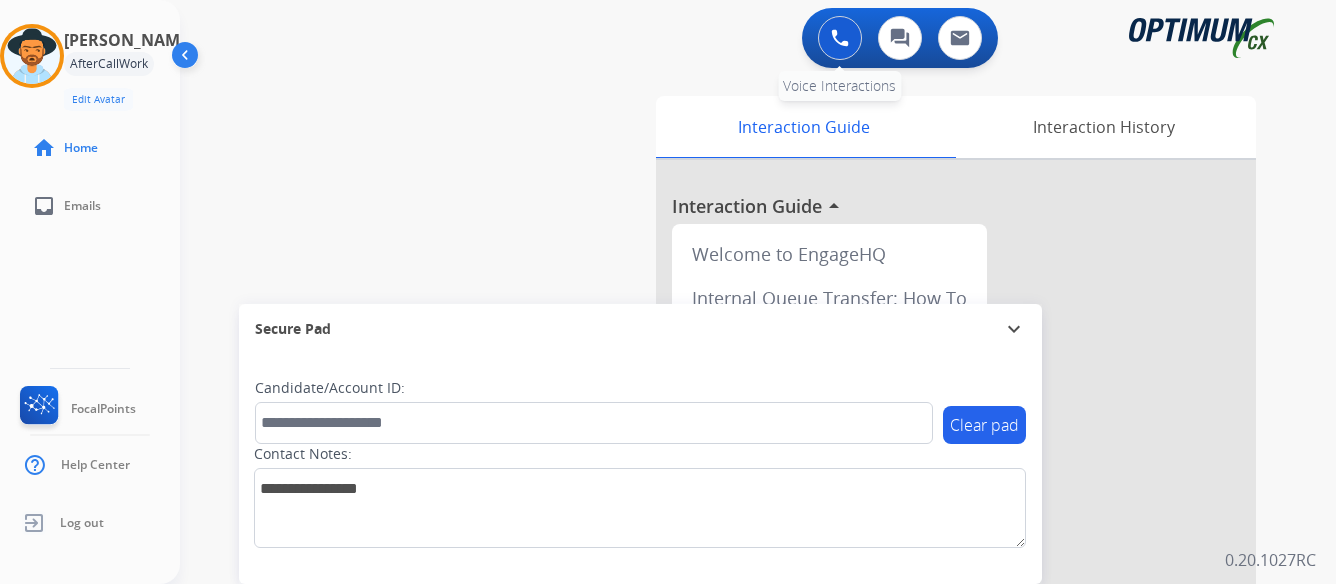 click at bounding box center (840, 38) 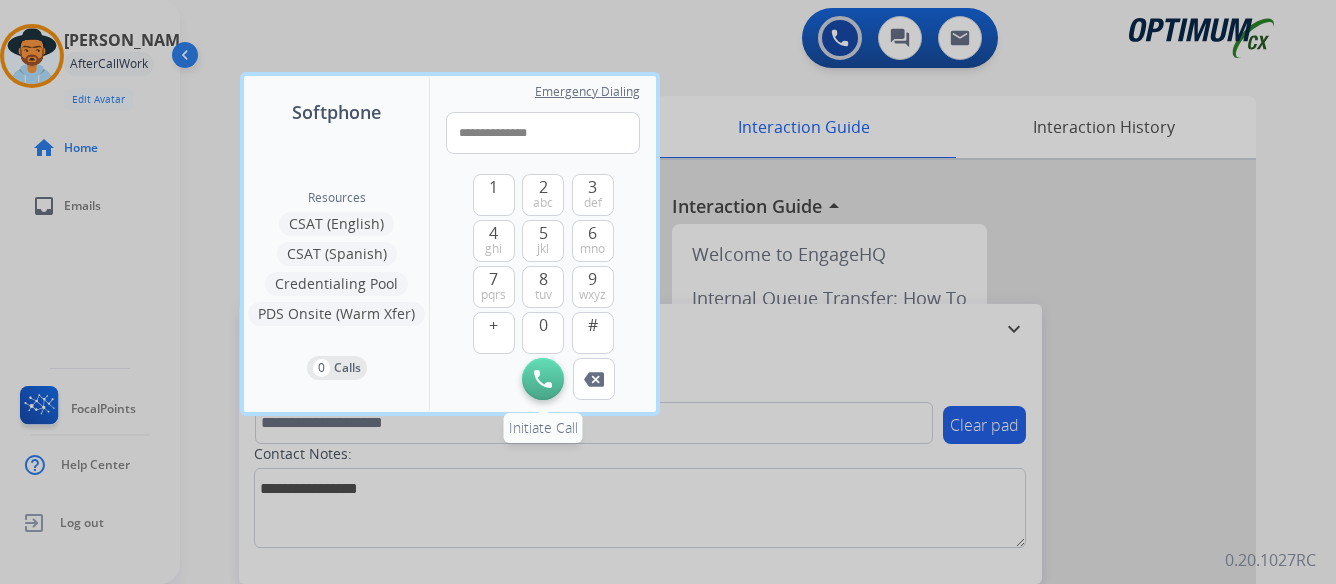 type on "**********" 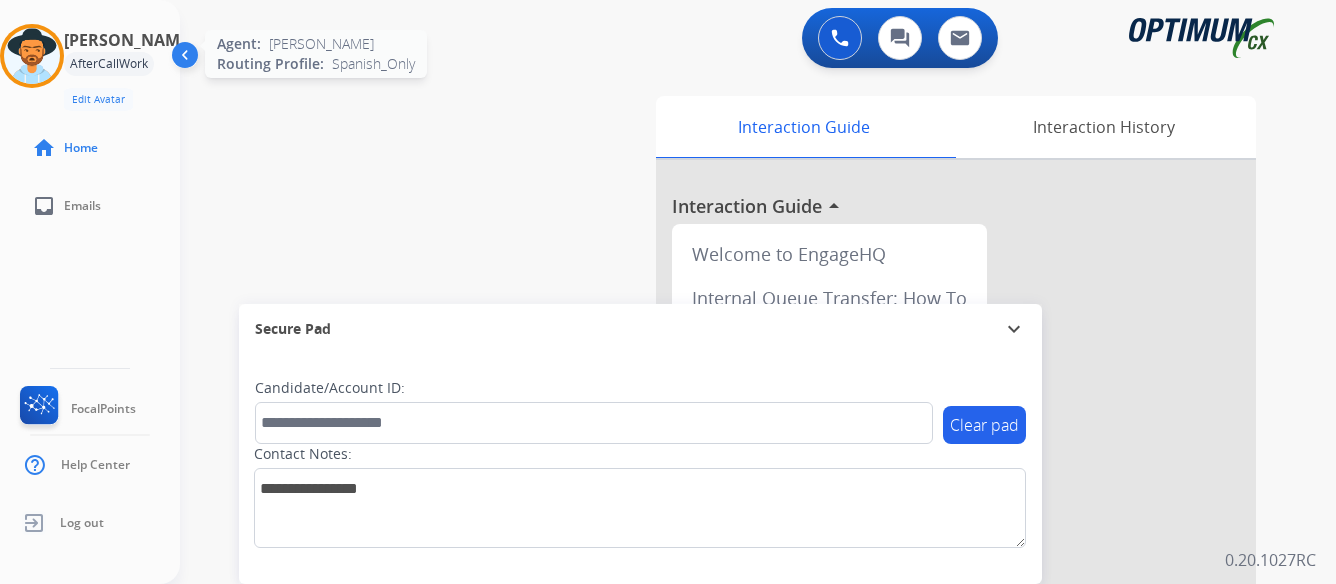 click at bounding box center [32, 56] 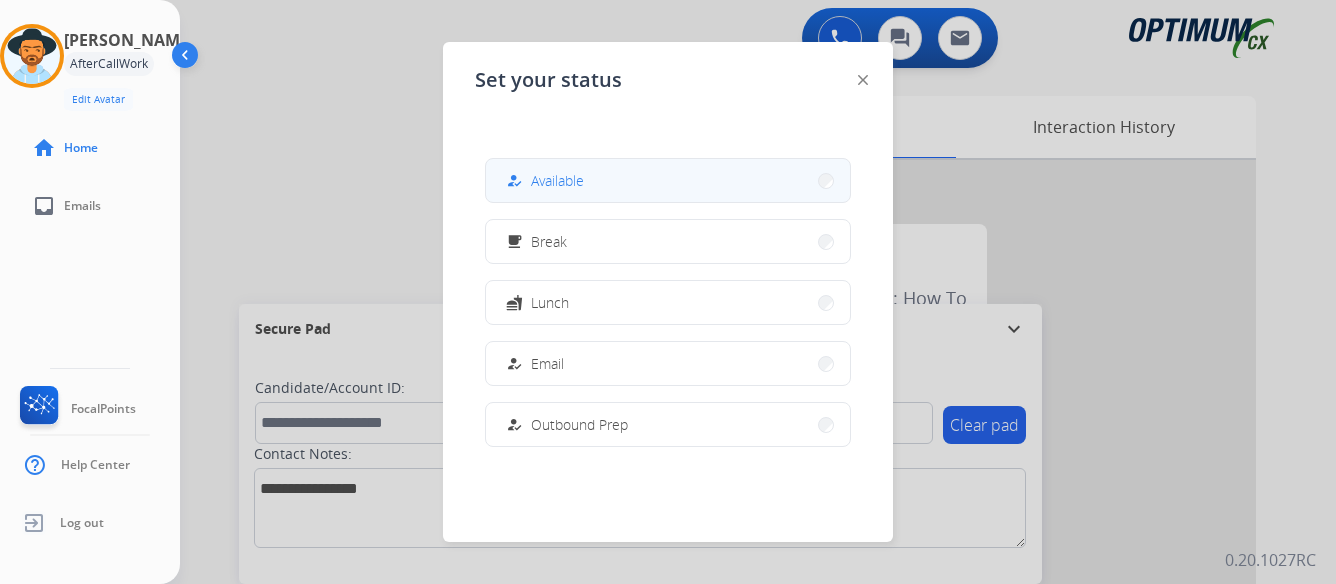 click on "how_to_reg Available" at bounding box center (668, 180) 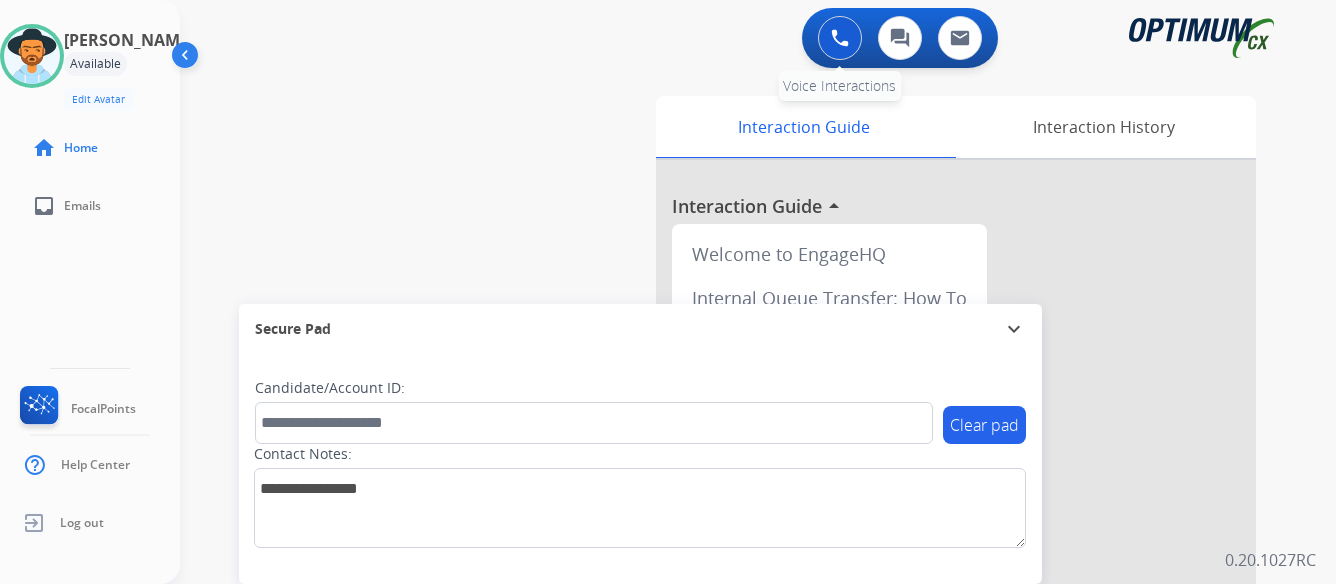 click at bounding box center (840, 38) 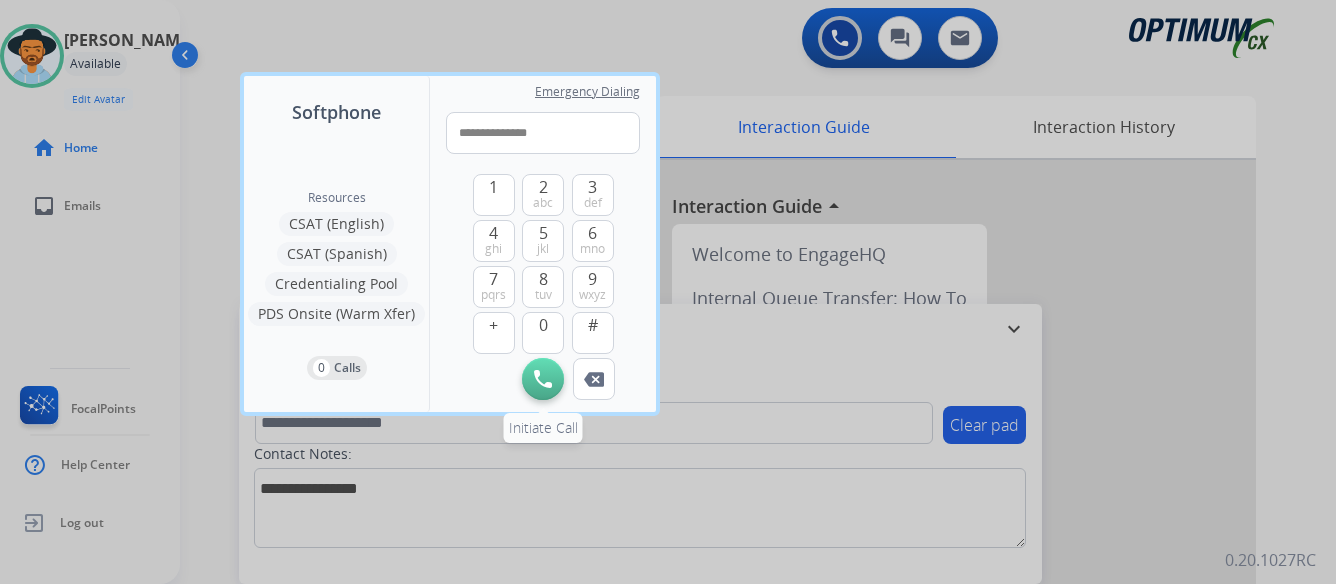type on "**********" 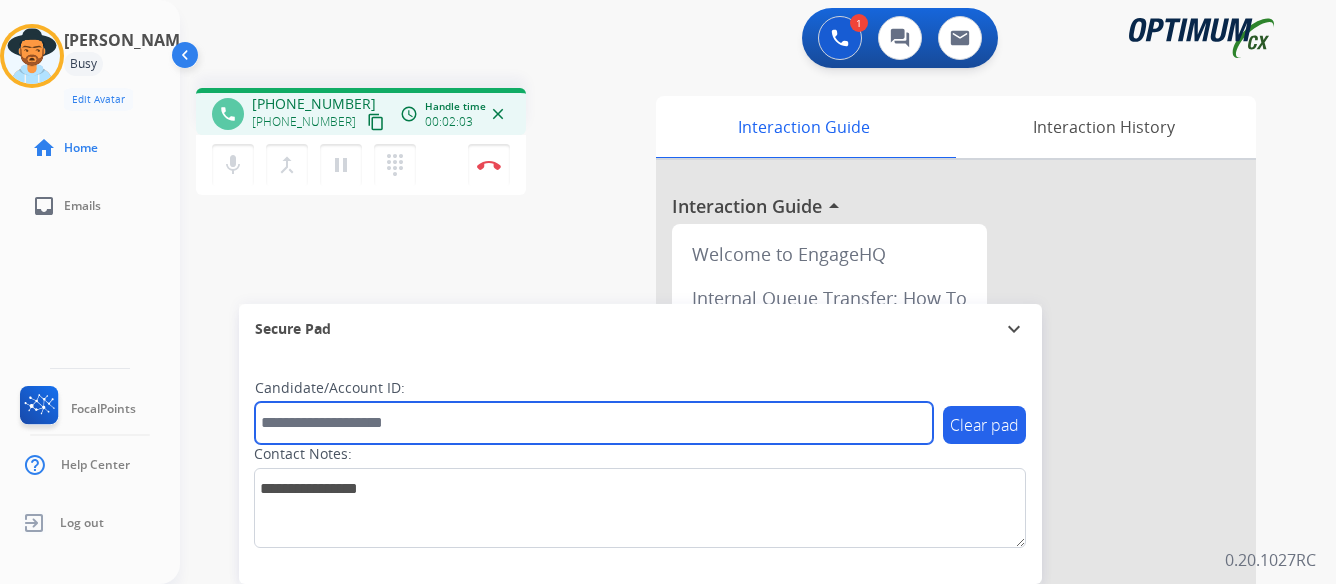 paste on "*******" 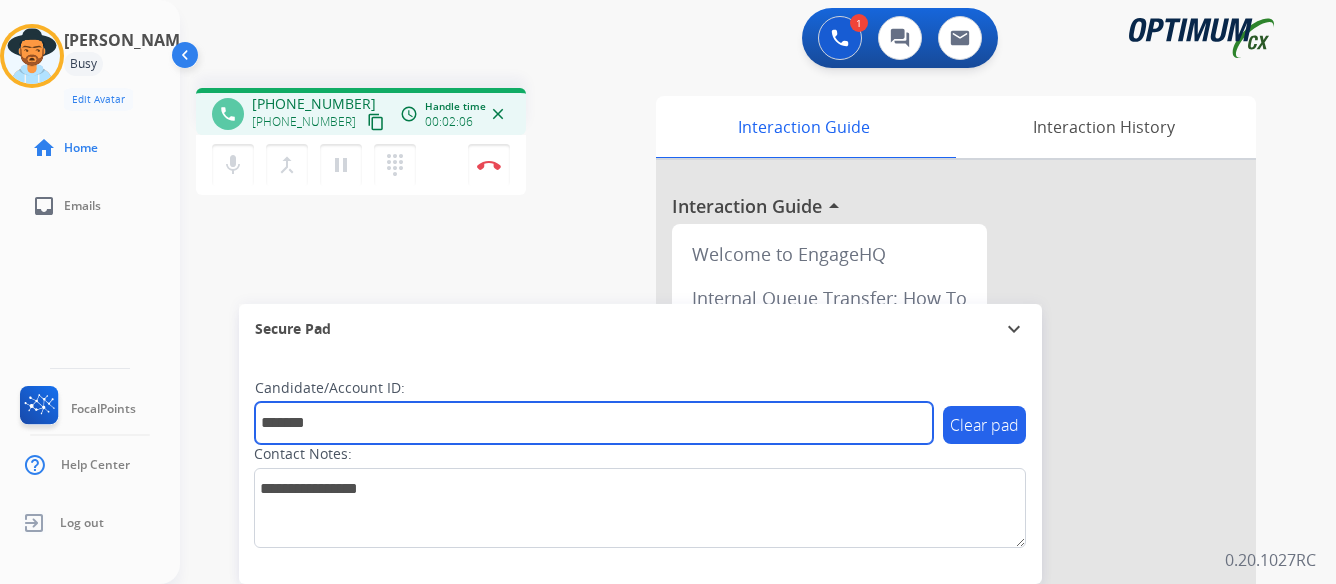 type on "*******" 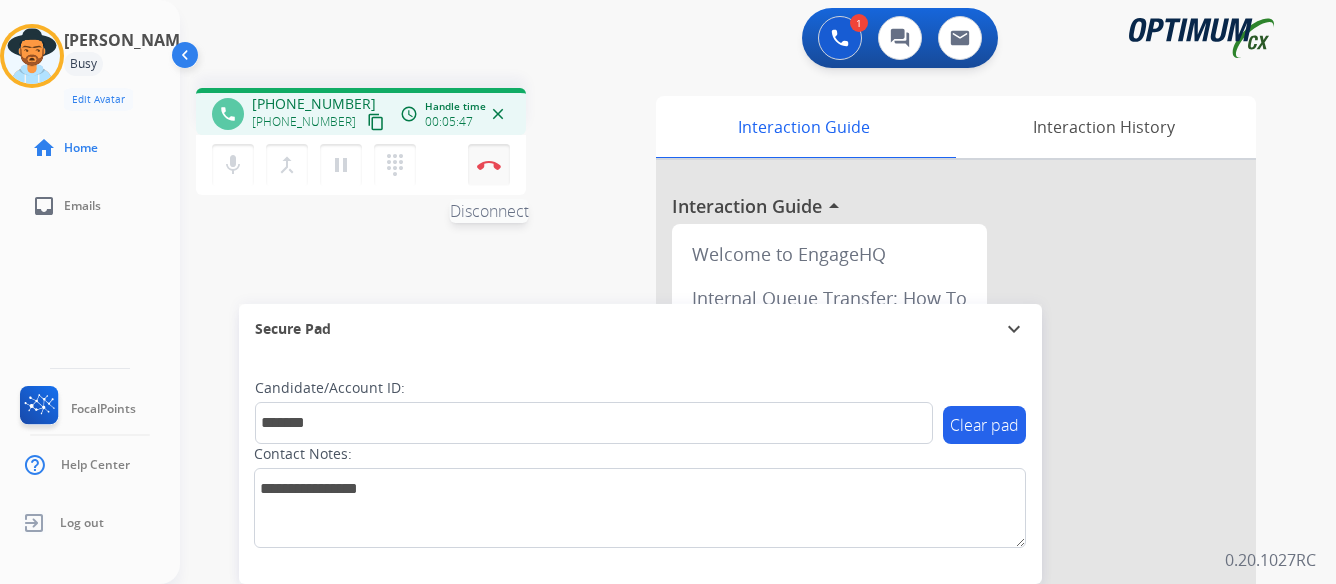 click at bounding box center (489, 165) 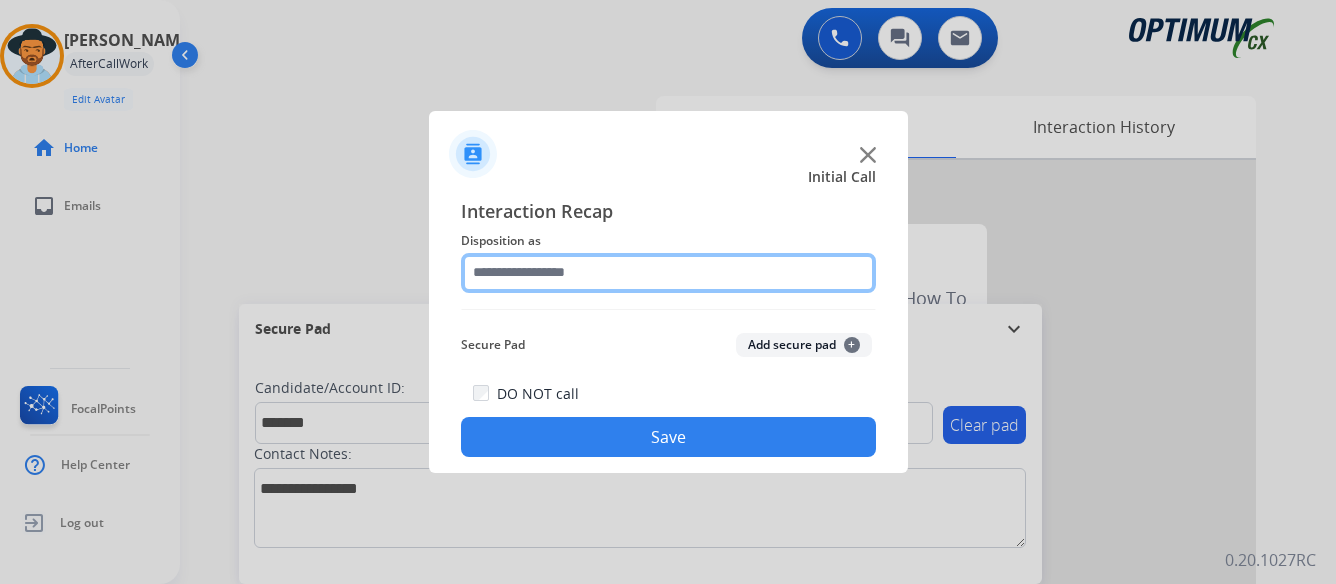 click 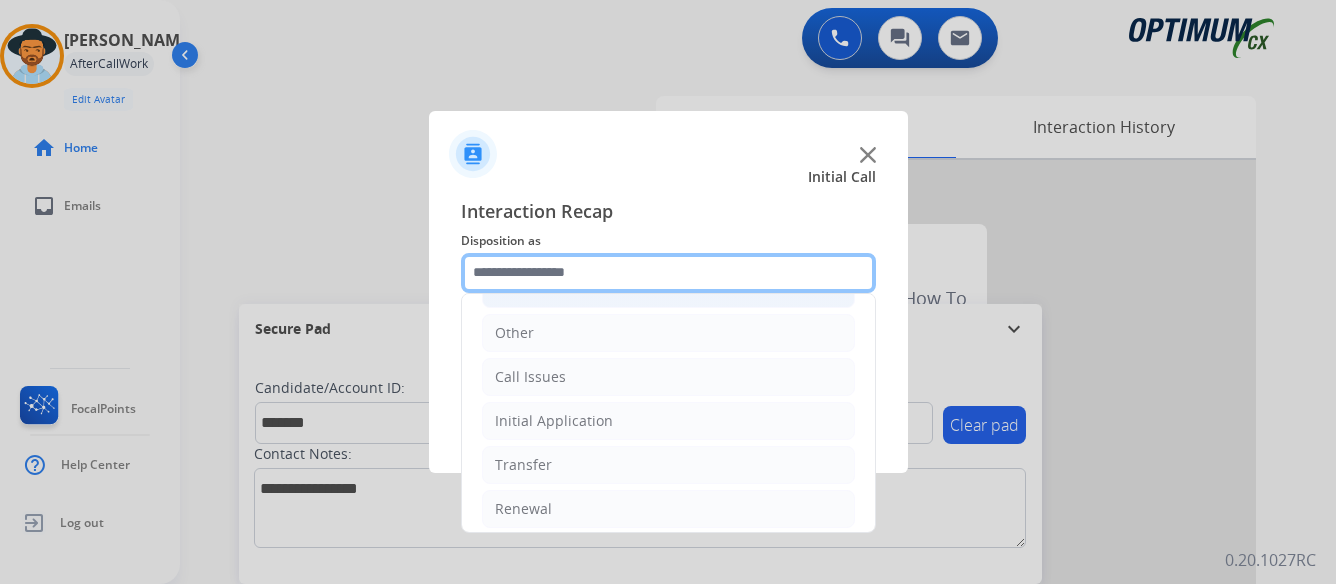 scroll, scrollTop: 136, scrollLeft: 0, axis: vertical 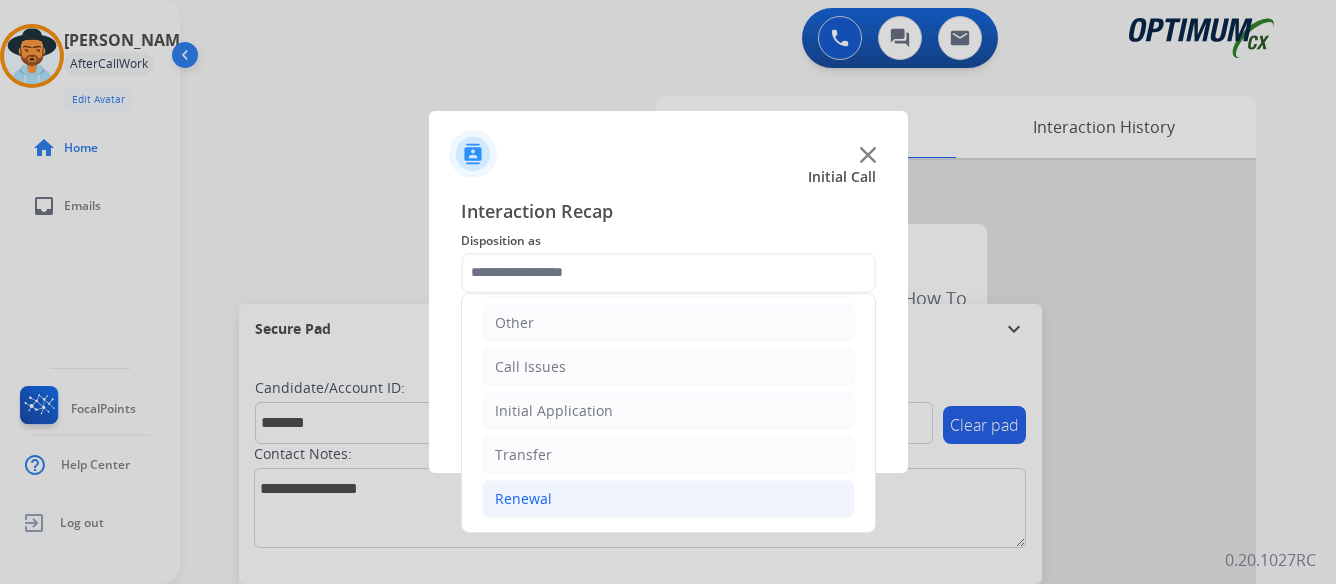 click on "Renewal" 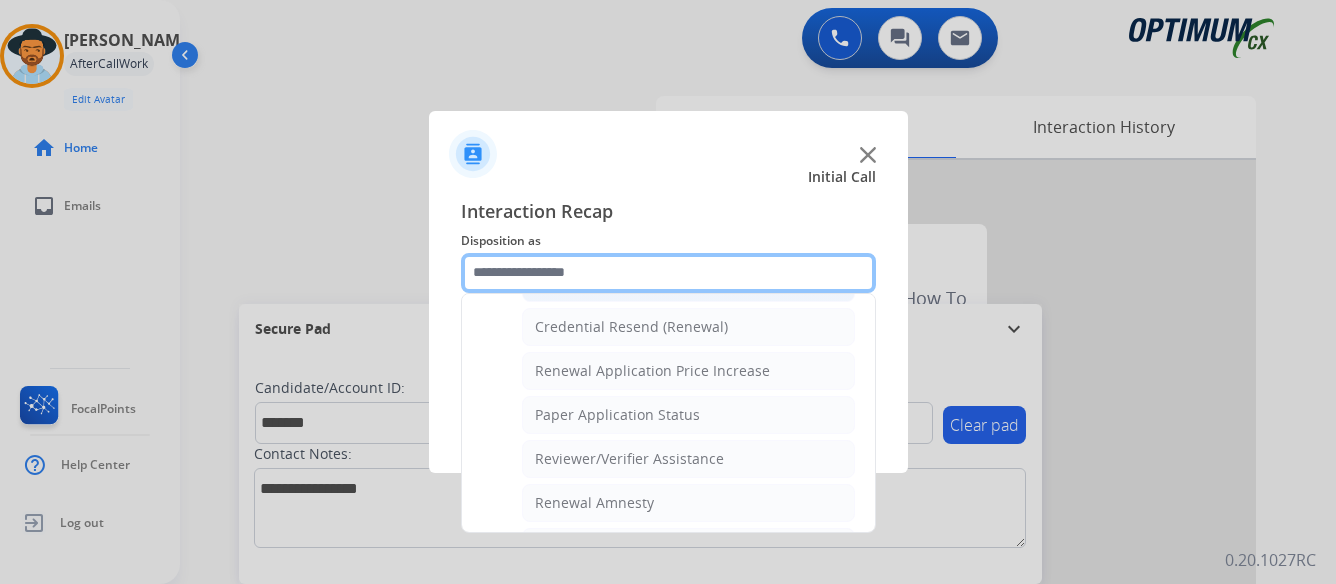 scroll, scrollTop: 536, scrollLeft: 0, axis: vertical 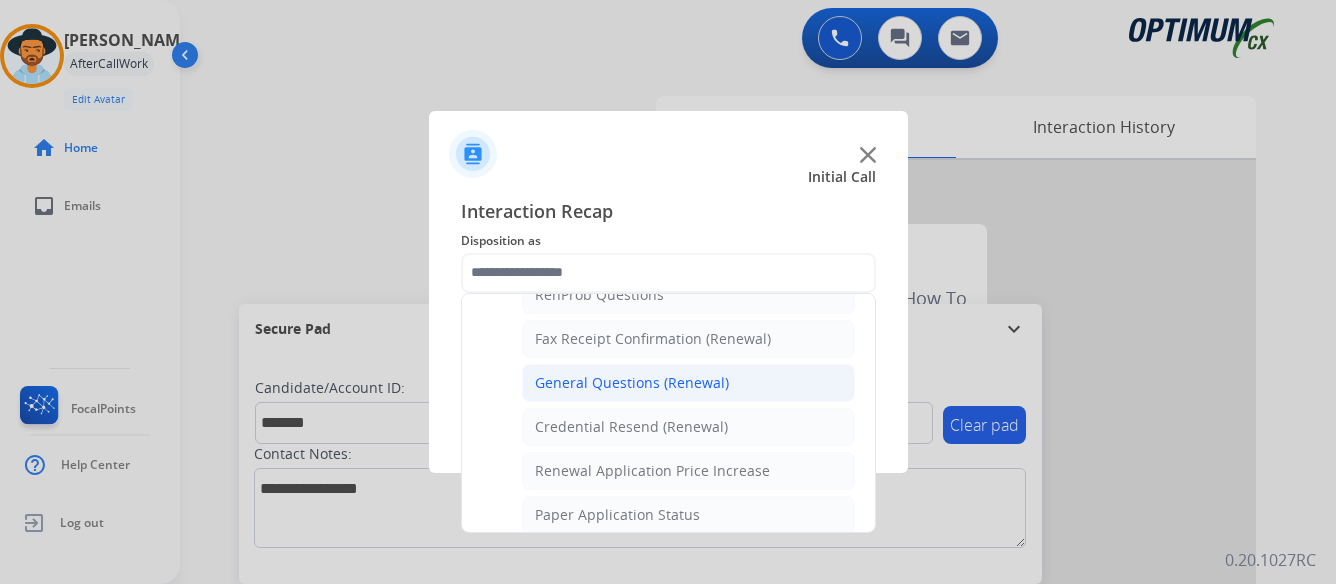 click on "General Questions (Renewal)" 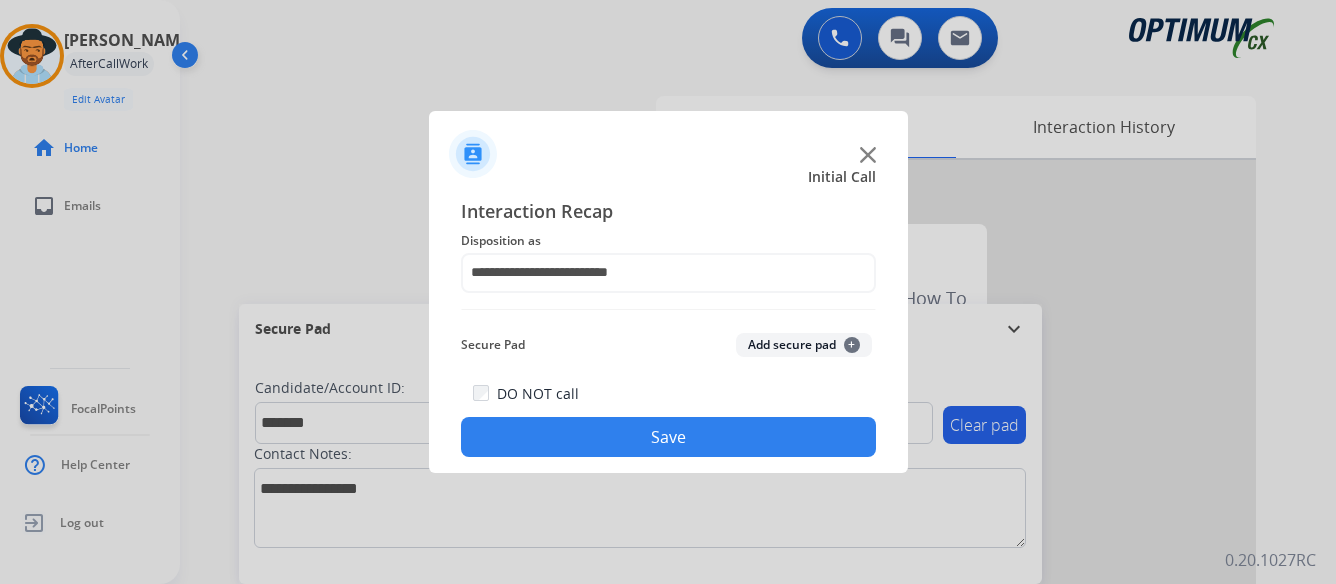 click on "Save" 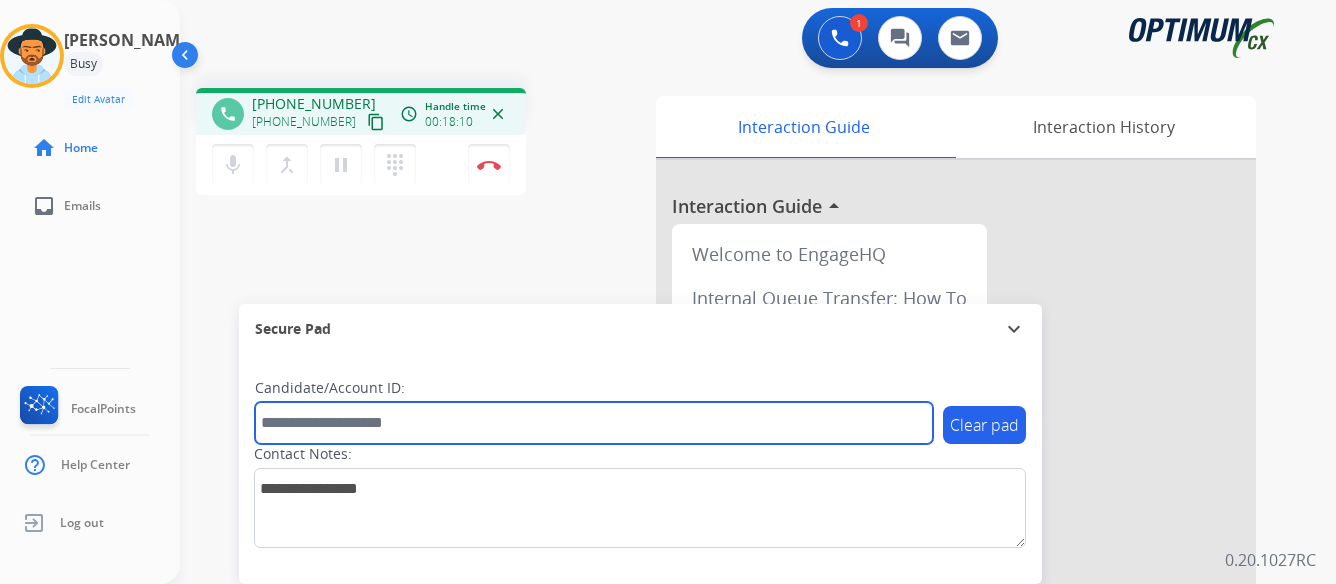 paste on "*******" 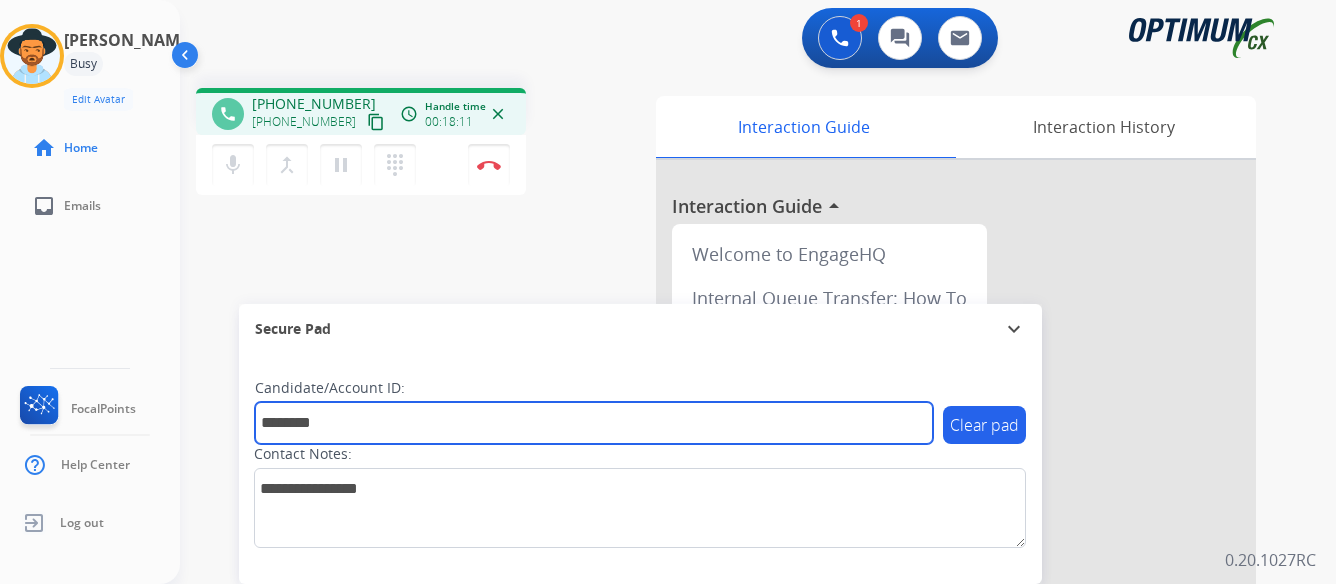 type on "*******" 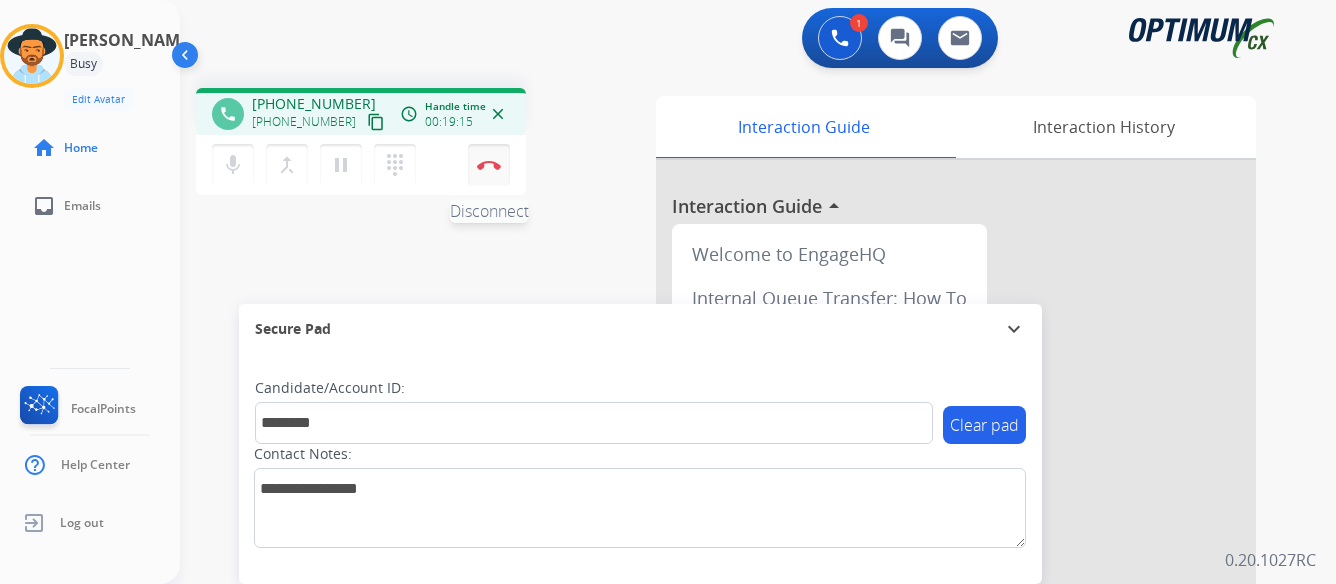 click at bounding box center [489, 165] 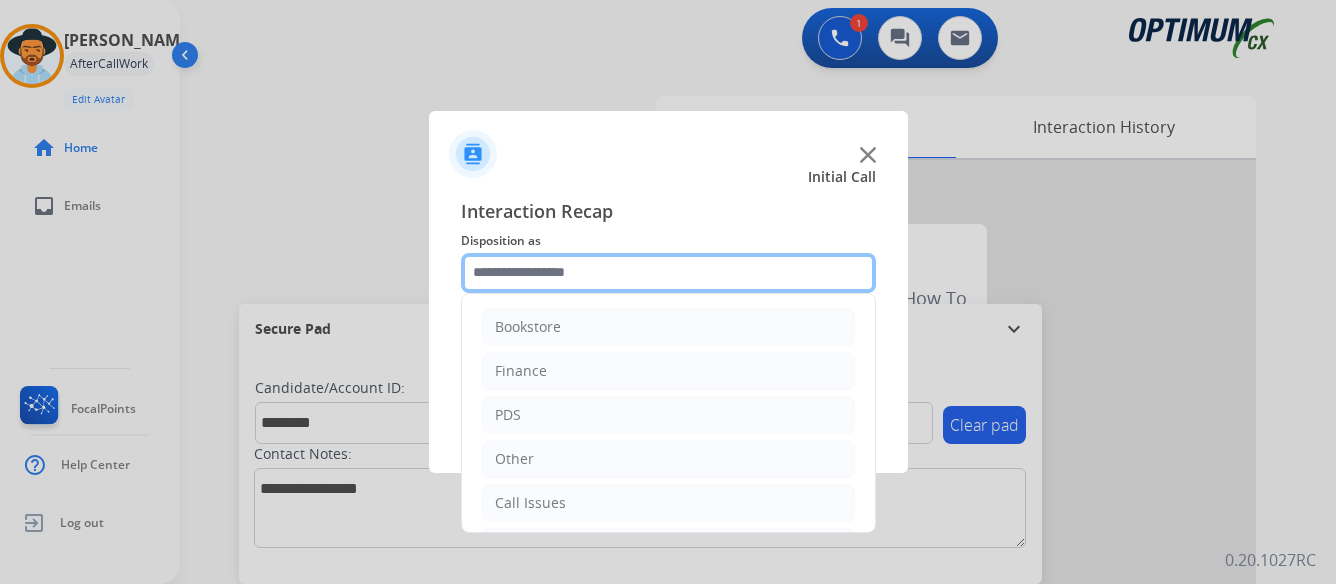 click 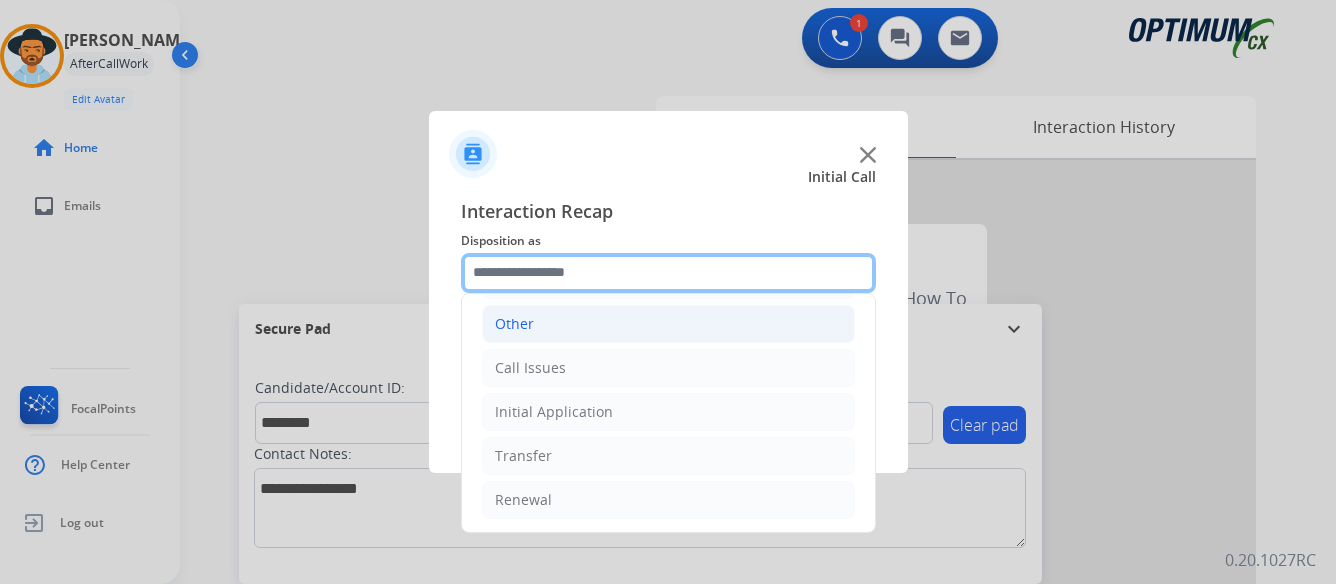 scroll, scrollTop: 136, scrollLeft: 0, axis: vertical 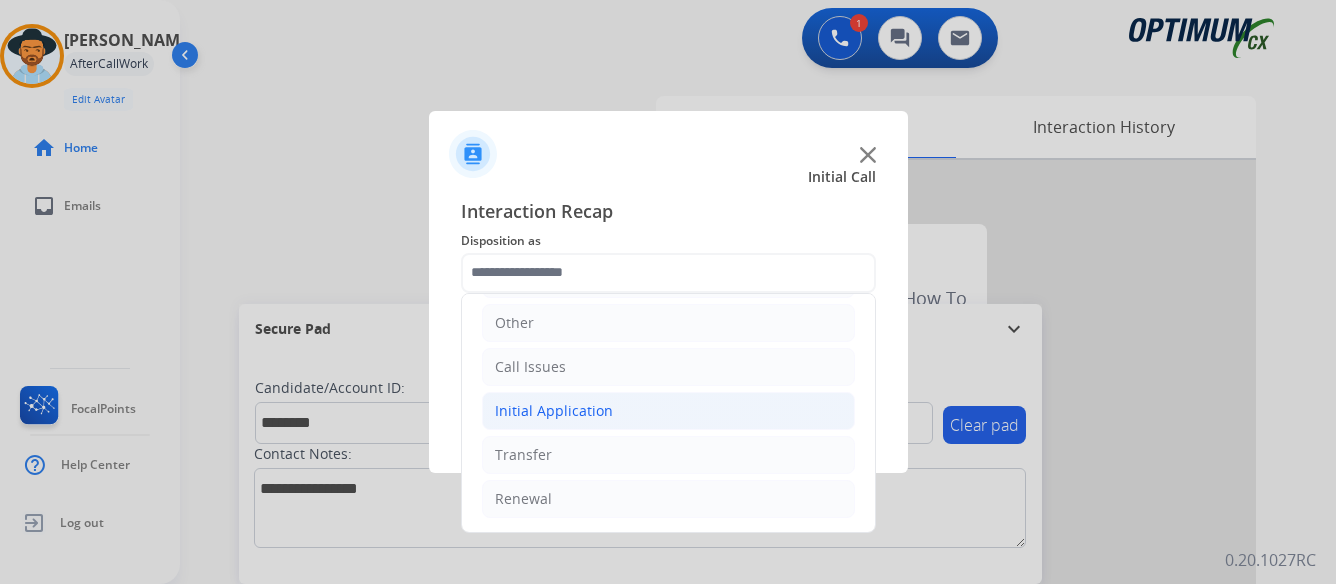 click on "Initial Application" 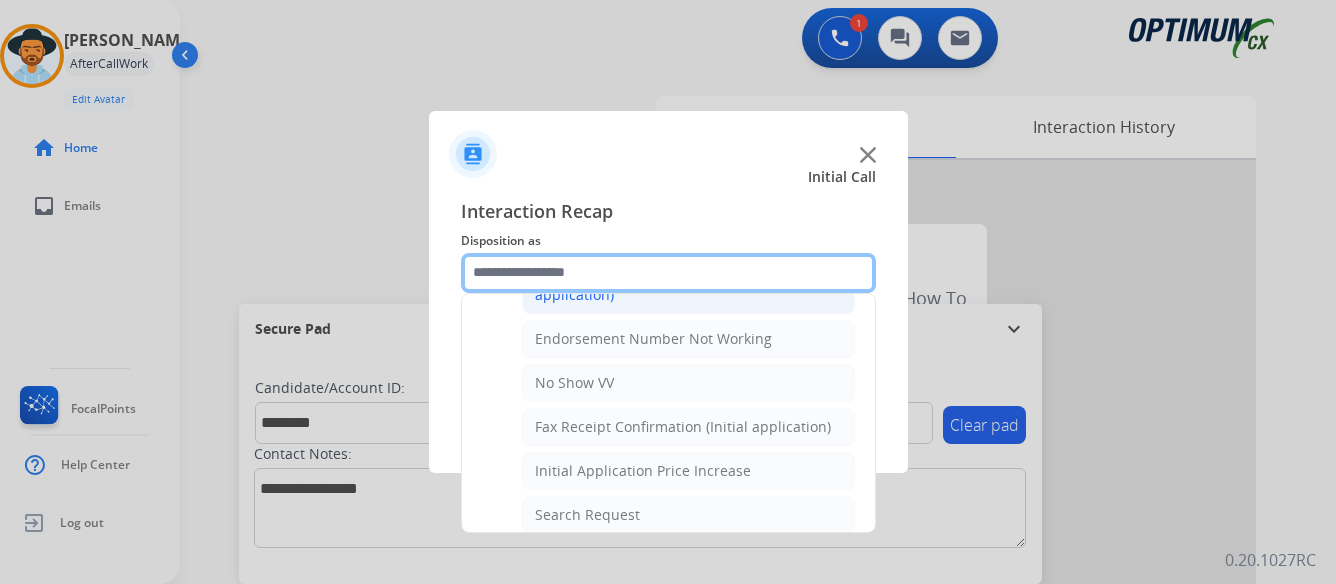 scroll, scrollTop: 636, scrollLeft: 0, axis: vertical 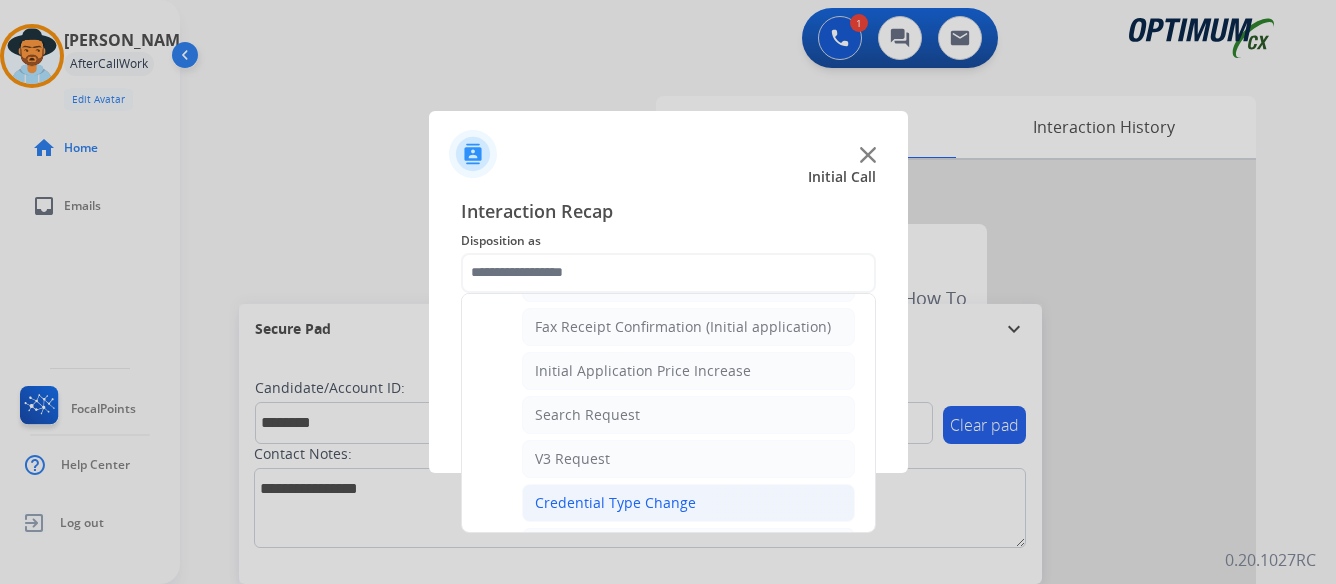 click on "Credential Type Change" 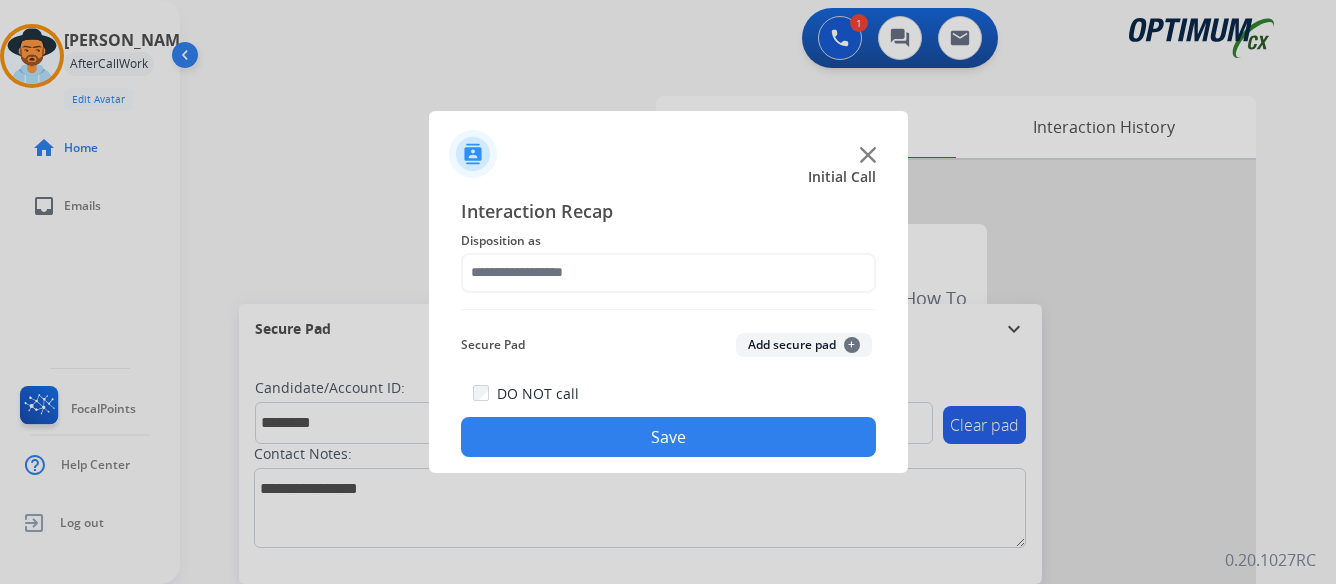 type on "**********" 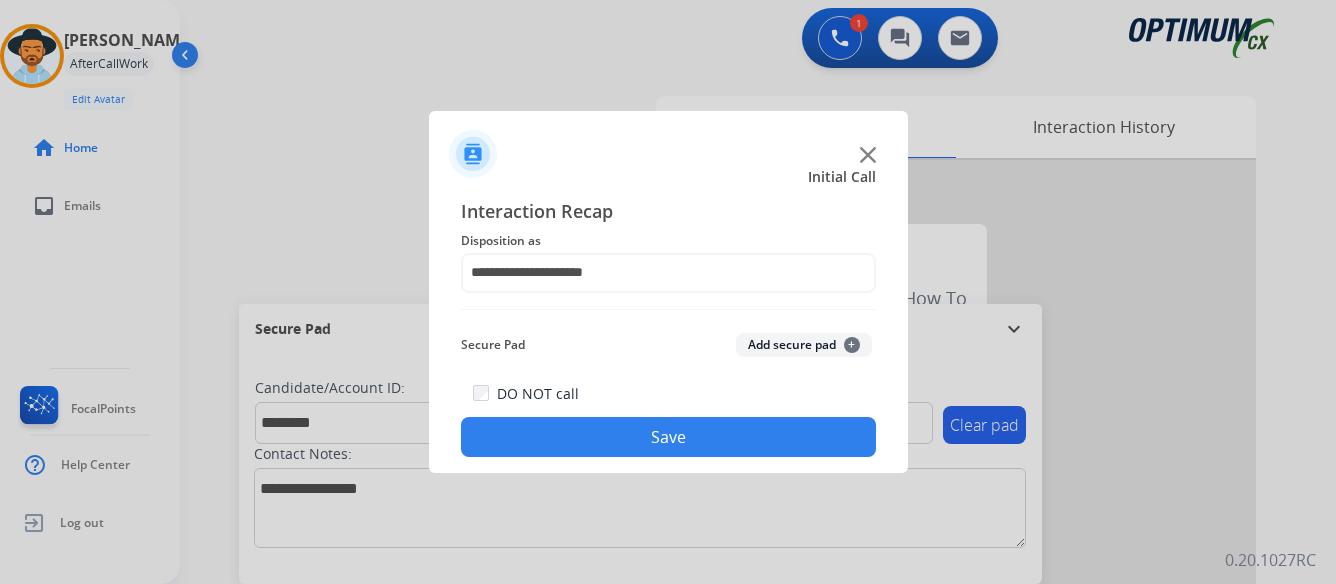 click on "Save" 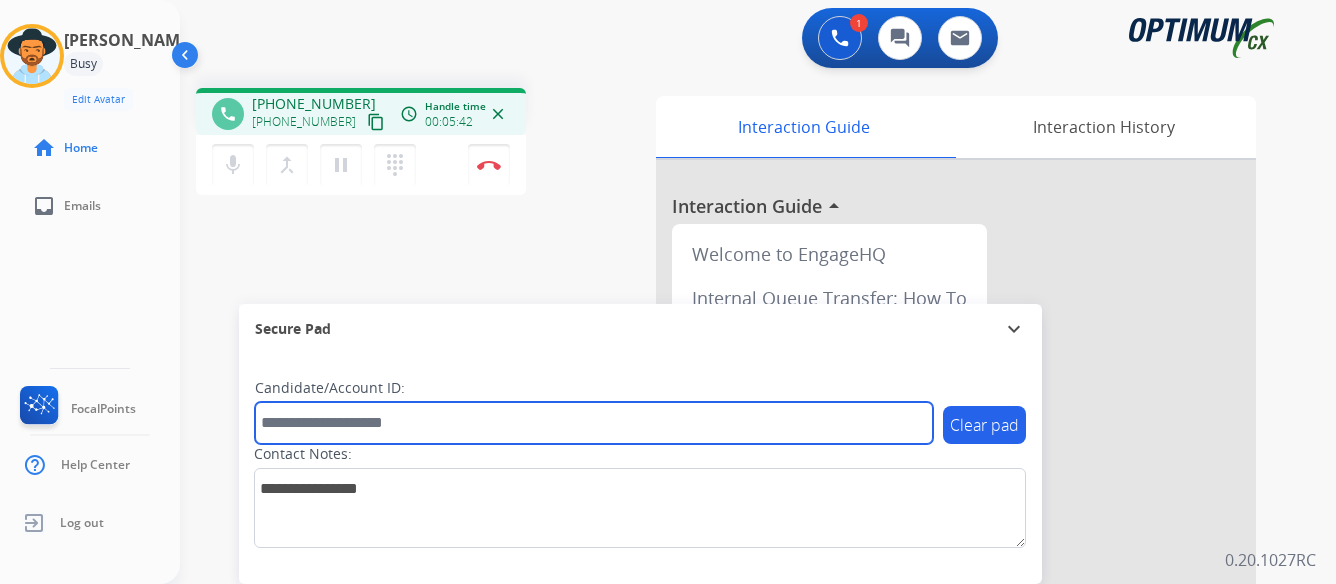 paste on "*******" 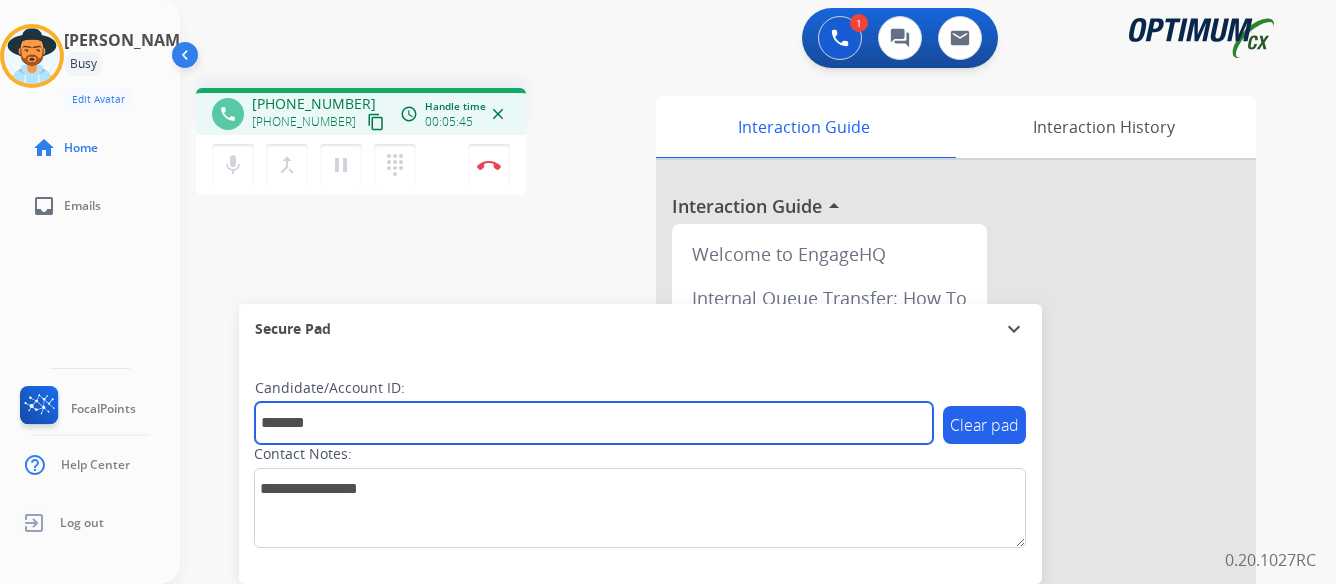 type on "*******" 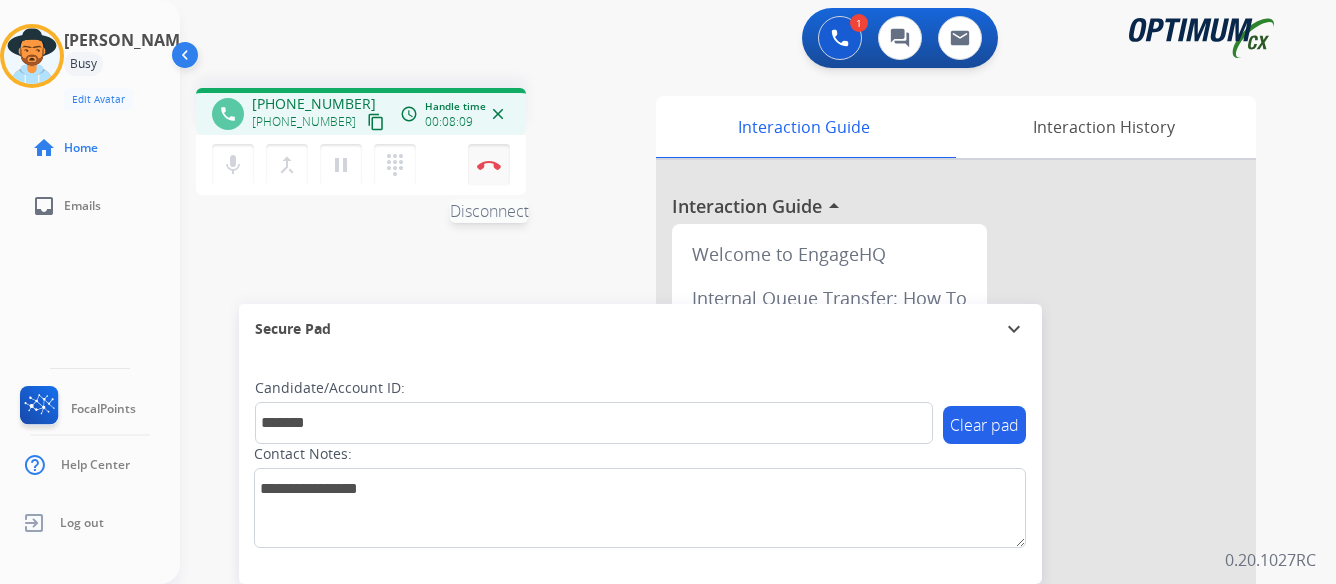 click at bounding box center (489, 165) 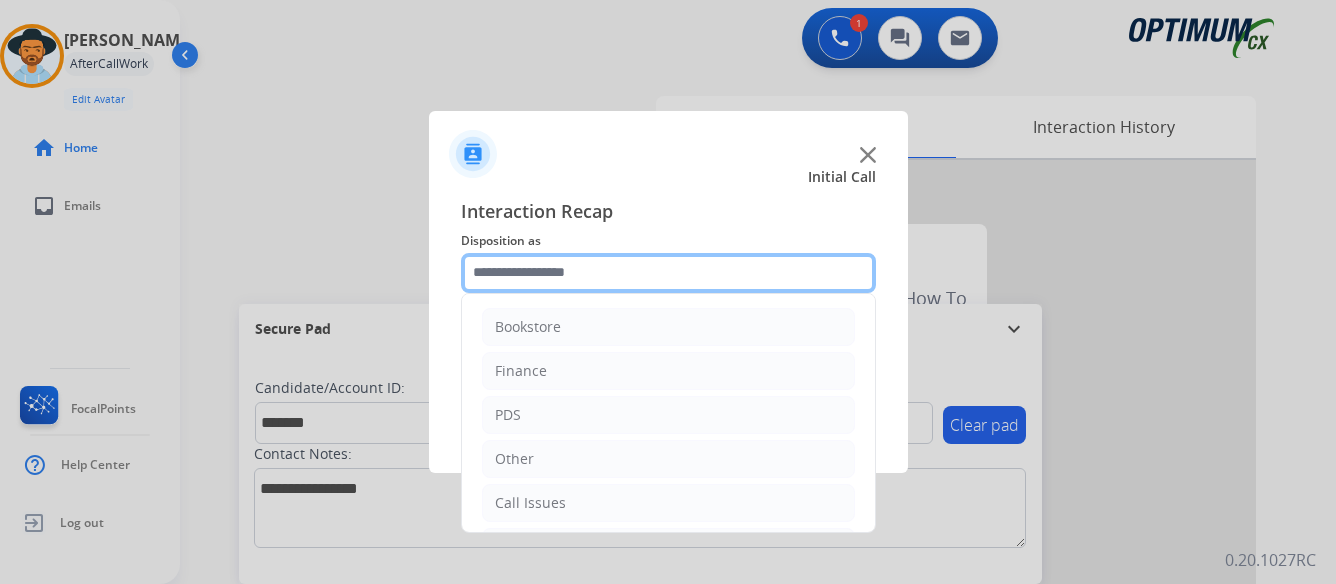click 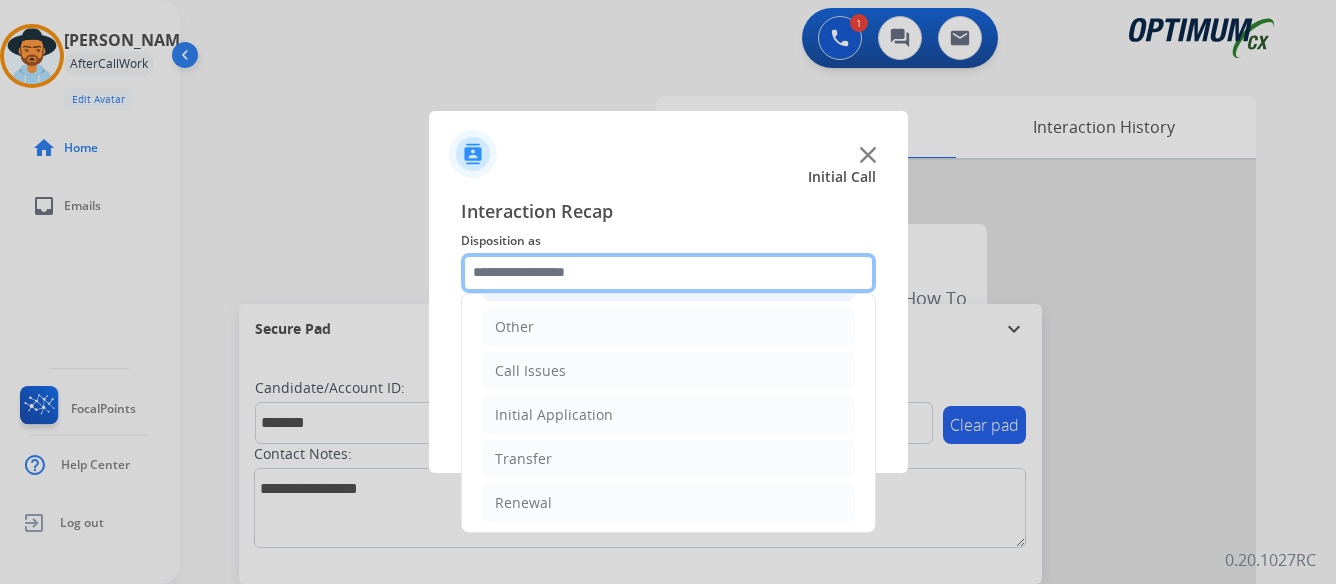 scroll, scrollTop: 136, scrollLeft: 0, axis: vertical 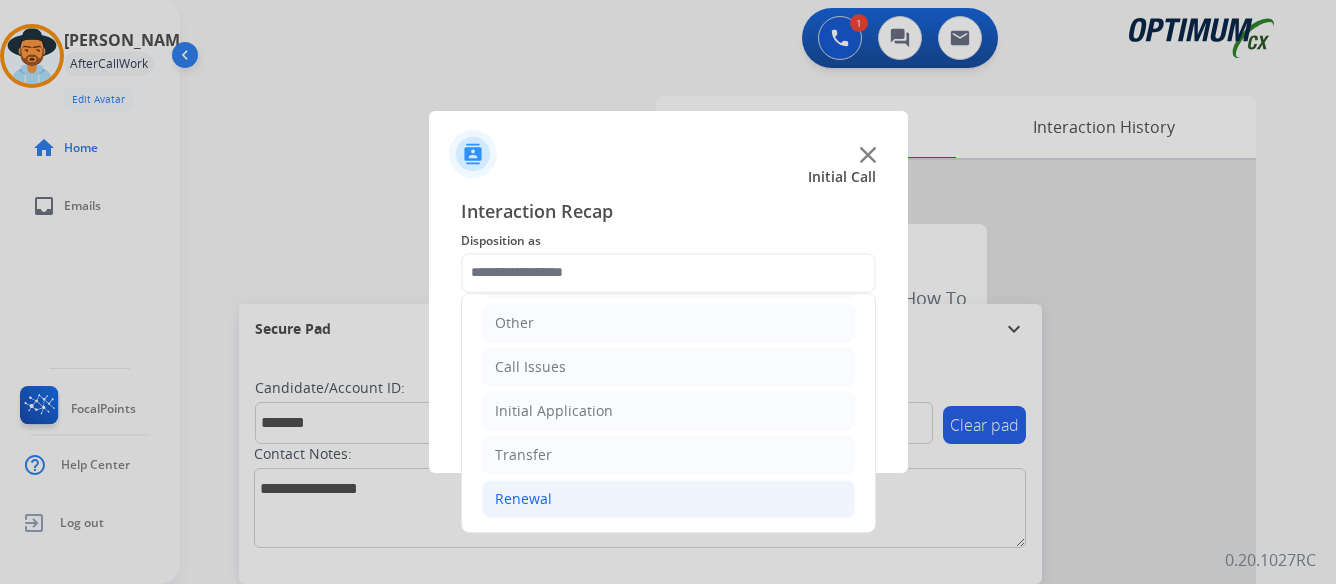 click on "Renewal" 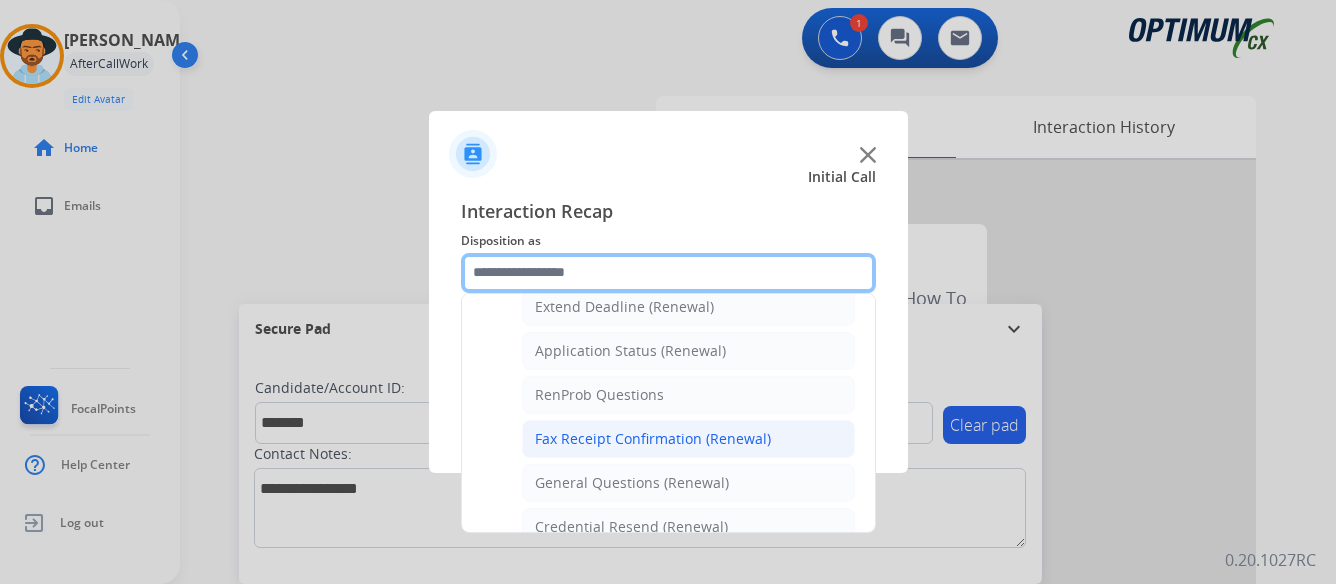 scroll, scrollTop: 536, scrollLeft: 0, axis: vertical 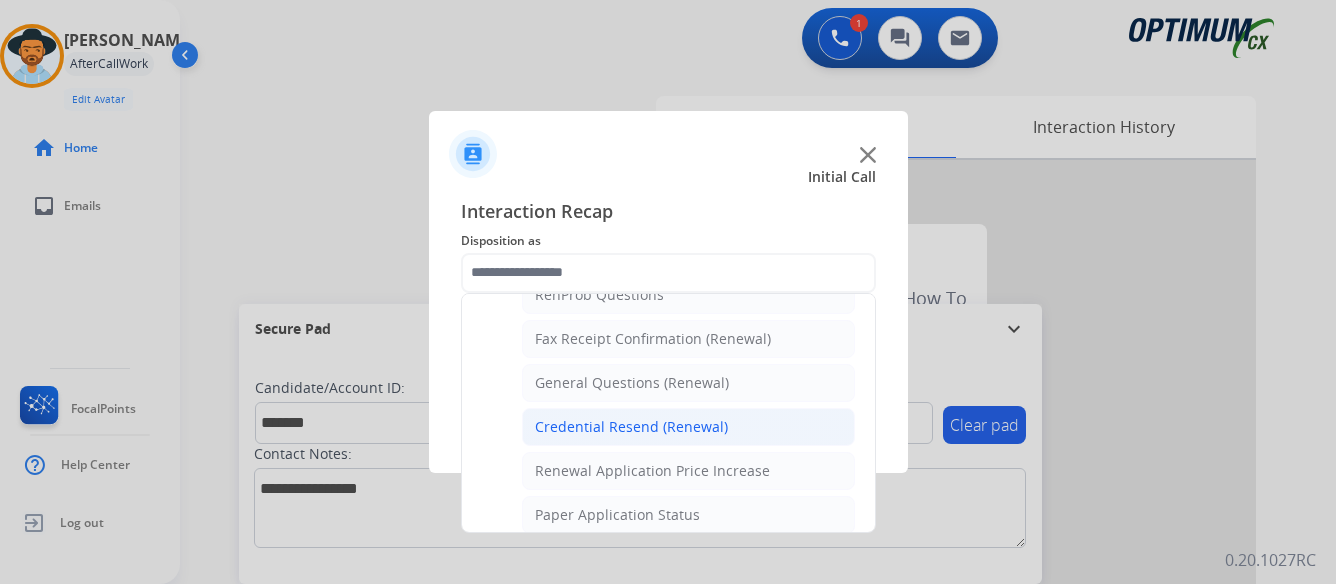 click on "Credential Resend (Renewal)" 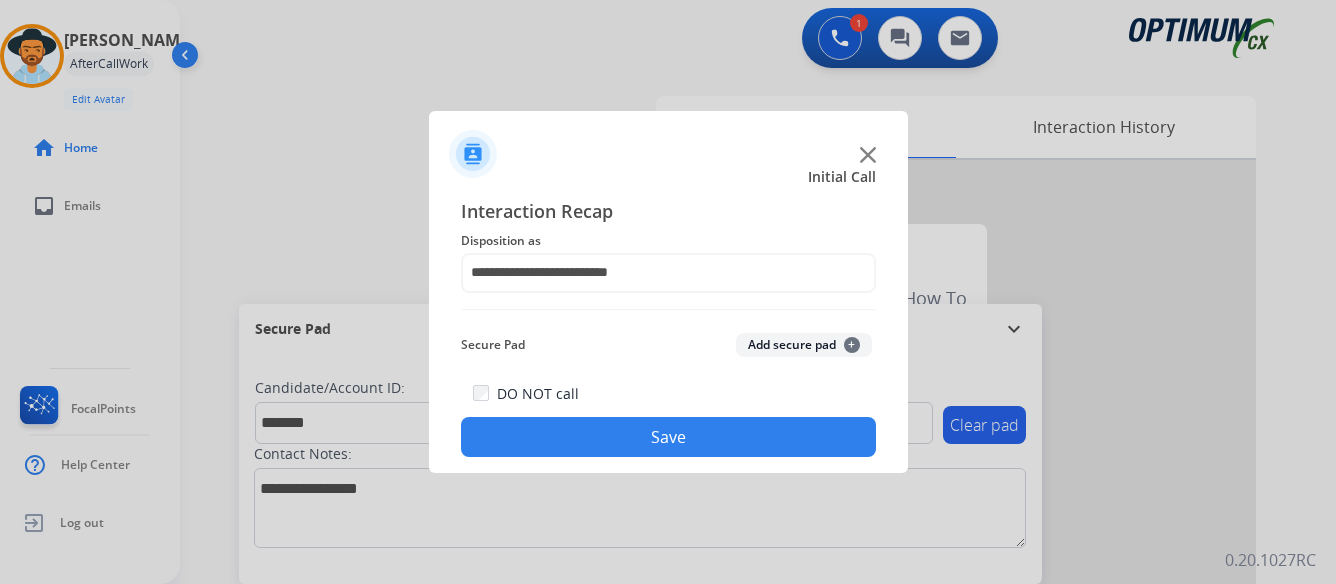 click on "Save" 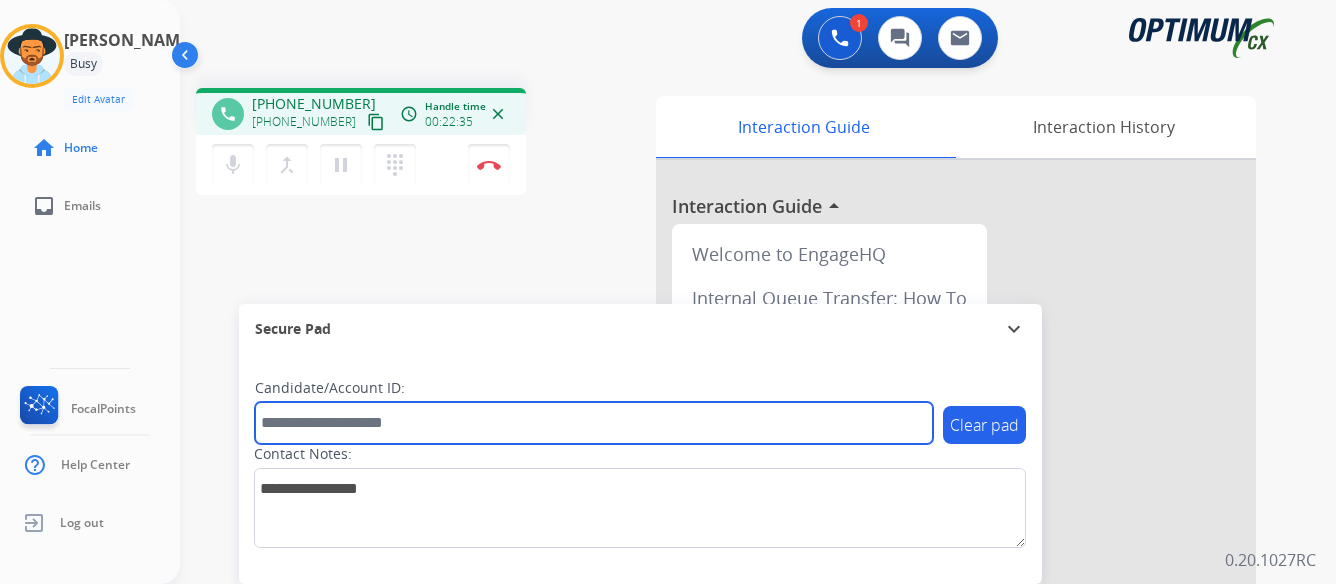 paste on "*******" 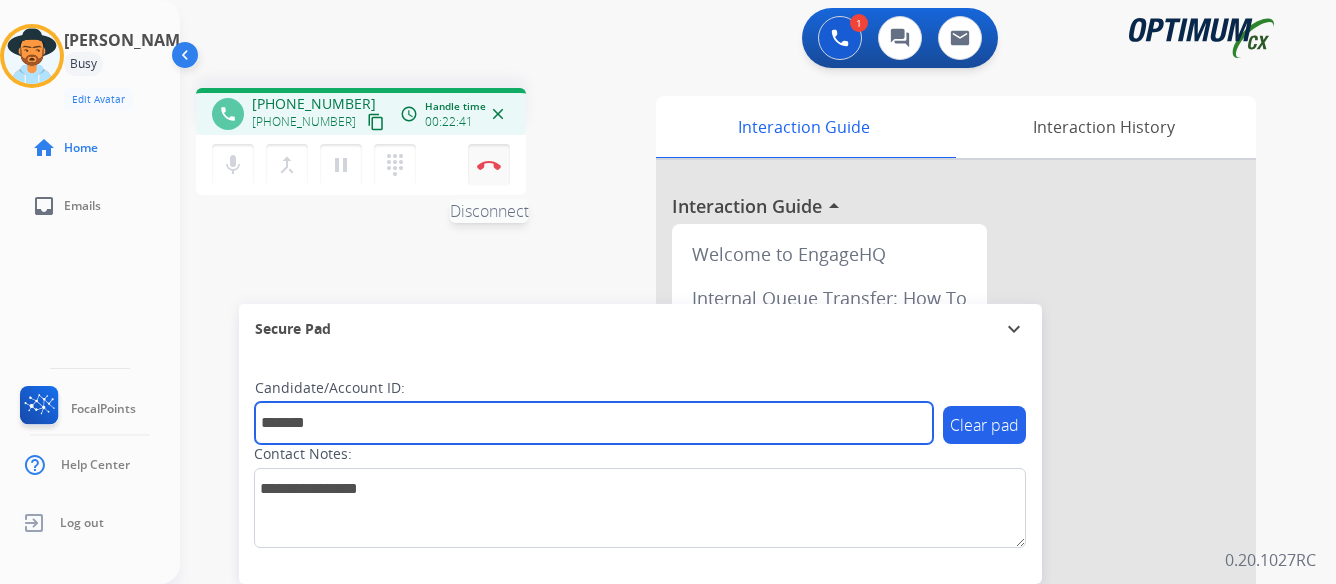 type on "*******" 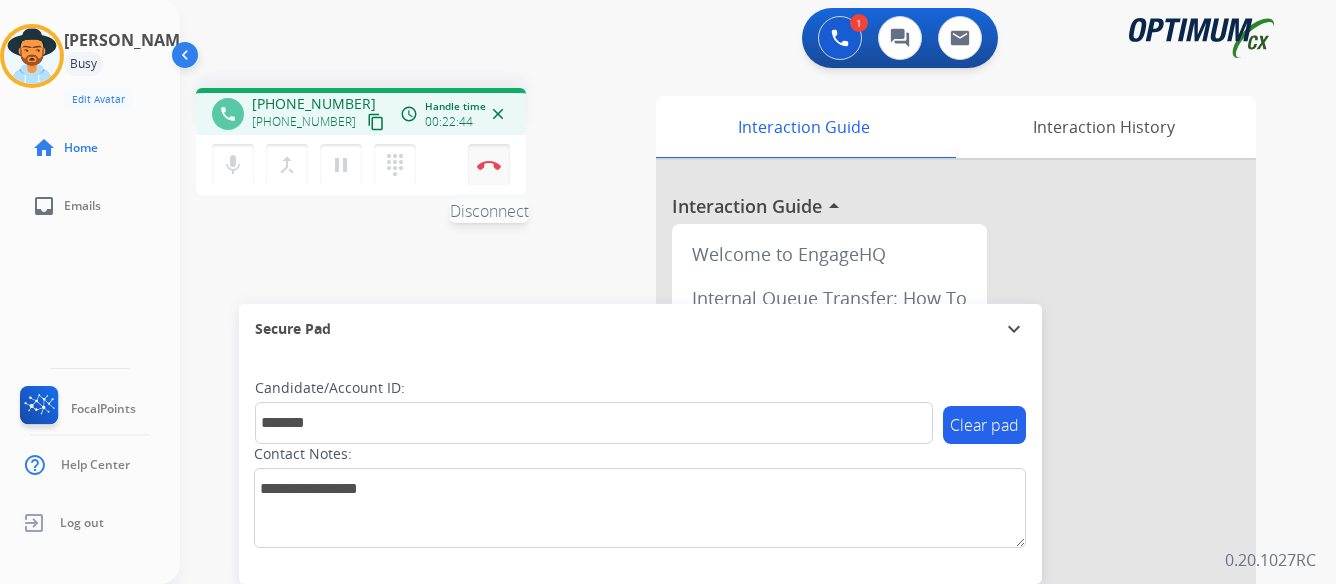 click at bounding box center (489, 165) 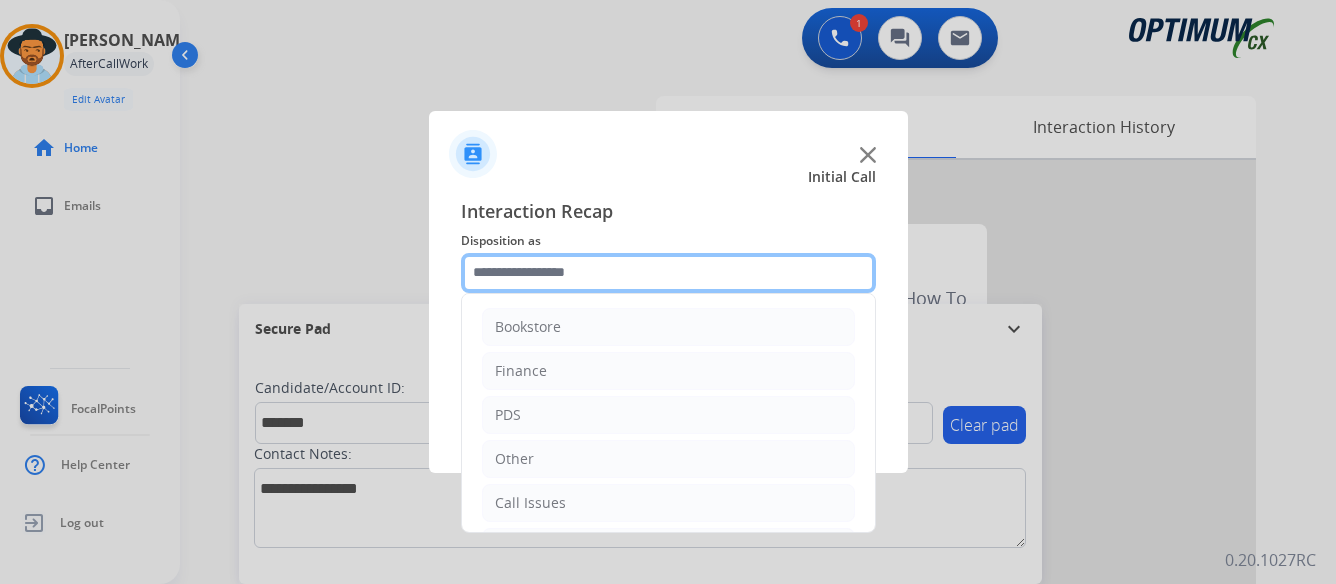 click 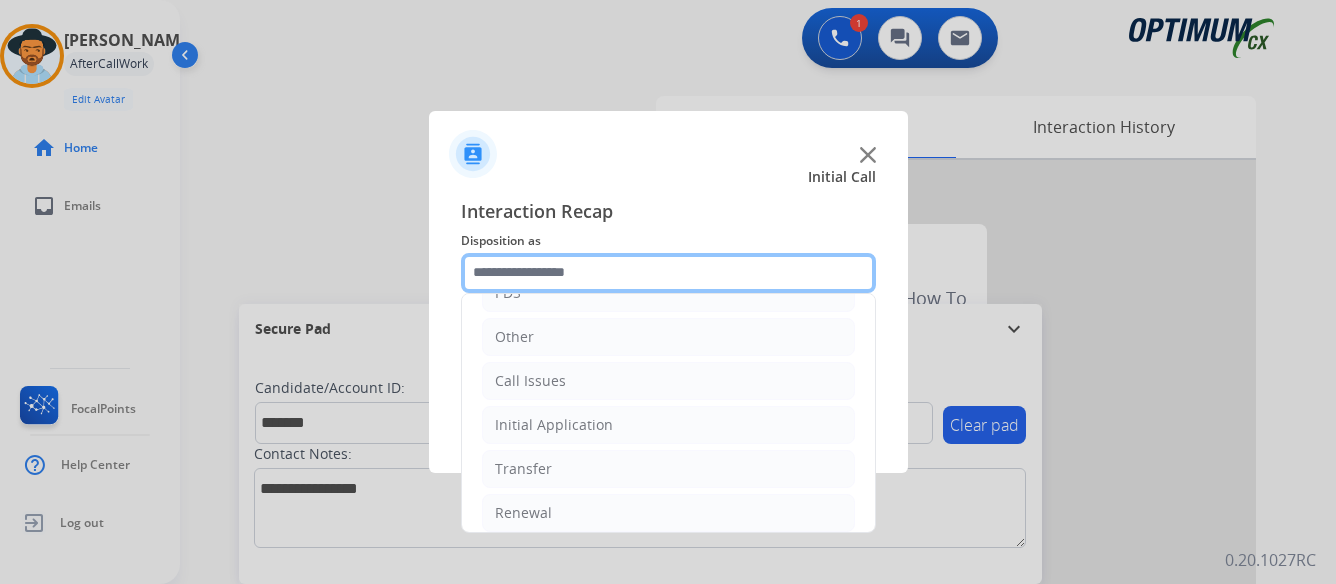 scroll, scrollTop: 136, scrollLeft: 0, axis: vertical 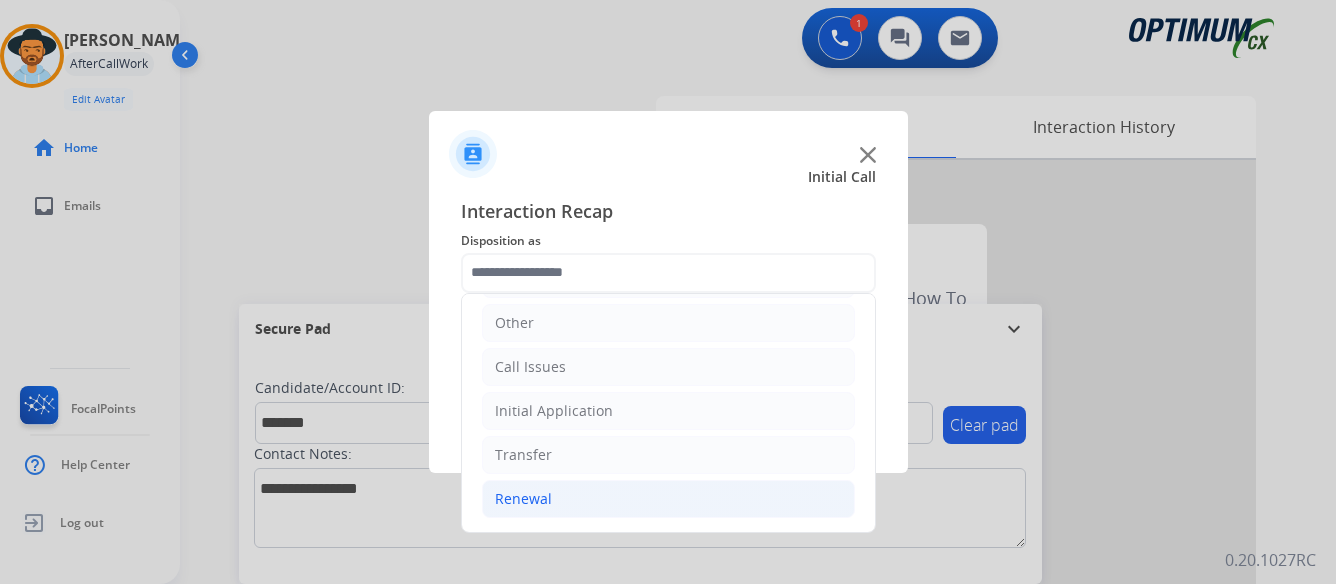 click on "Renewal" 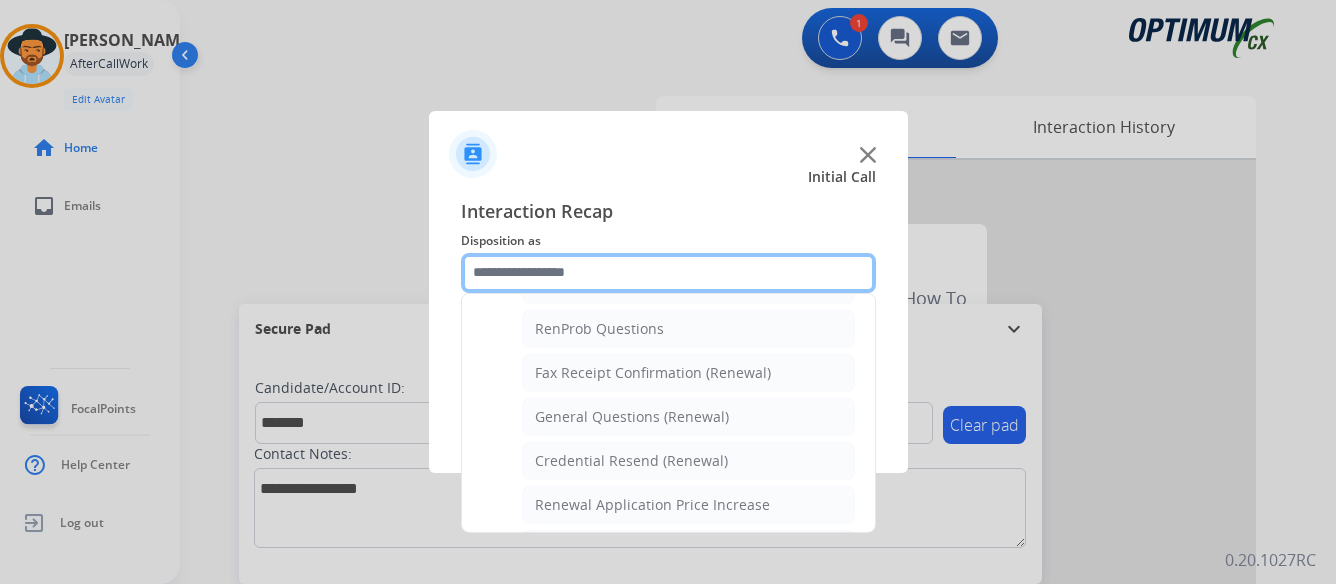 scroll, scrollTop: 536, scrollLeft: 0, axis: vertical 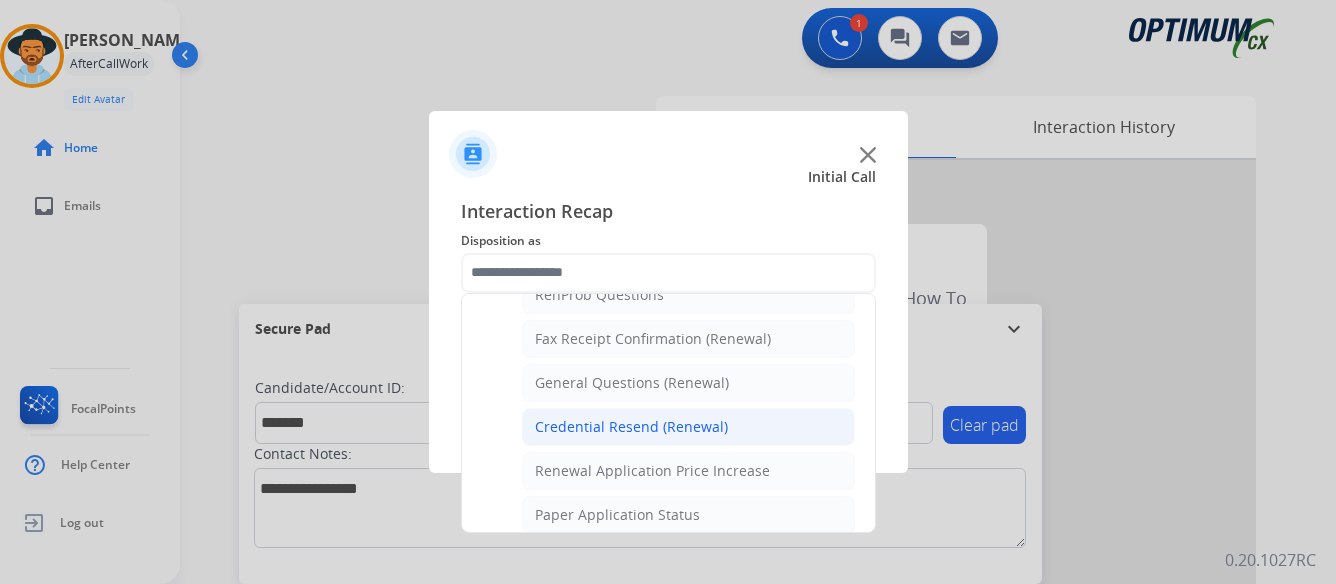 click on "Credential Resend (Renewal)" 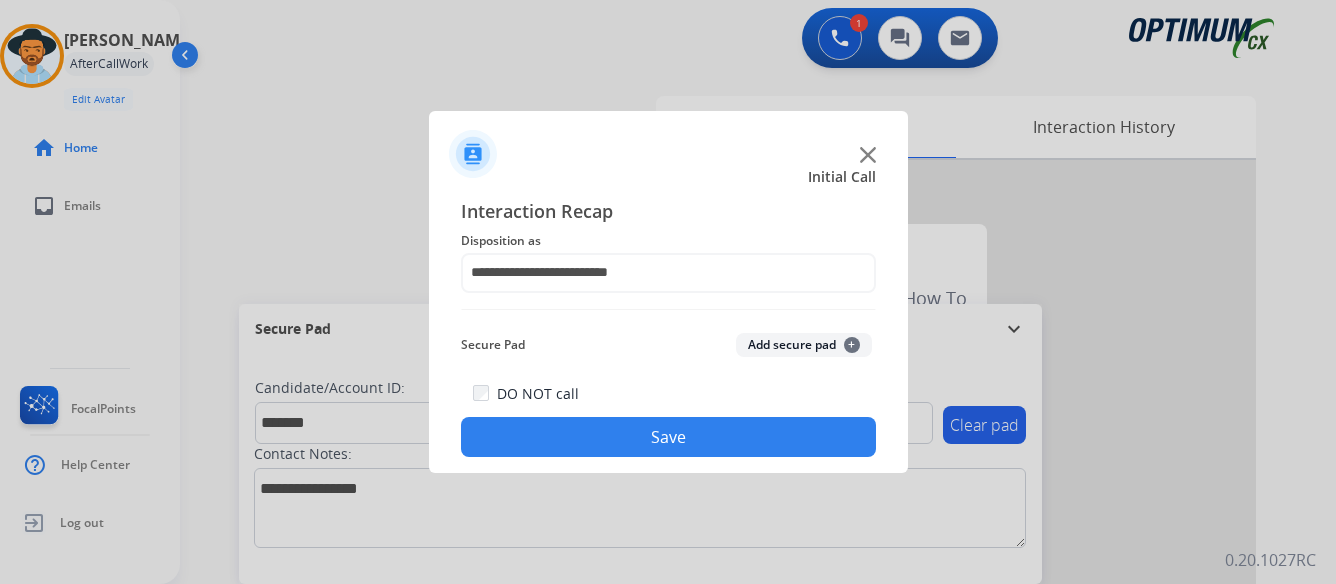 click on "Save" 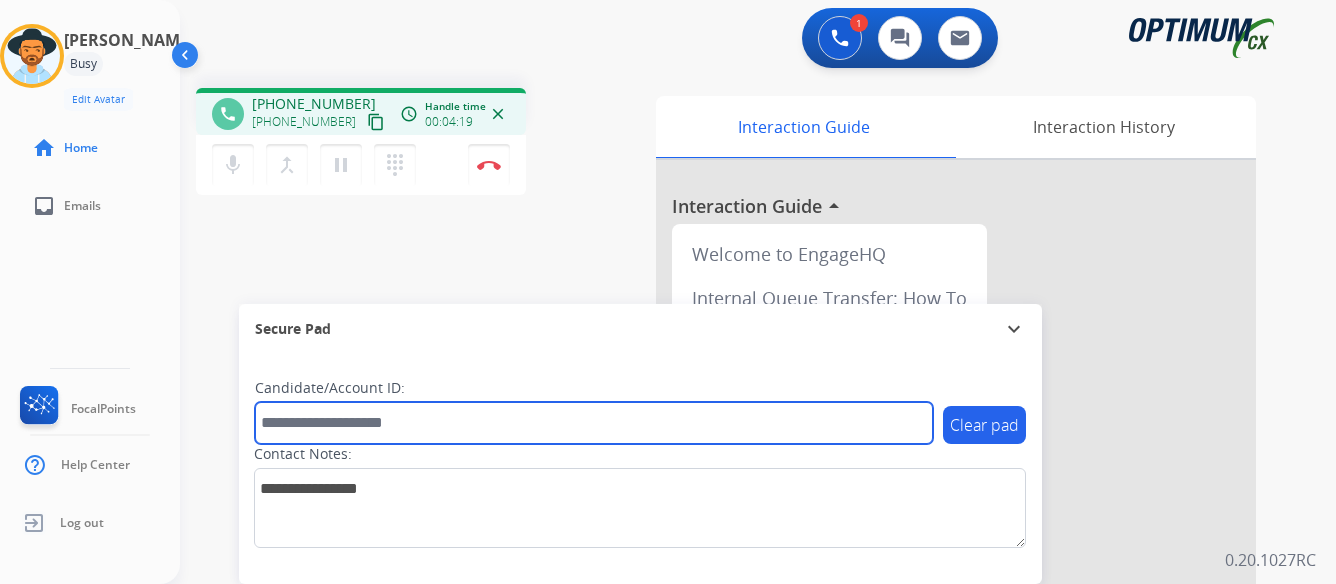 paste on "*******" 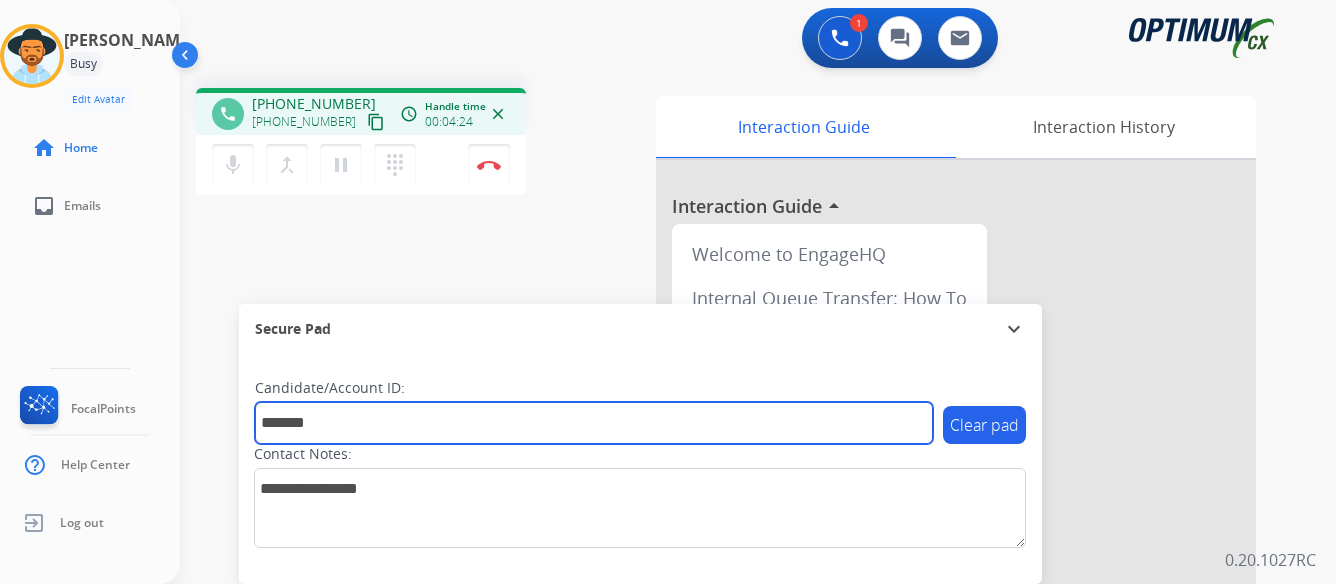 type on "*******" 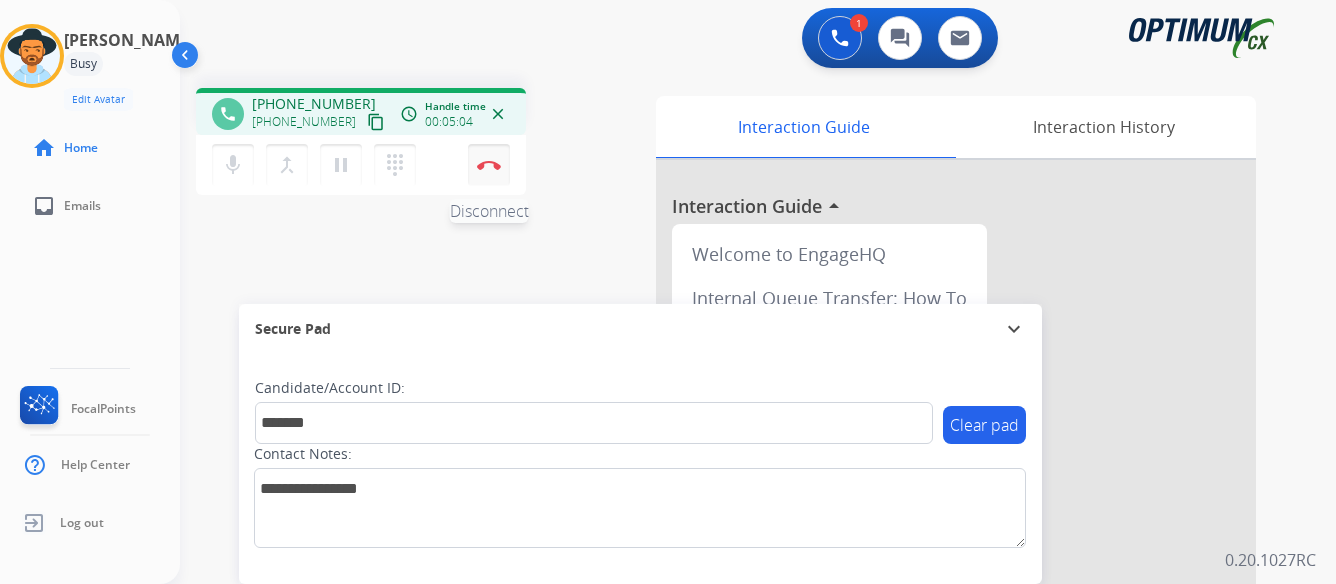 click at bounding box center [489, 165] 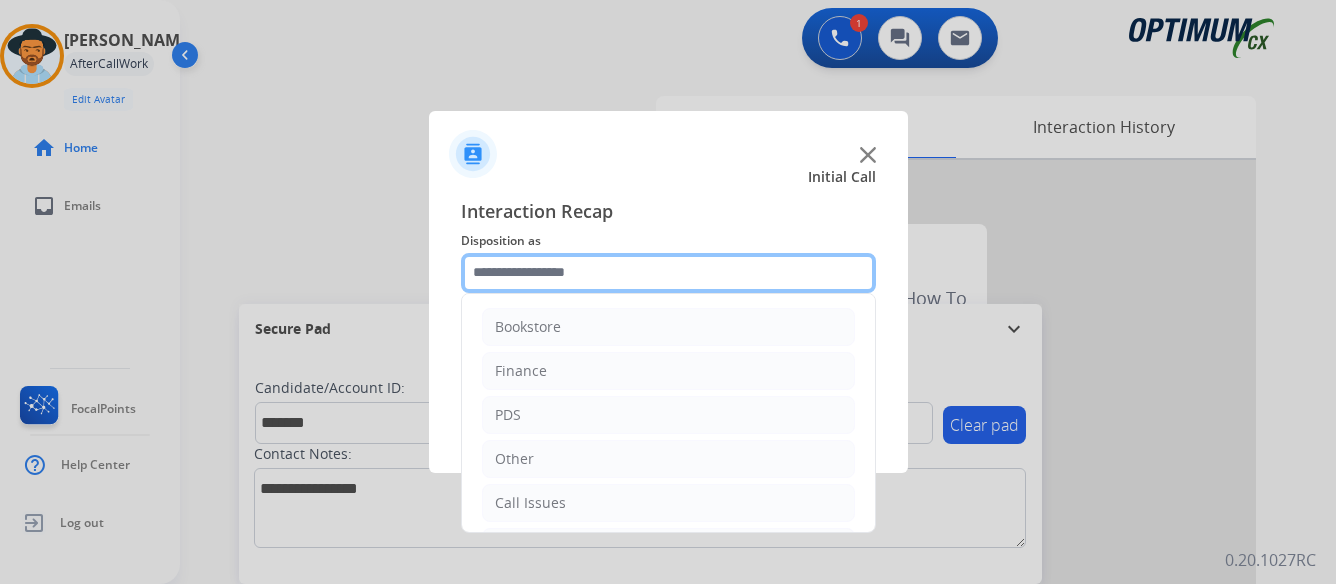 click 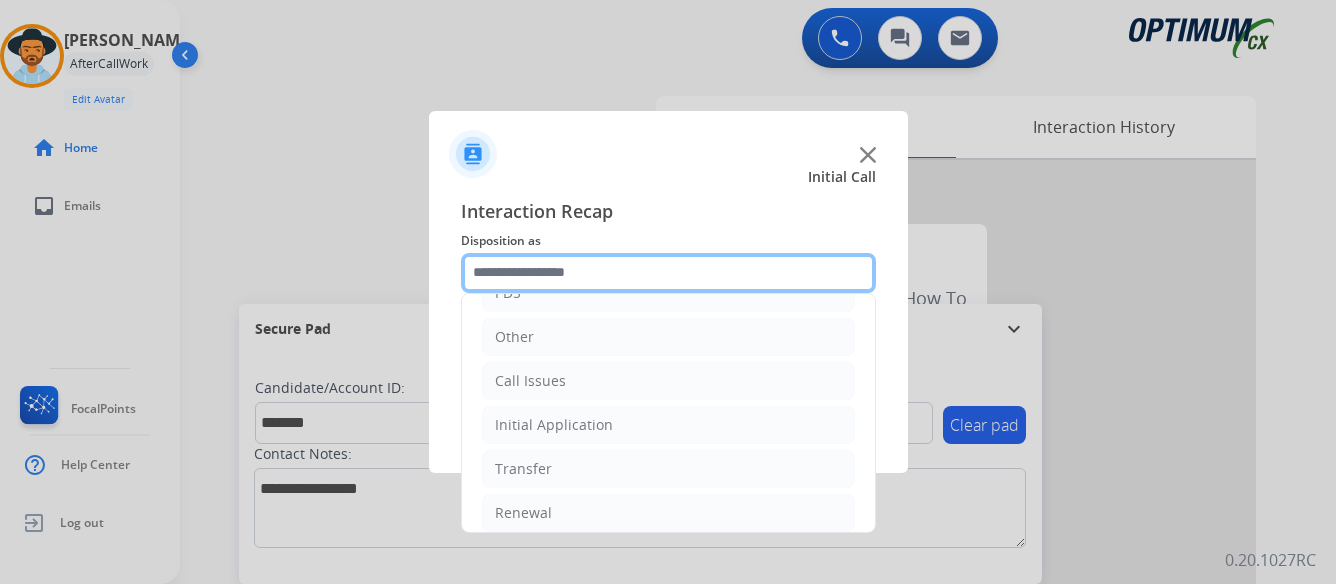 scroll, scrollTop: 136, scrollLeft: 0, axis: vertical 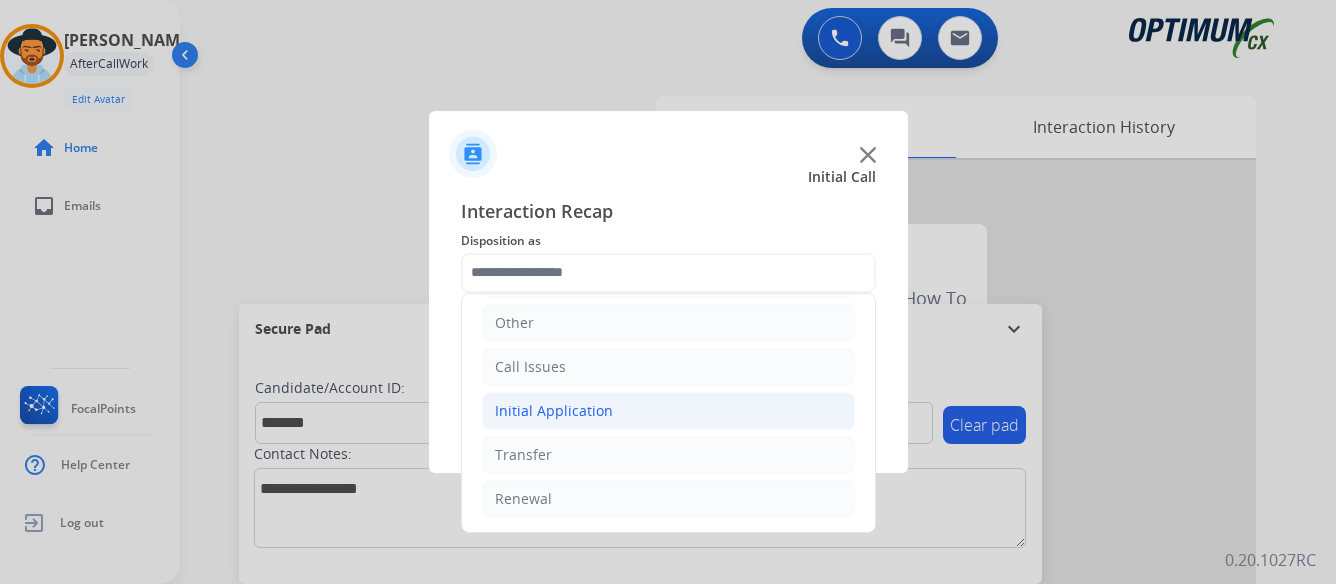 click on "Initial Application" 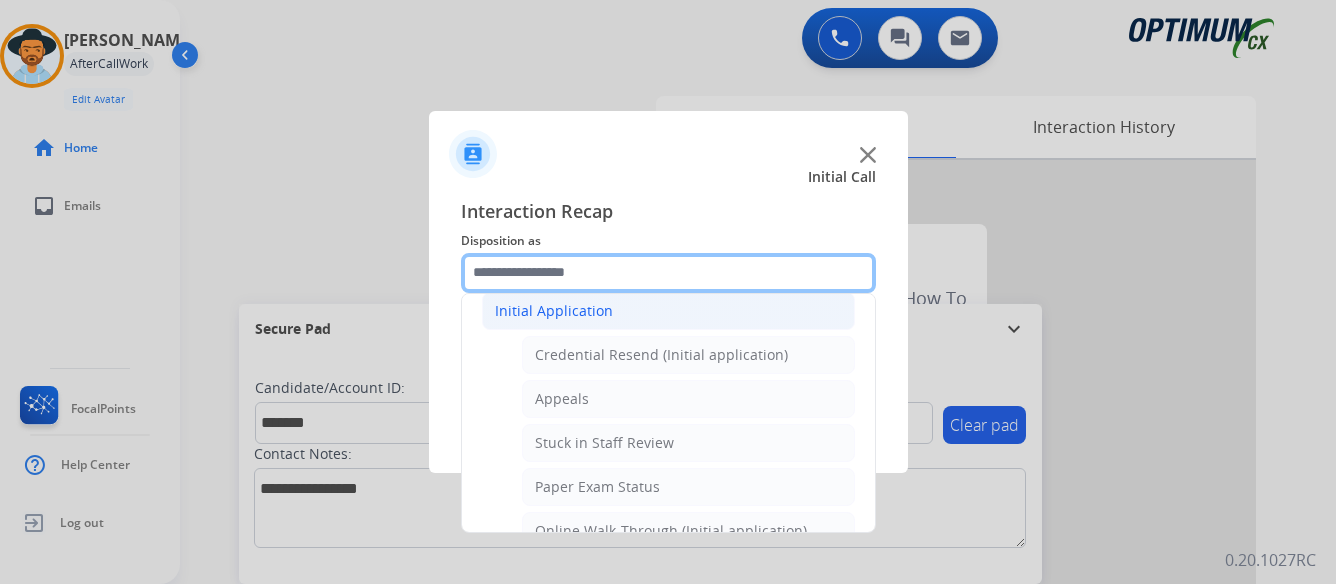 scroll, scrollTop: 336, scrollLeft: 0, axis: vertical 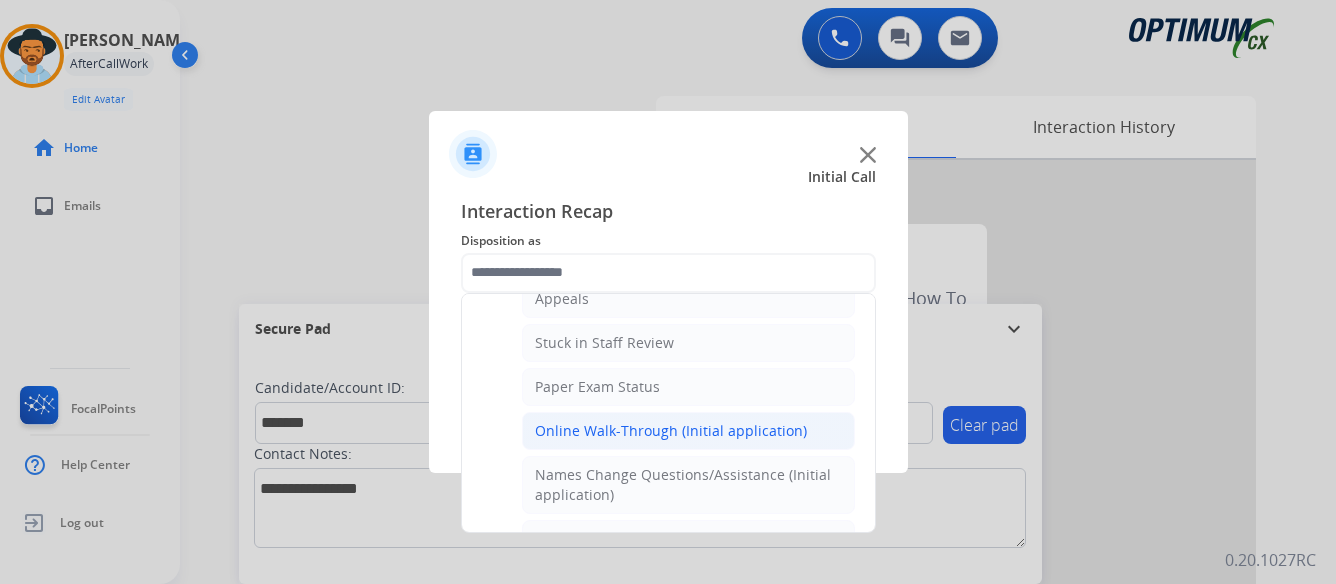click on "Online Walk-Through (Initial application)" 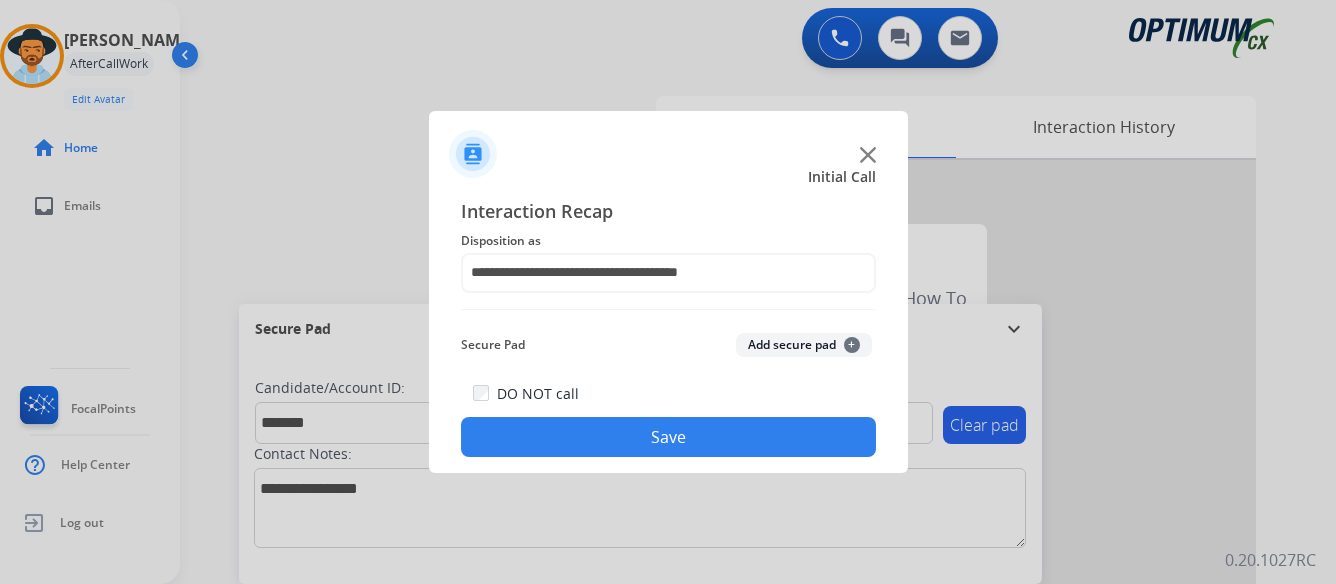 click on "Save" 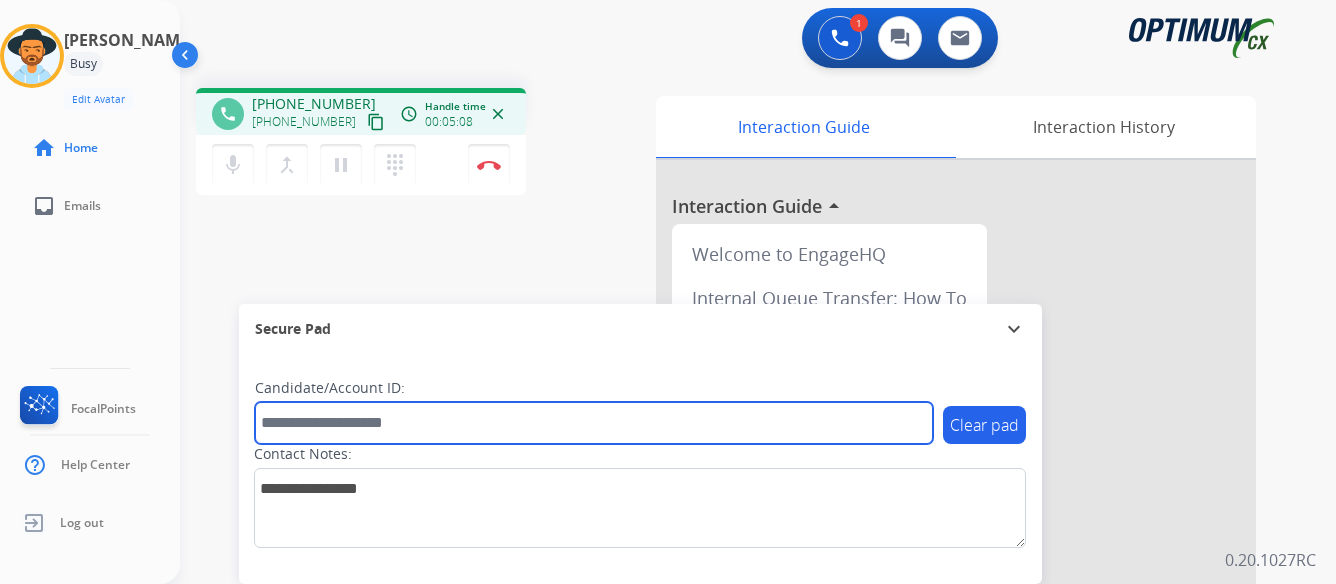 paste on "*******" 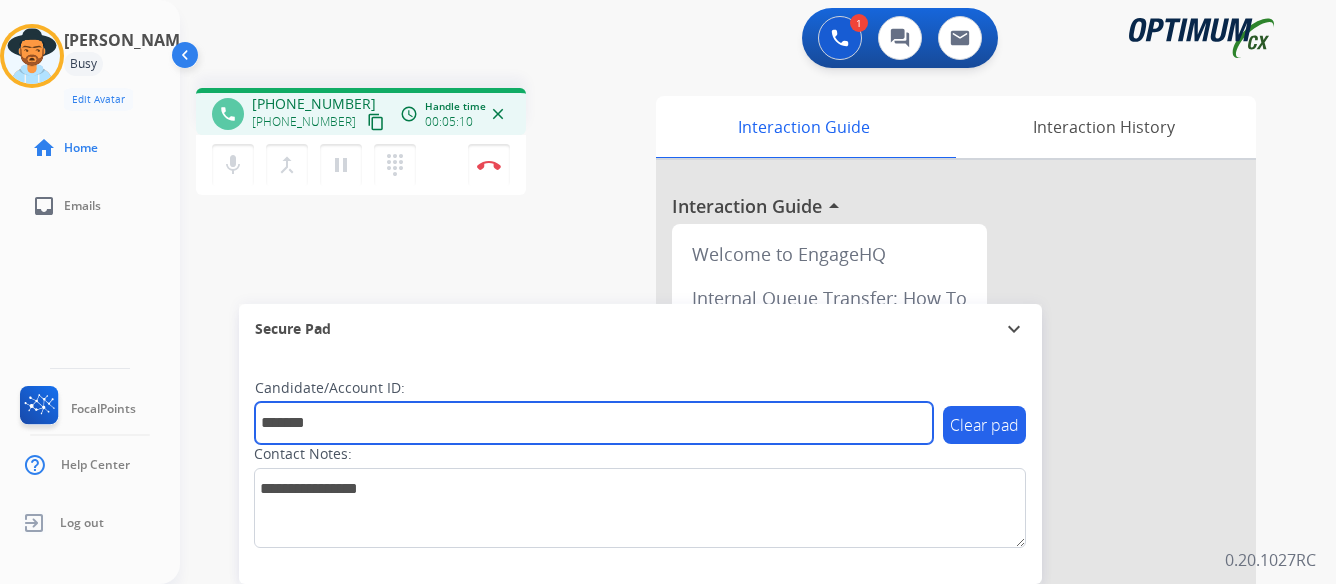 type on "*******" 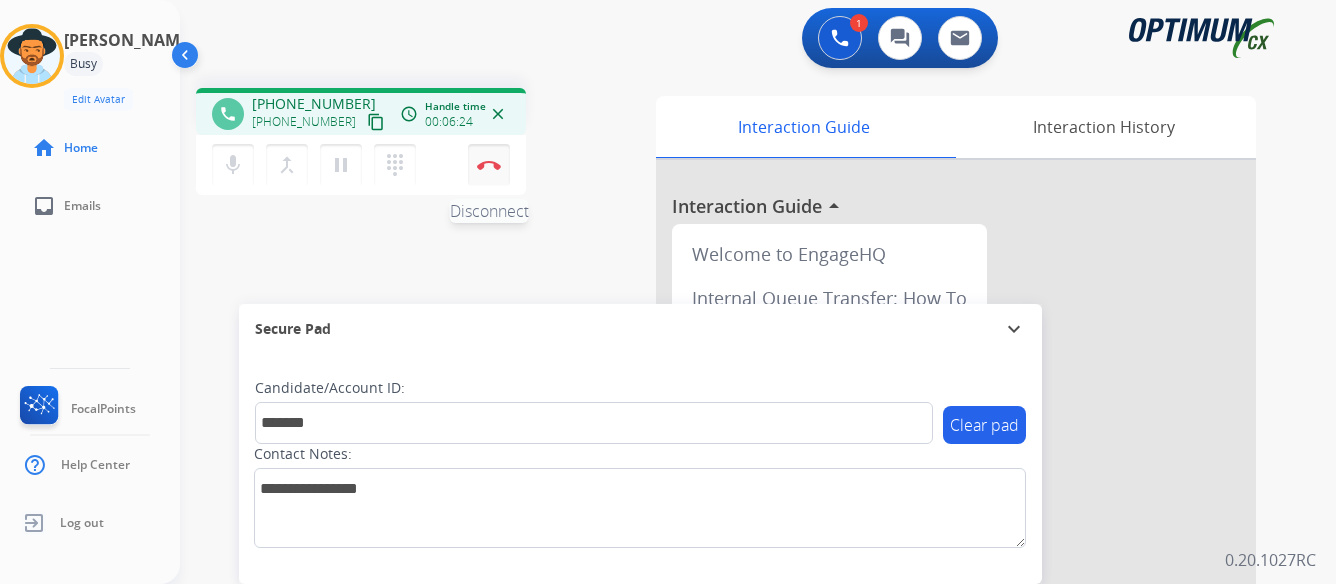 click at bounding box center (489, 165) 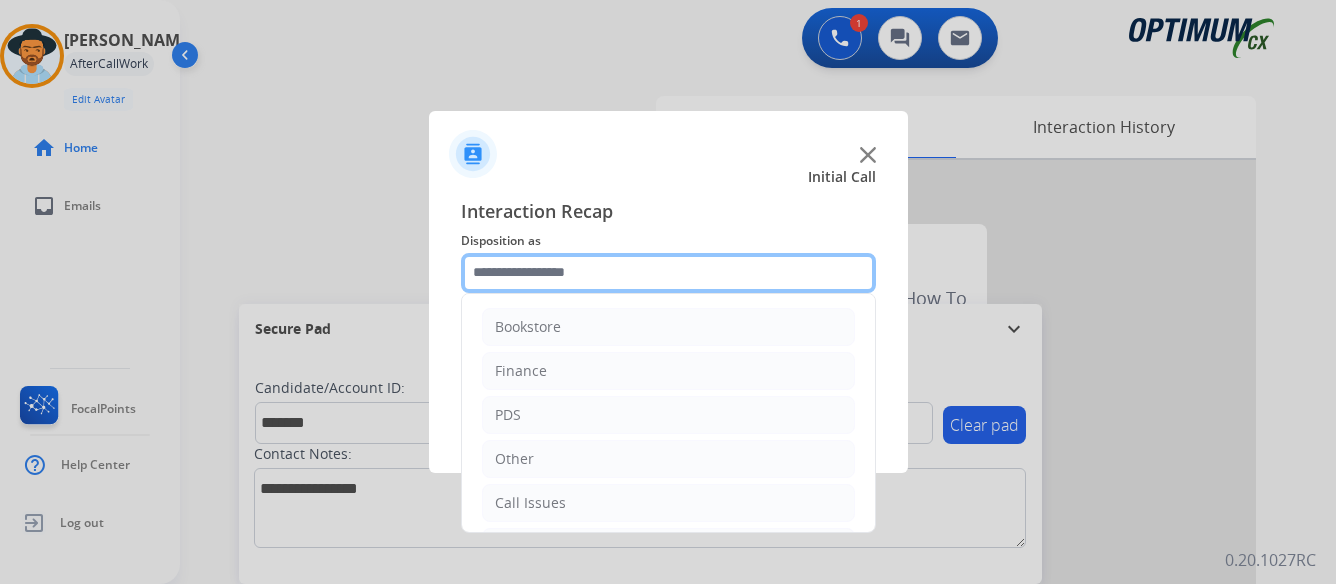 click 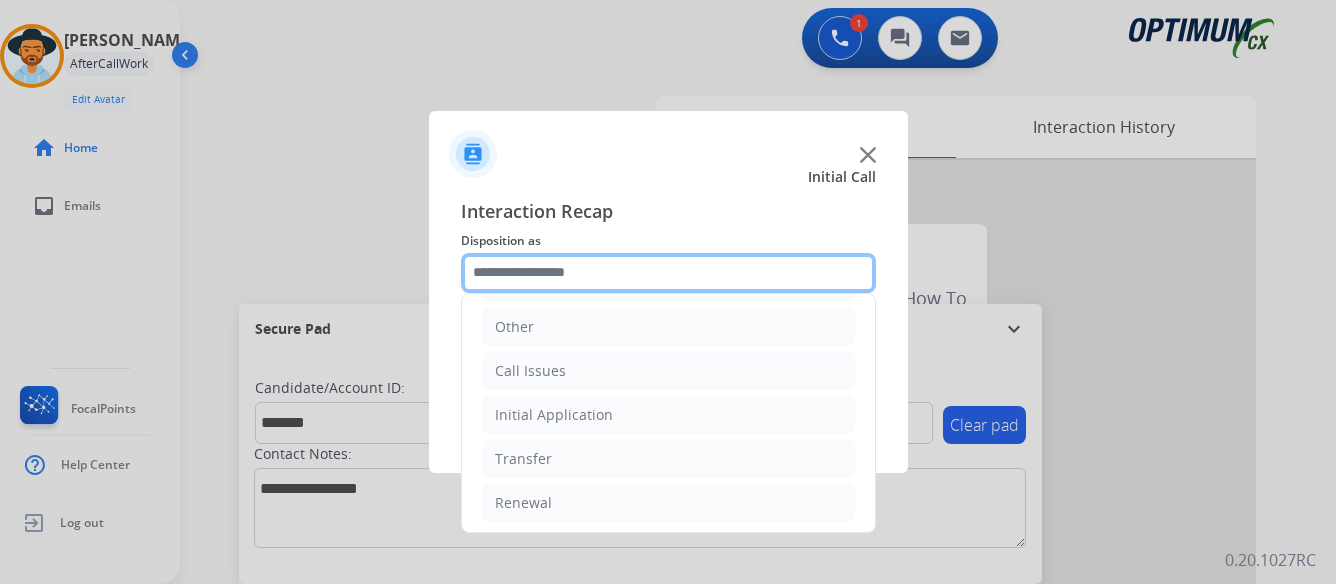 scroll, scrollTop: 136, scrollLeft: 0, axis: vertical 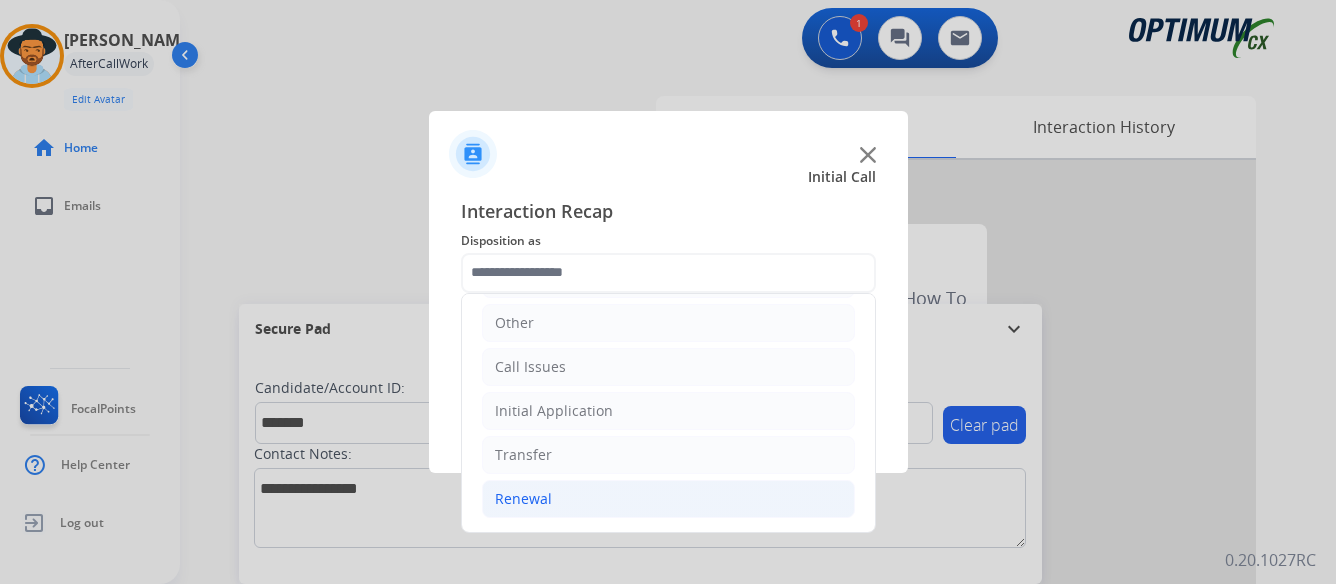 click on "Renewal" 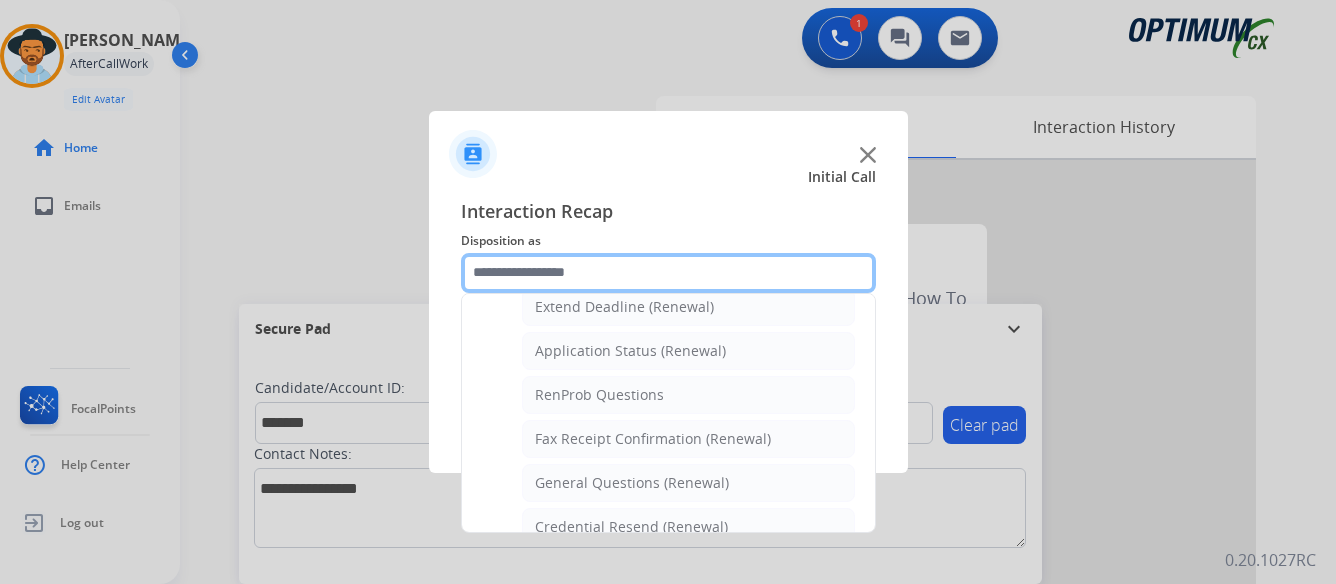scroll, scrollTop: 536, scrollLeft: 0, axis: vertical 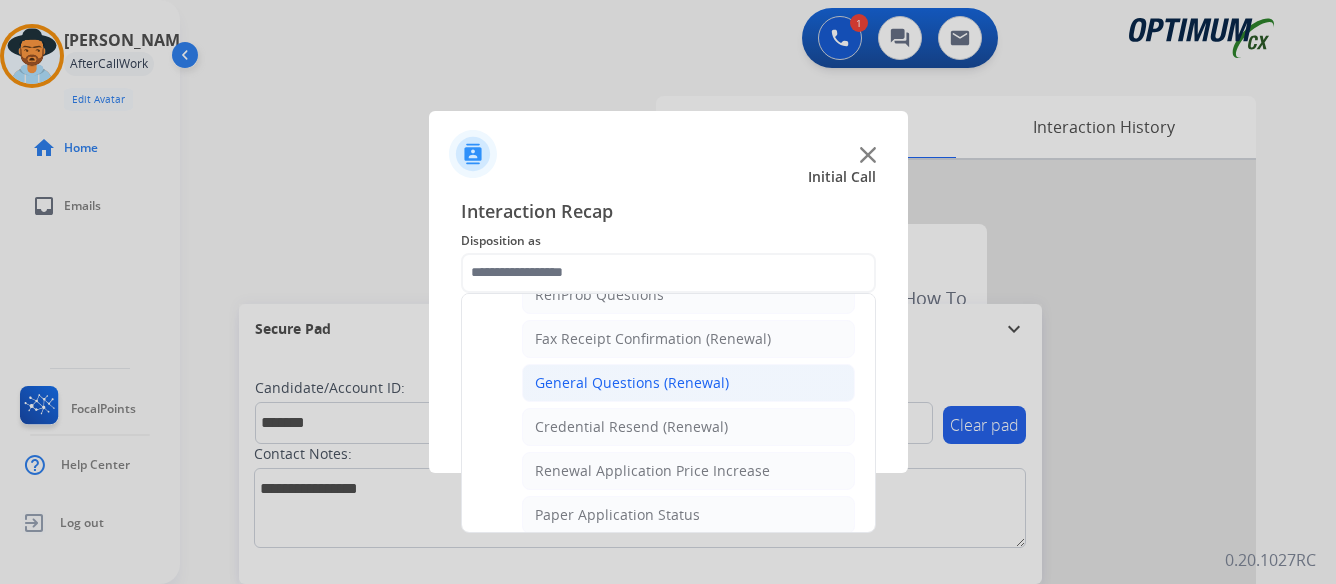 click on "General Questions (Renewal)" 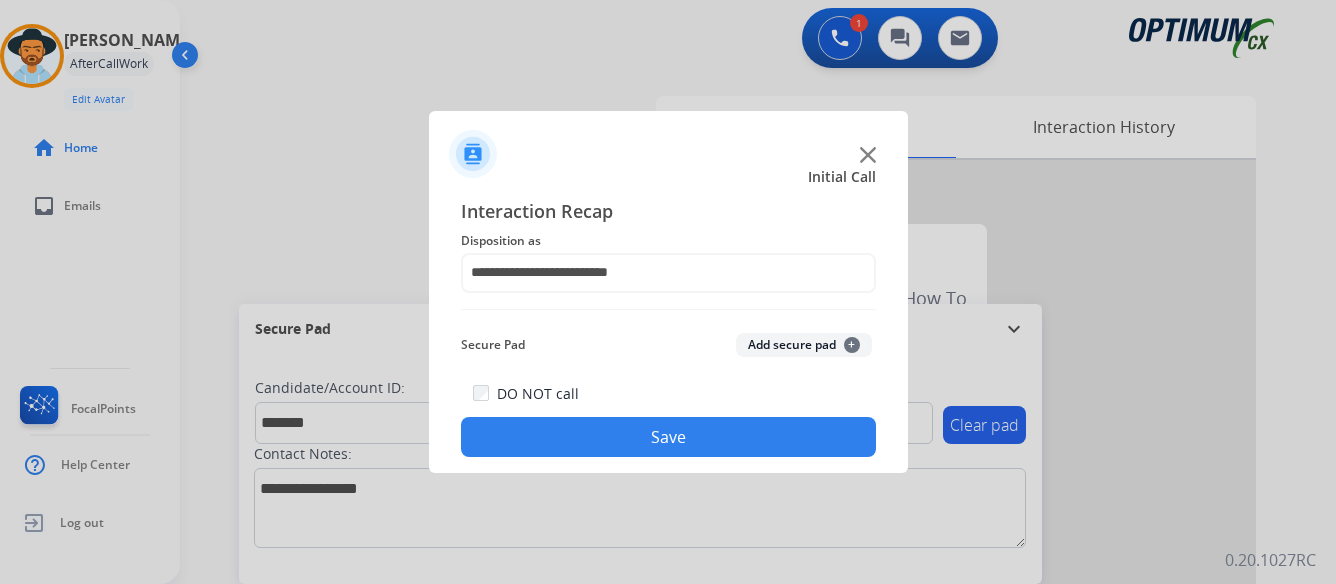 click on "Save" 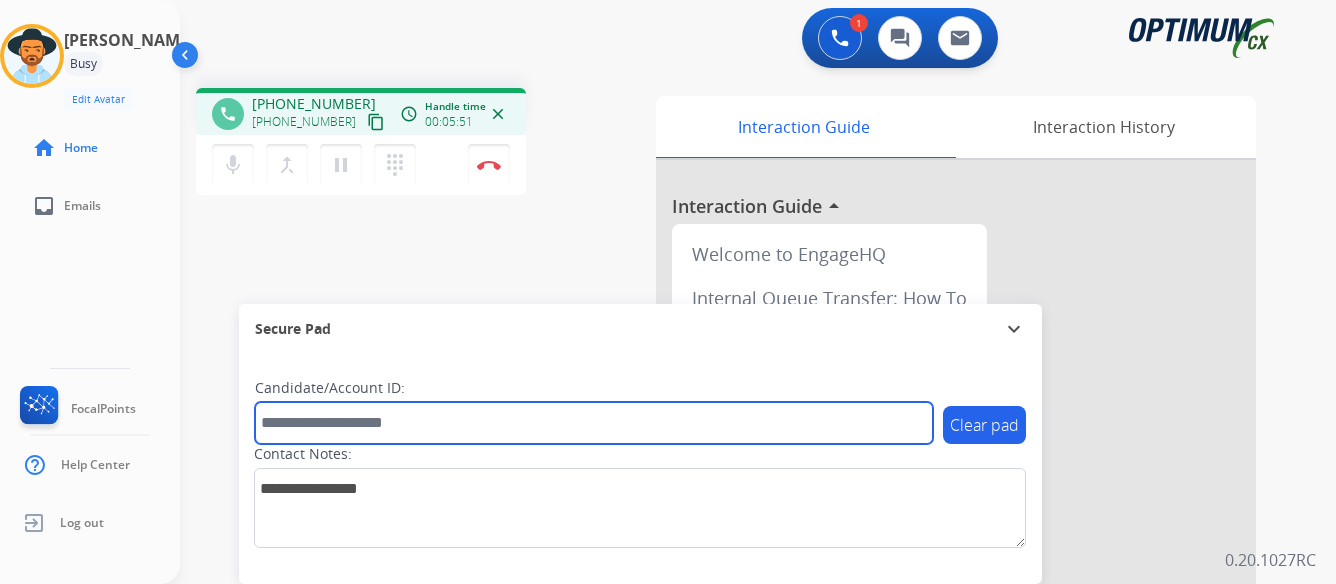 click at bounding box center (594, 423) 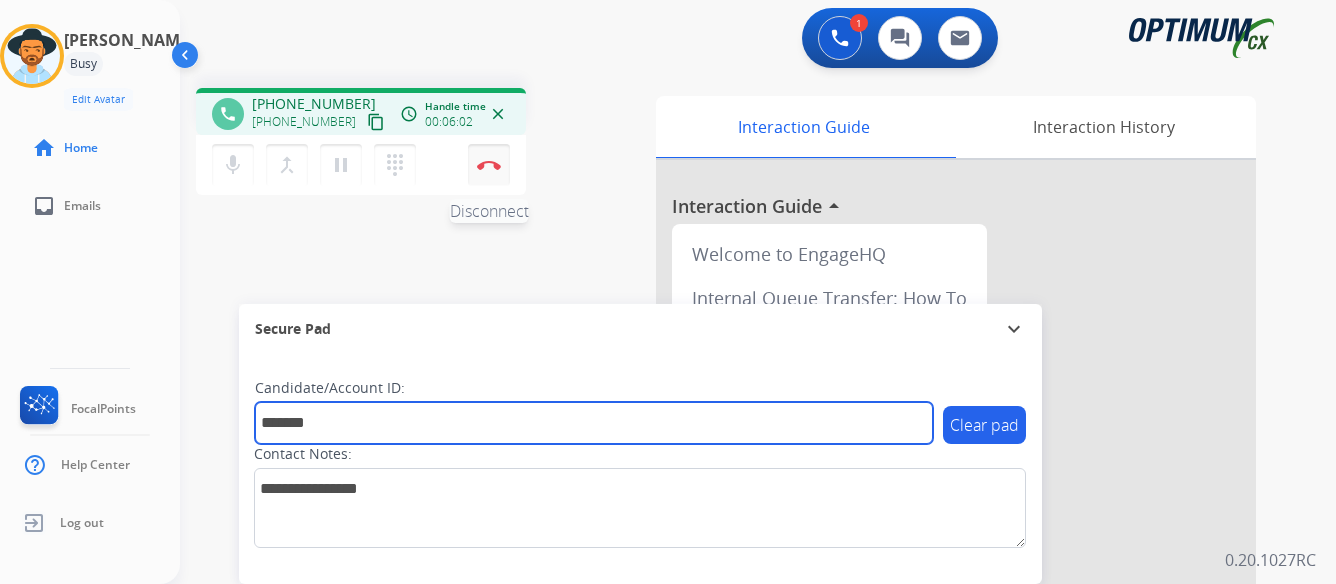 type on "*******" 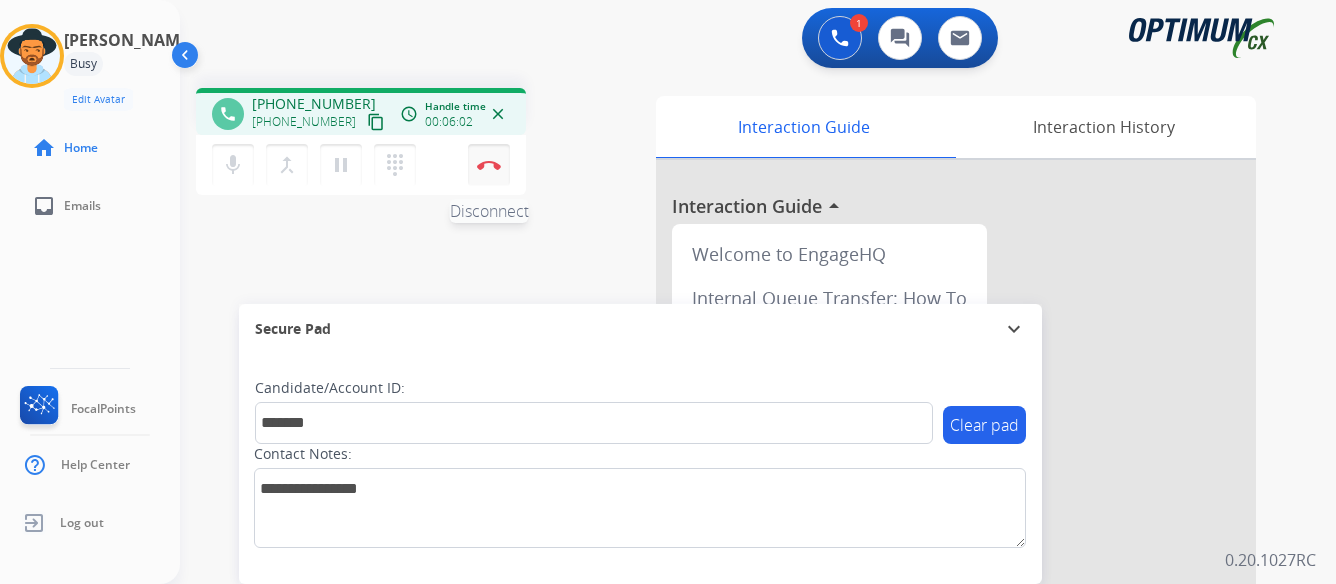 click at bounding box center [489, 165] 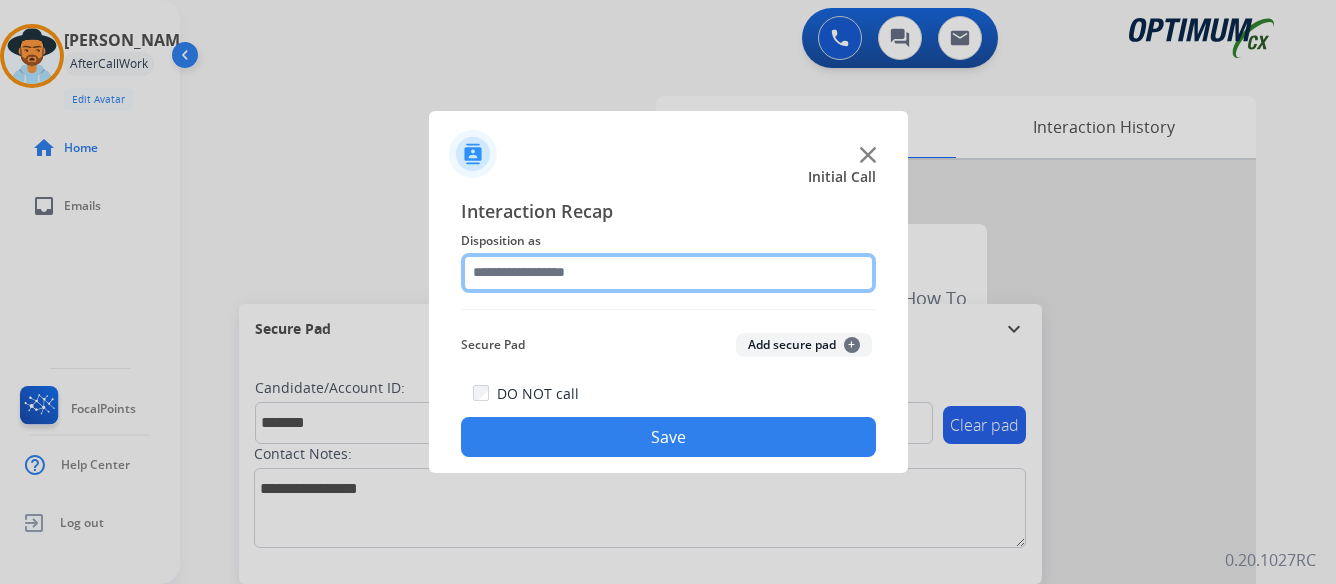 click 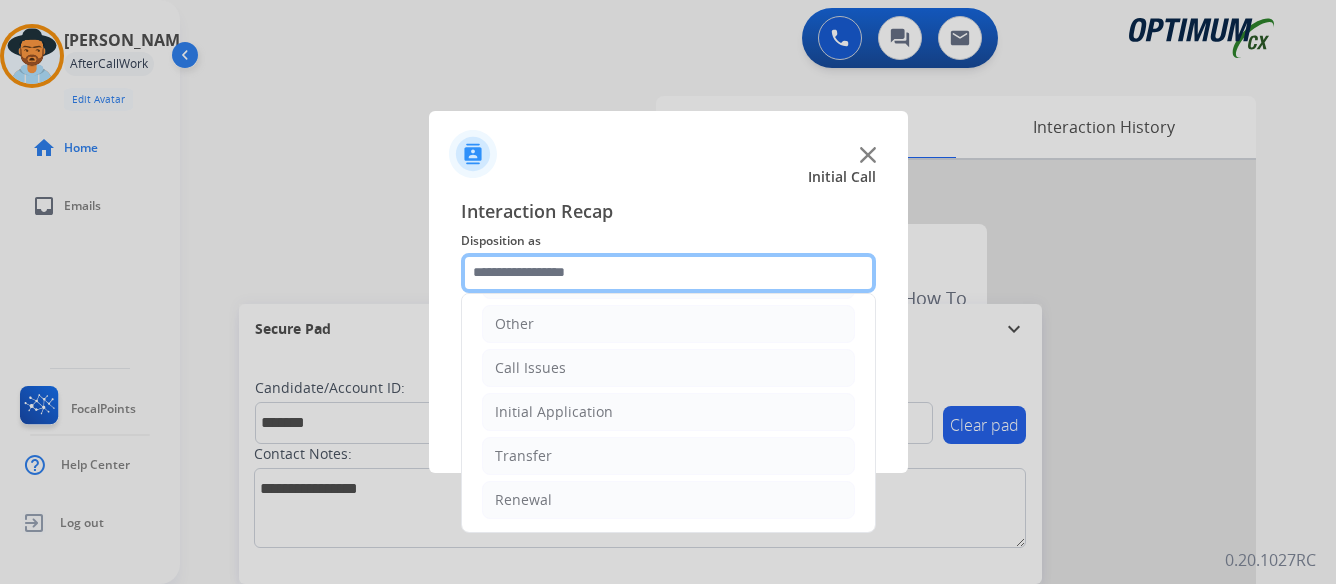 scroll, scrollTop: 136, scrollLeft: 0, axis: vertical 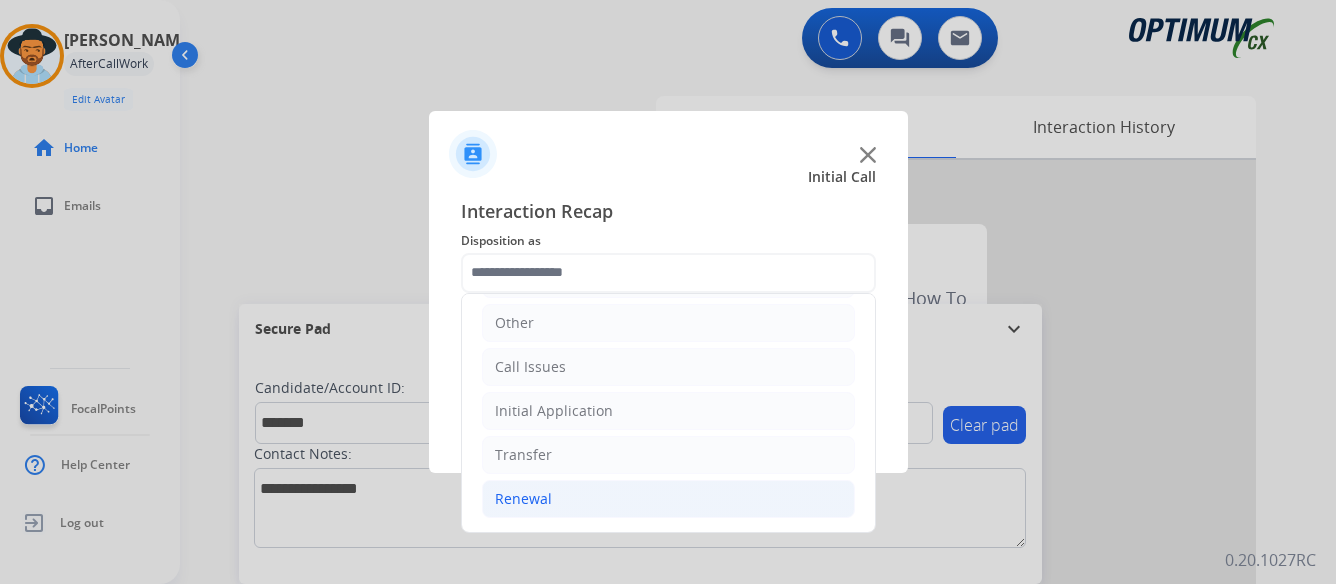 click on "Renewal" 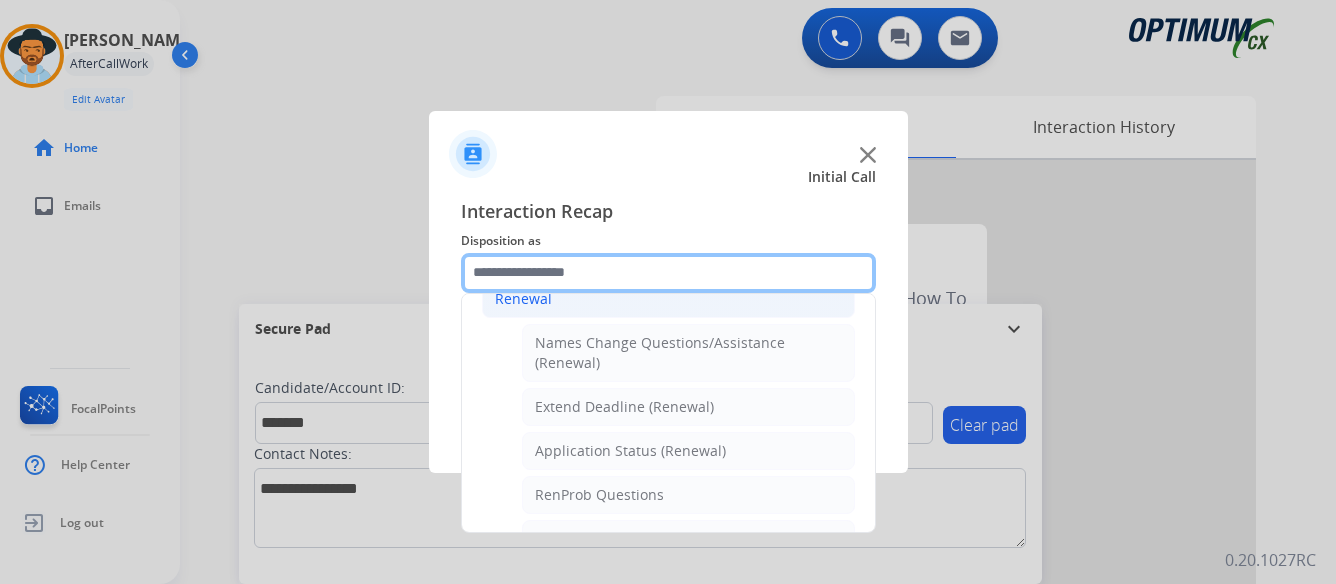 scroll, scrollTop: 436, scrollLeft: 0, axis: vertical 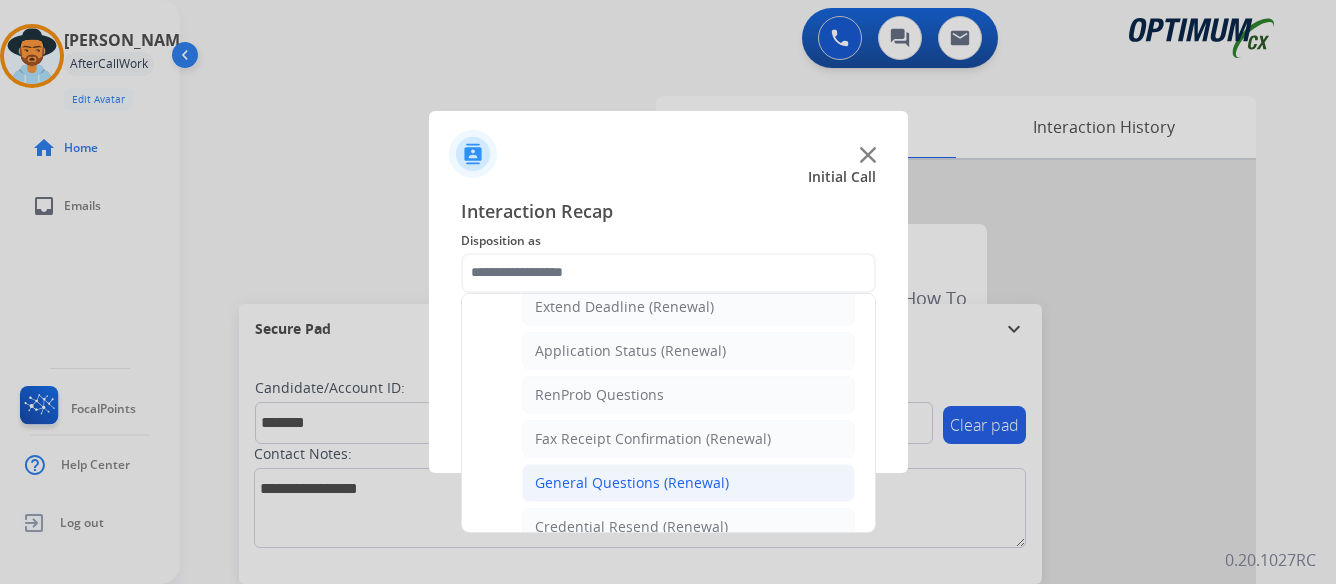 click on "General Questions (Renewal)" 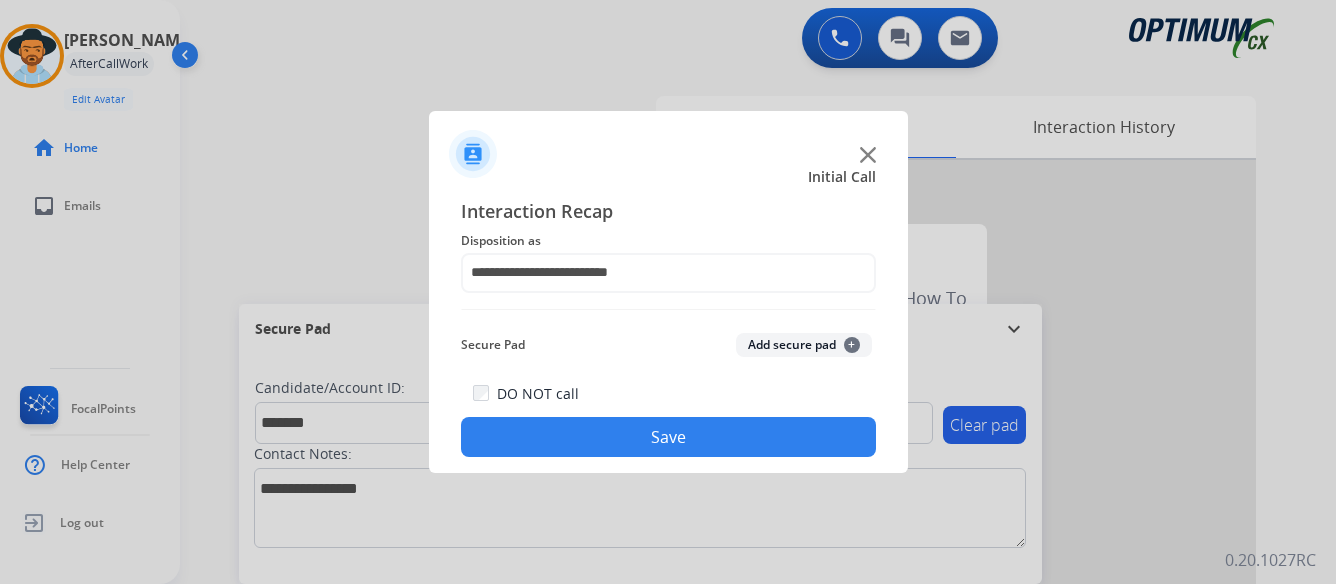 click on "Save" 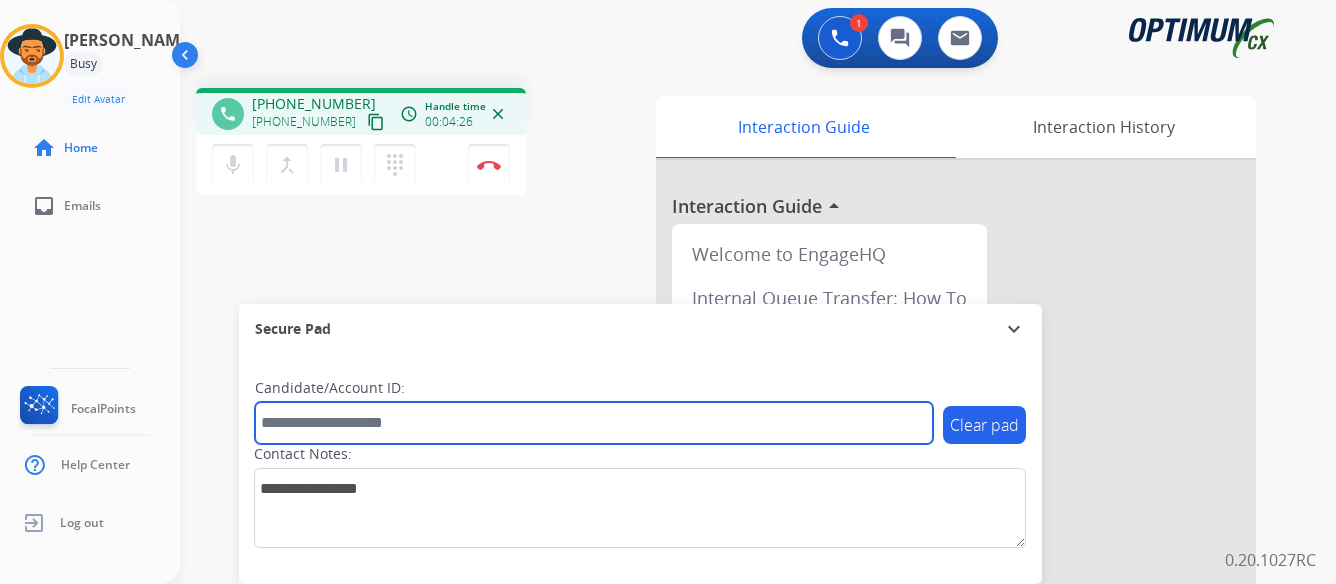 paste on "*******" 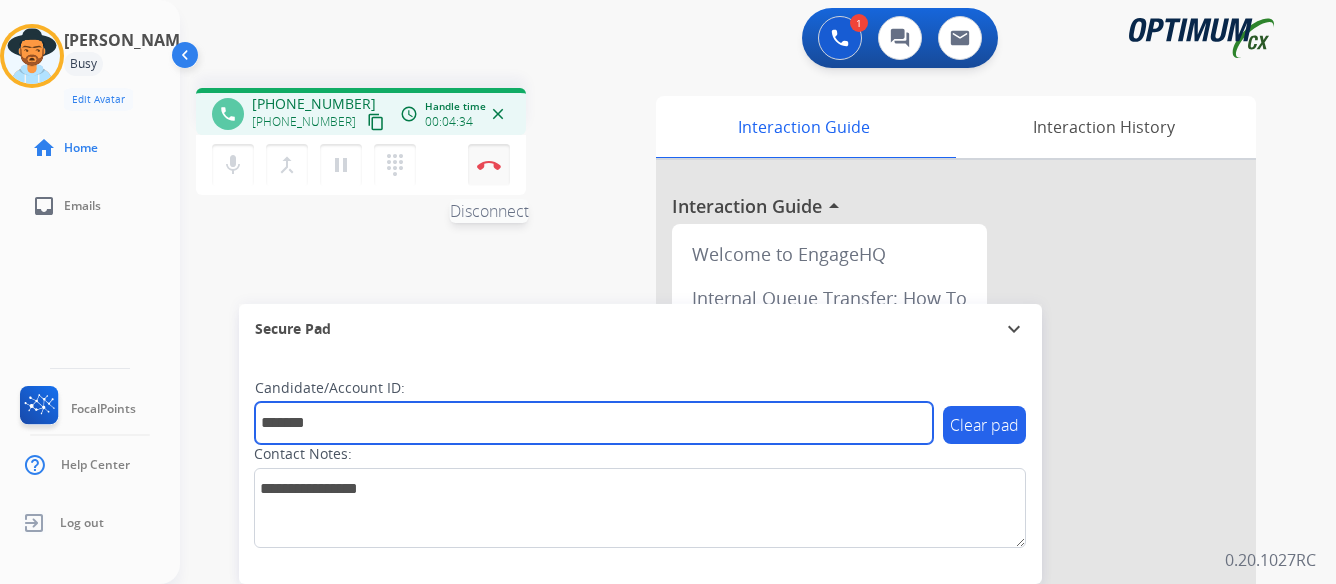 type on "*******" 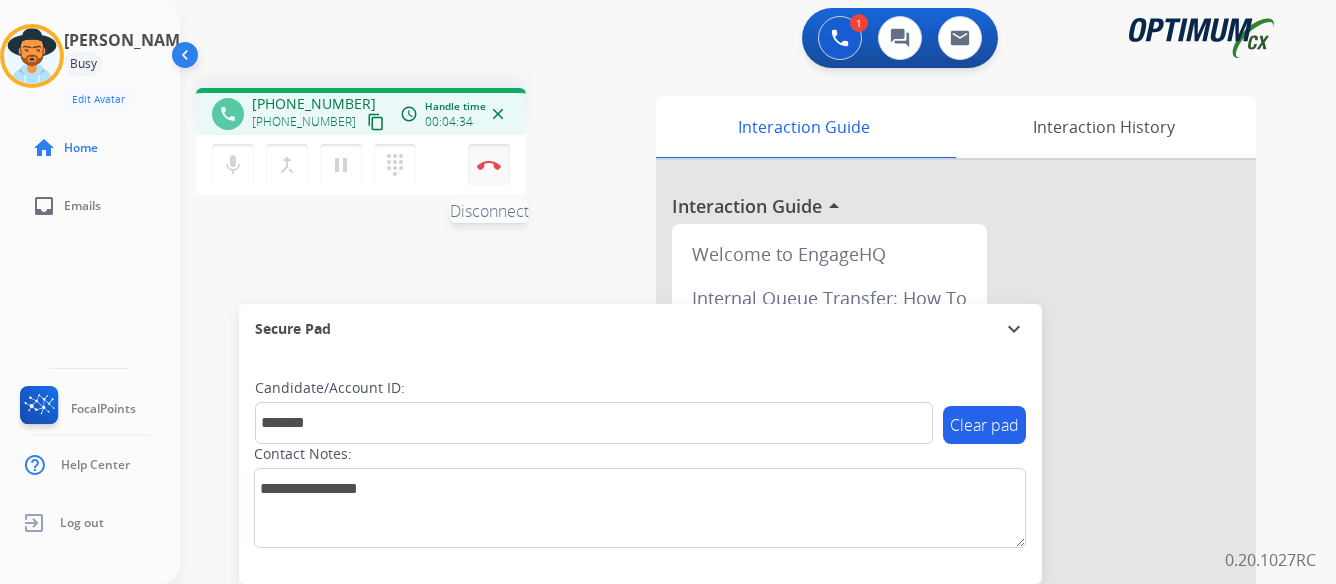 click on "Disconnect" at bounding box center [489, 165] 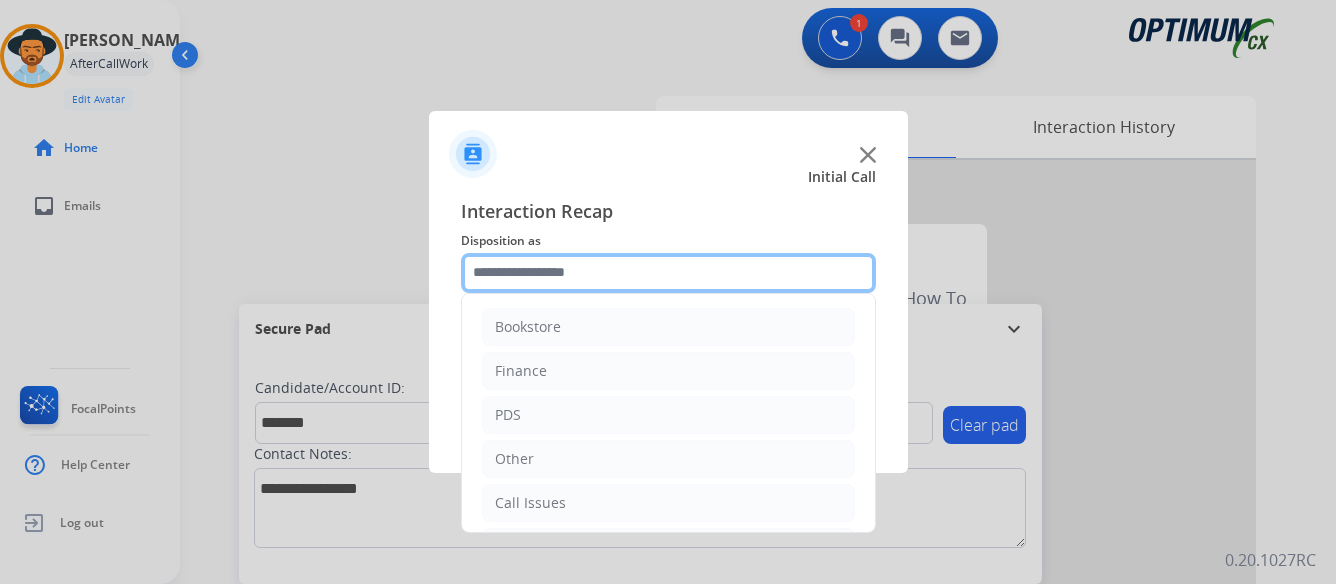 click 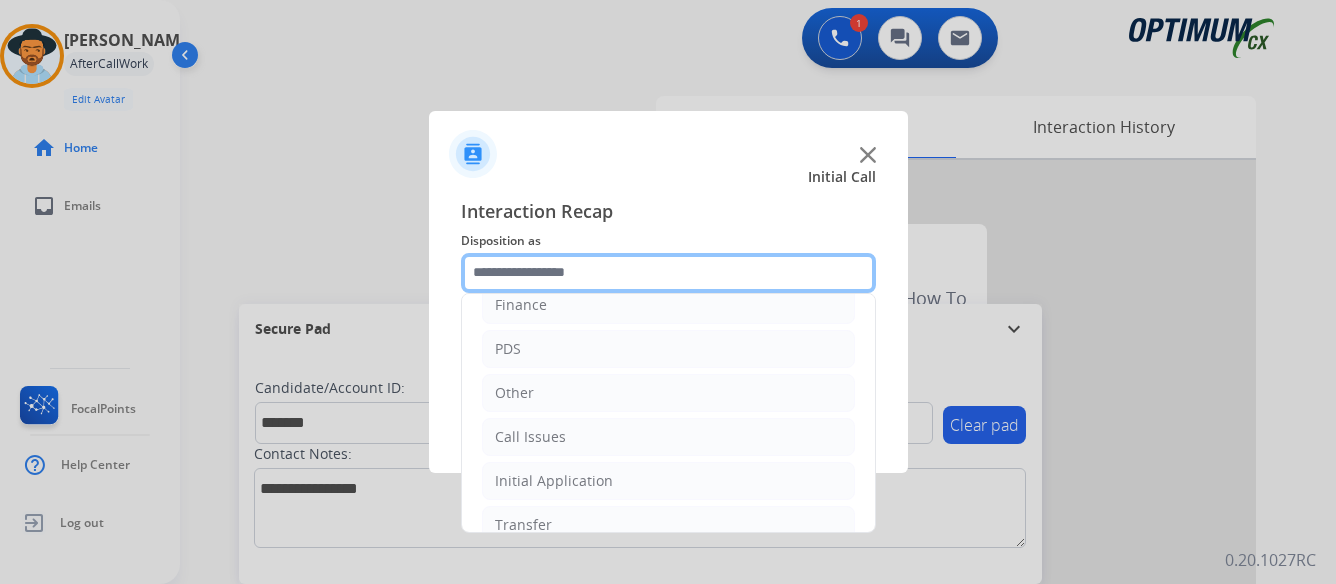 scroll, scrollTop: 136, scrollLeft: 0, axis: vertical 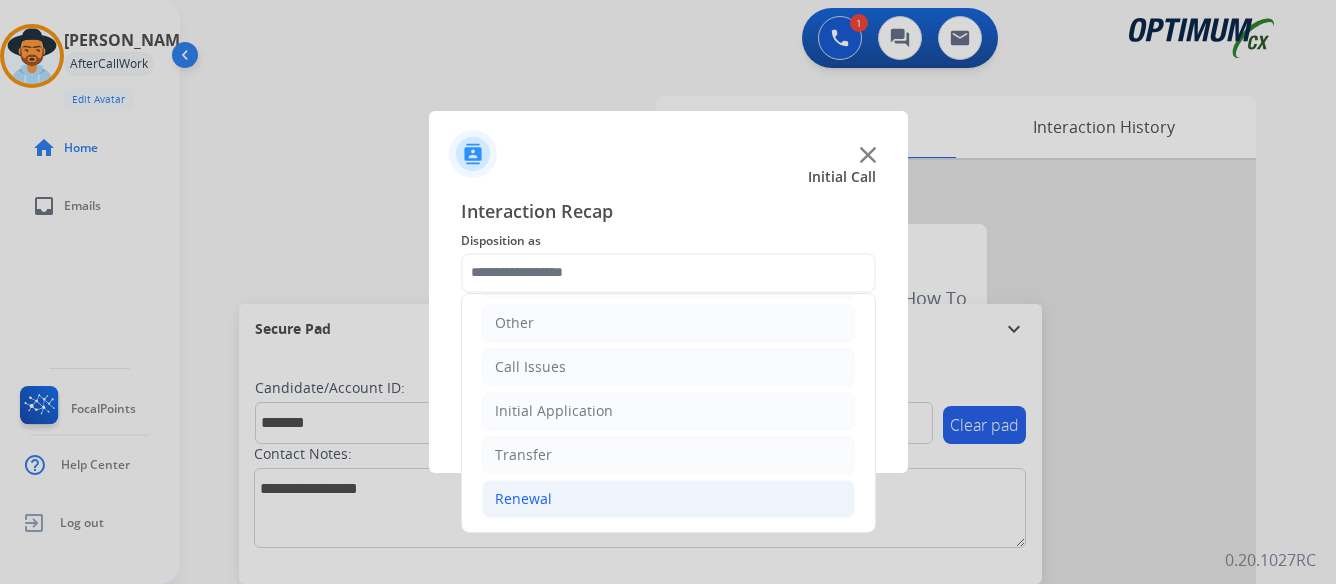 click on "Renewal" 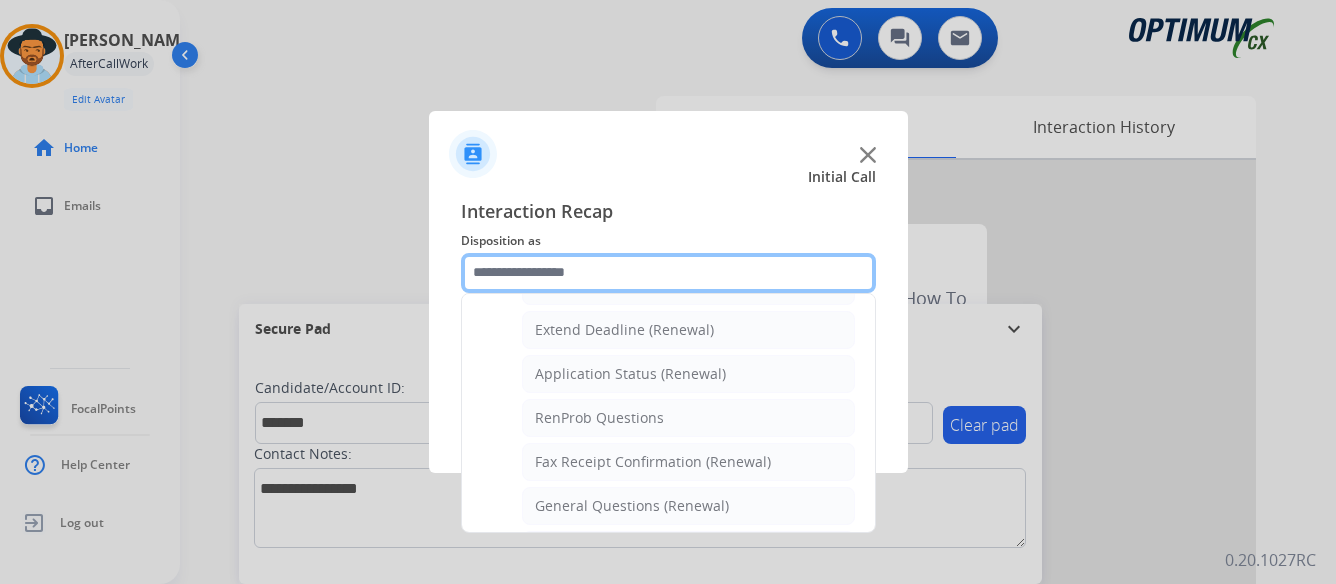 scroll, scrollTop: 436, scrollLeft: 0, axis: vertical 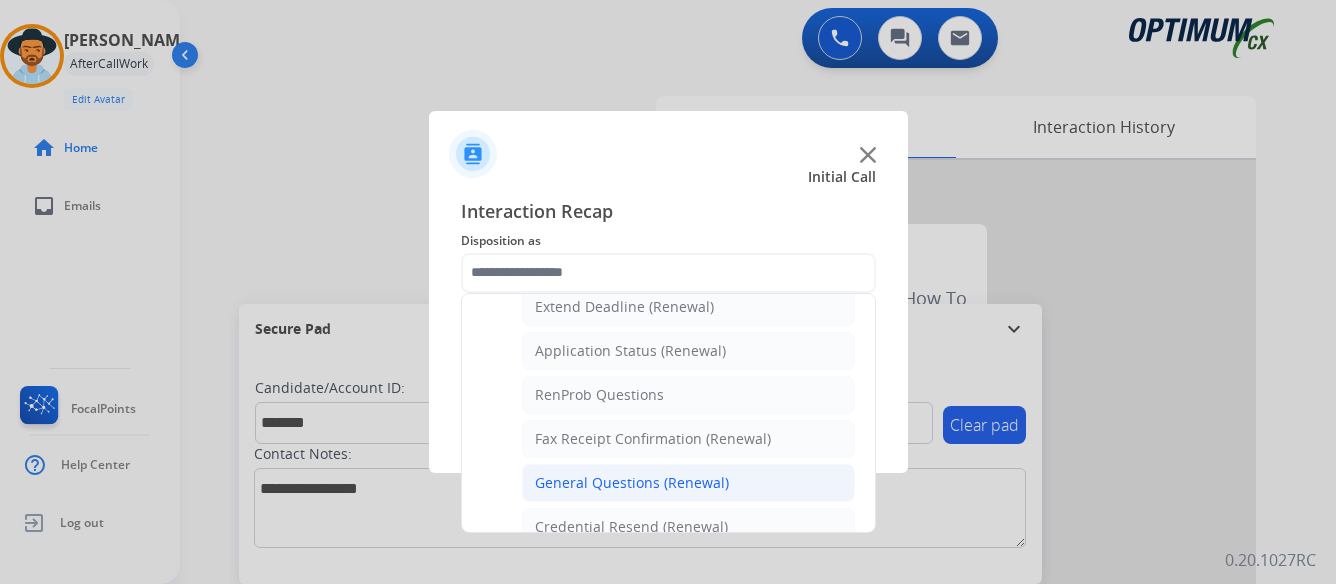 click on "General Questions (Renewal)" 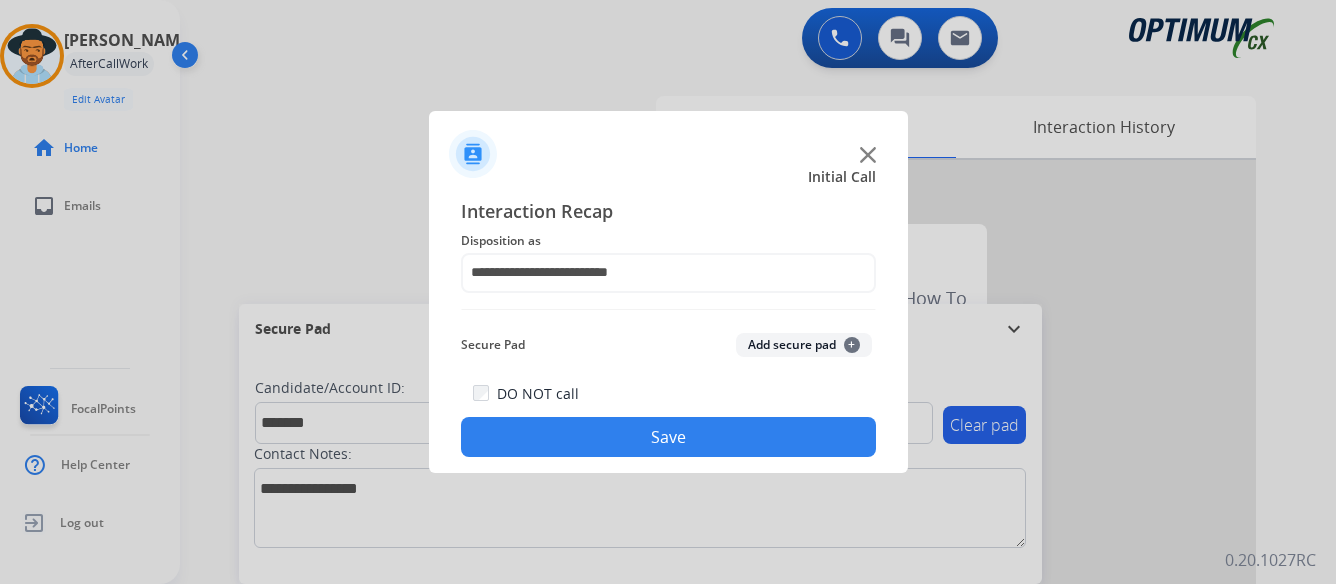 click on "Save" 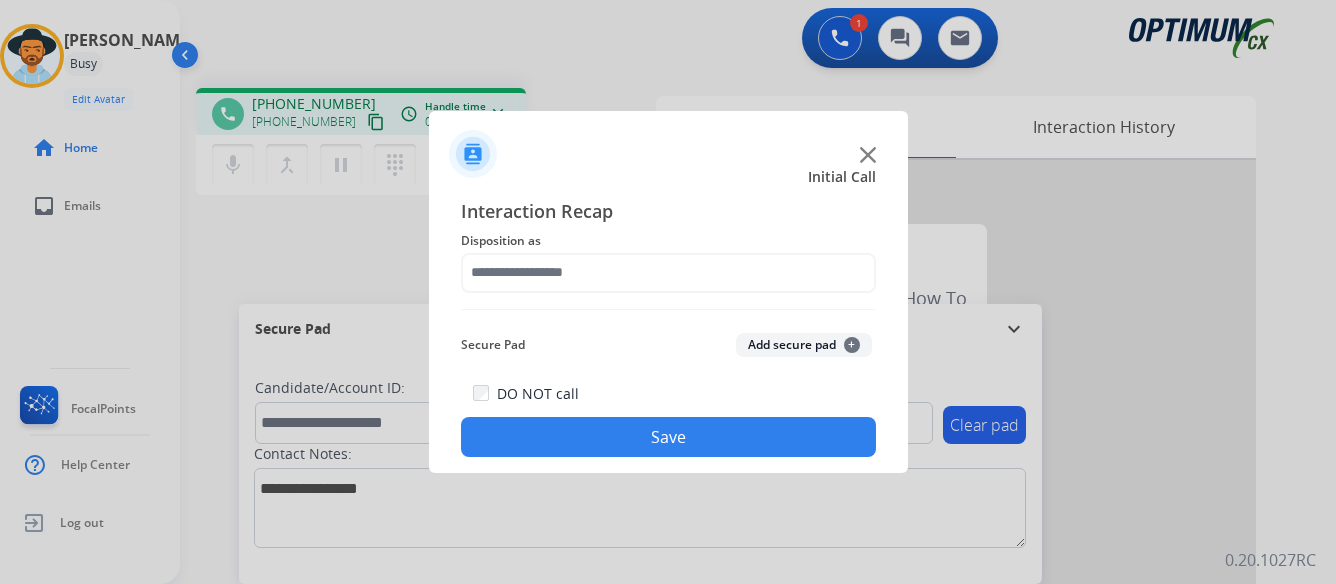 click 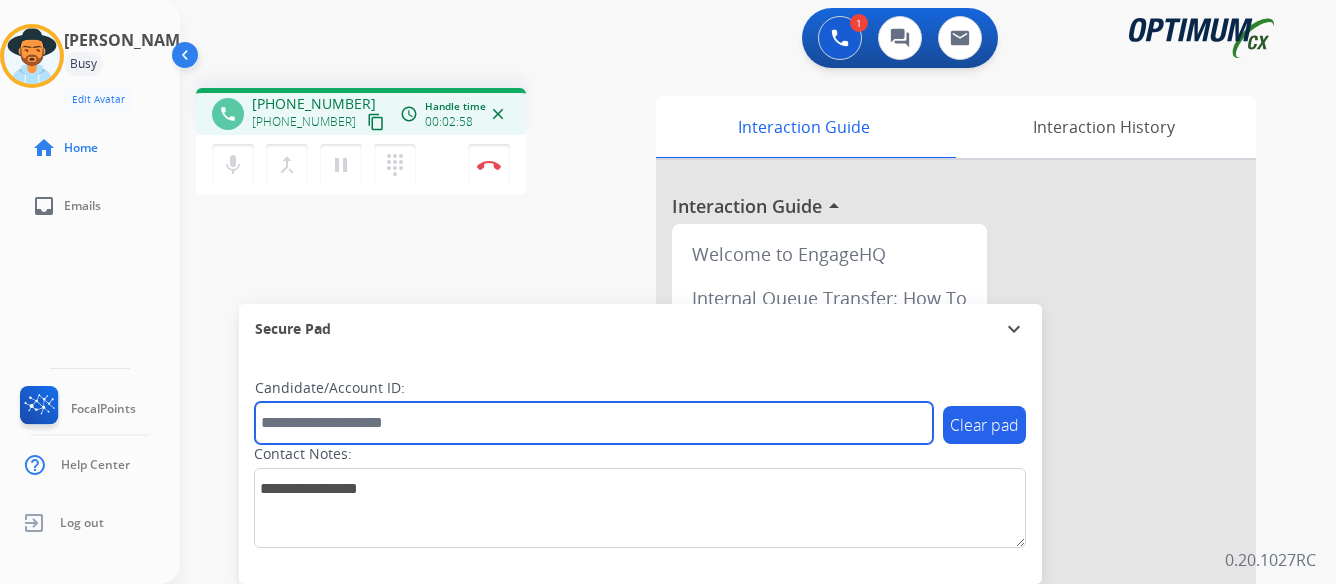 paste on "*******" 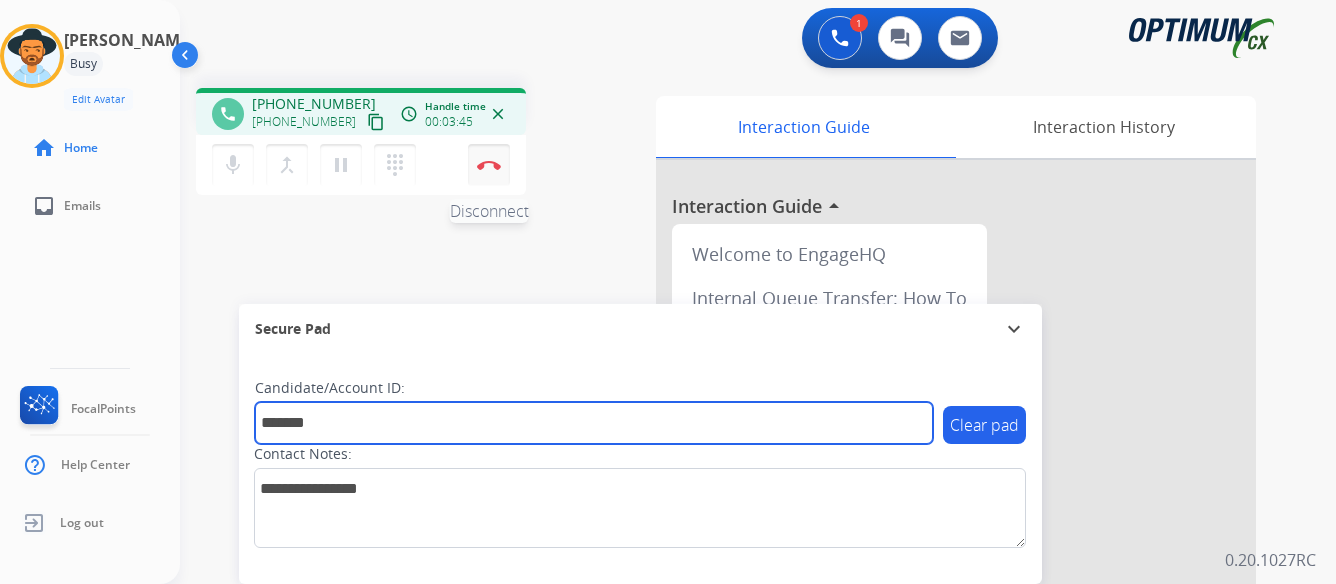 type on "*******" 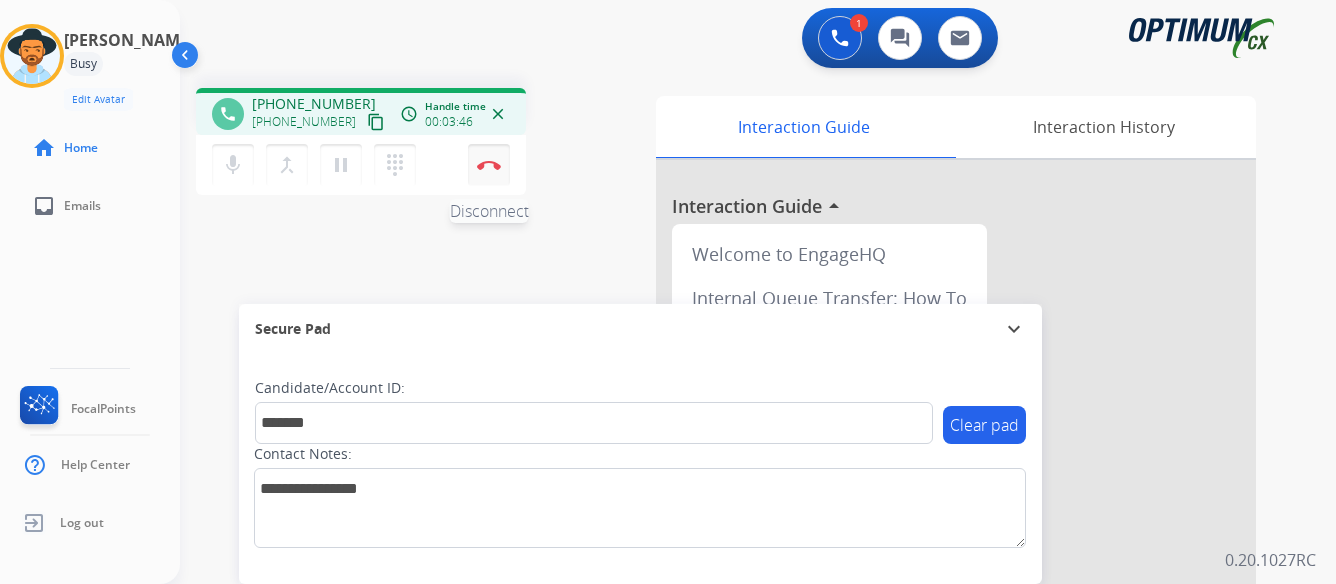 click on "Disconnect" at bounding box center (489, 165) 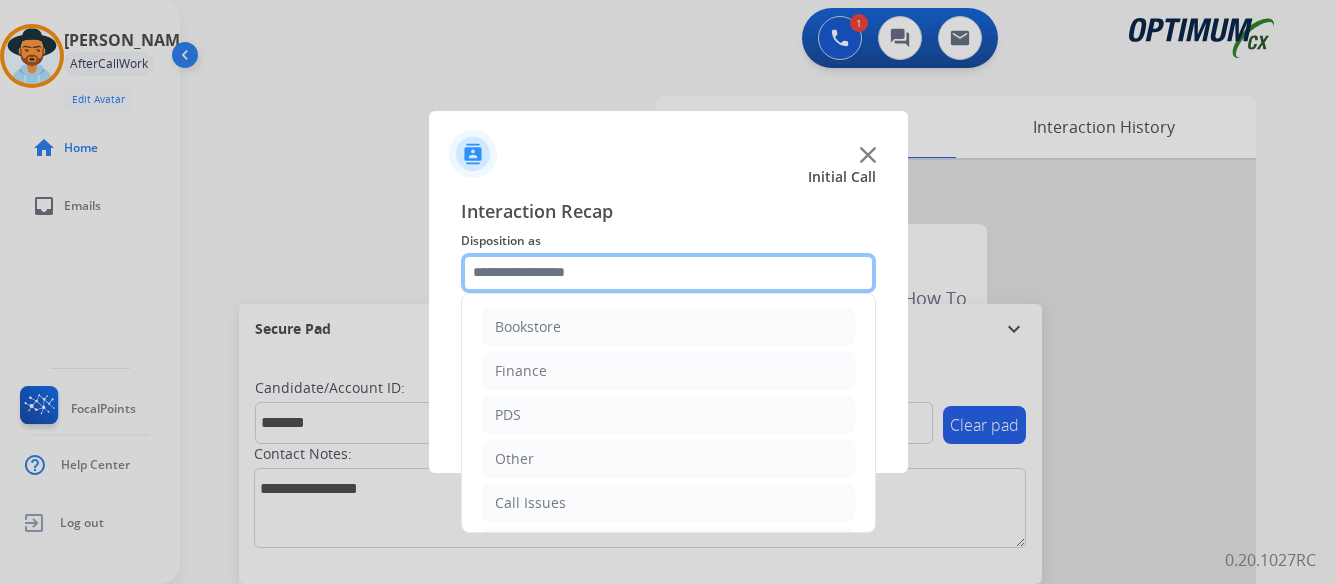 click 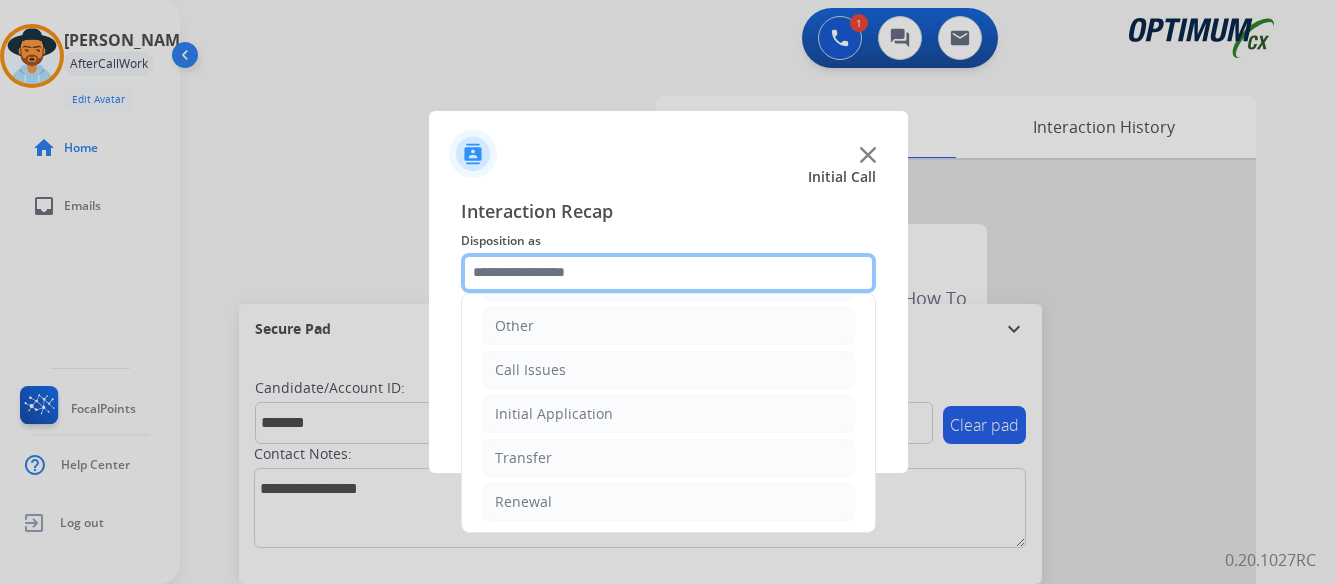 scroll, scrollTop: 136, scrollLeft: 0, axis: vertical 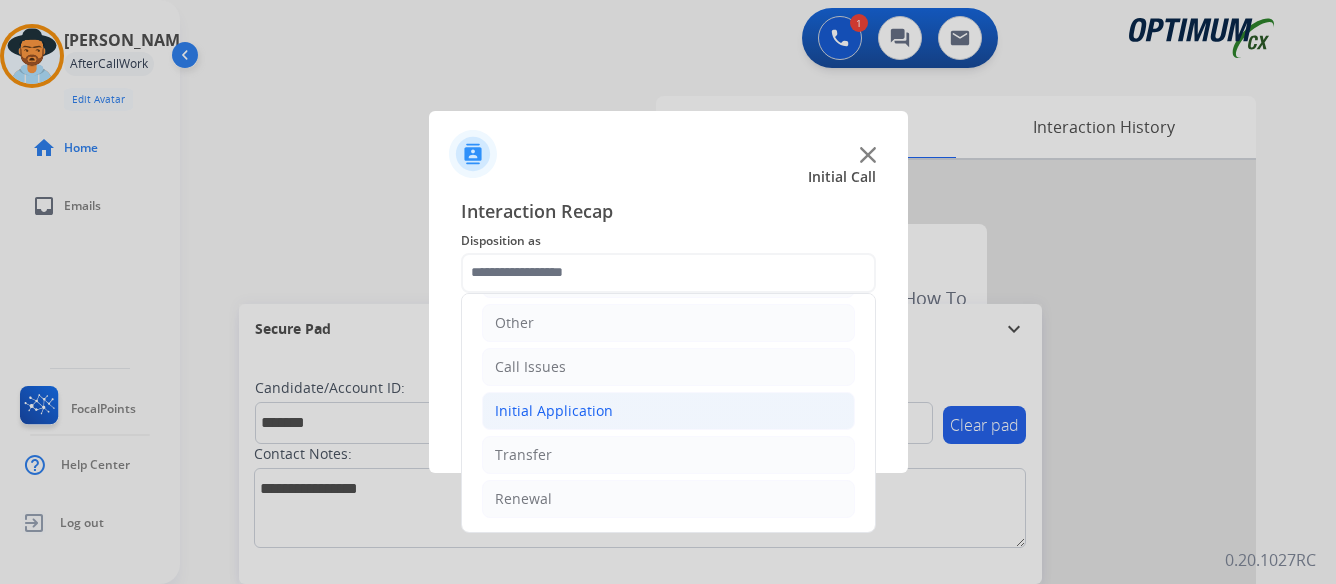 click on "Initial Application" 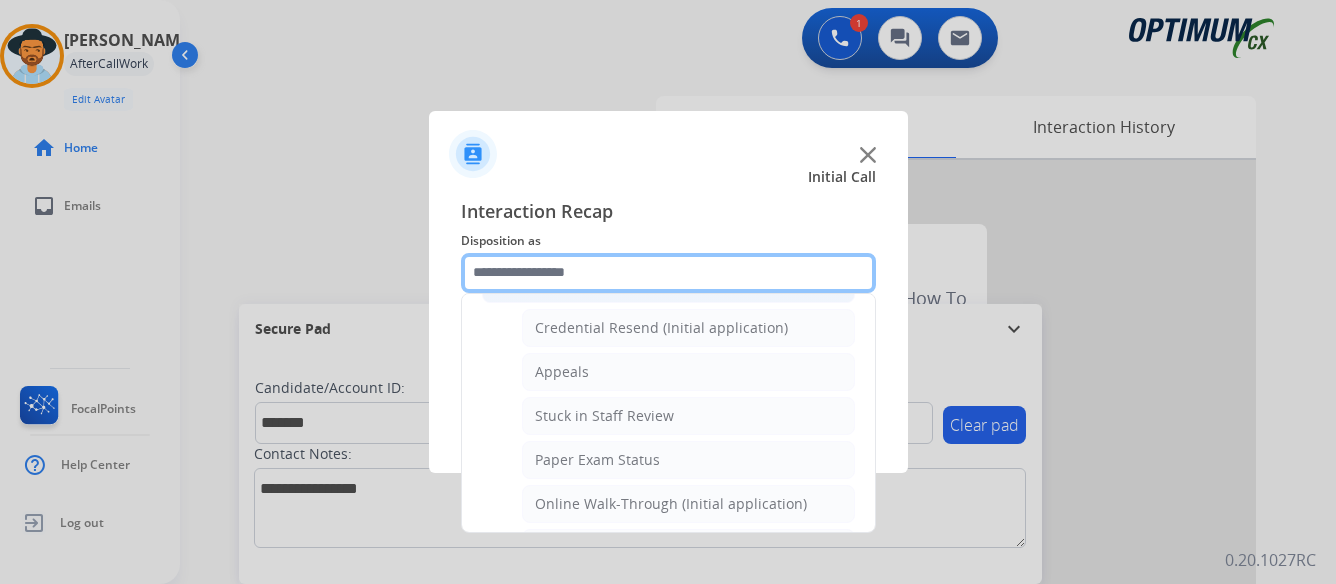 scroll, scrollTop: 336, scrollLeft: 0, axis: vertical 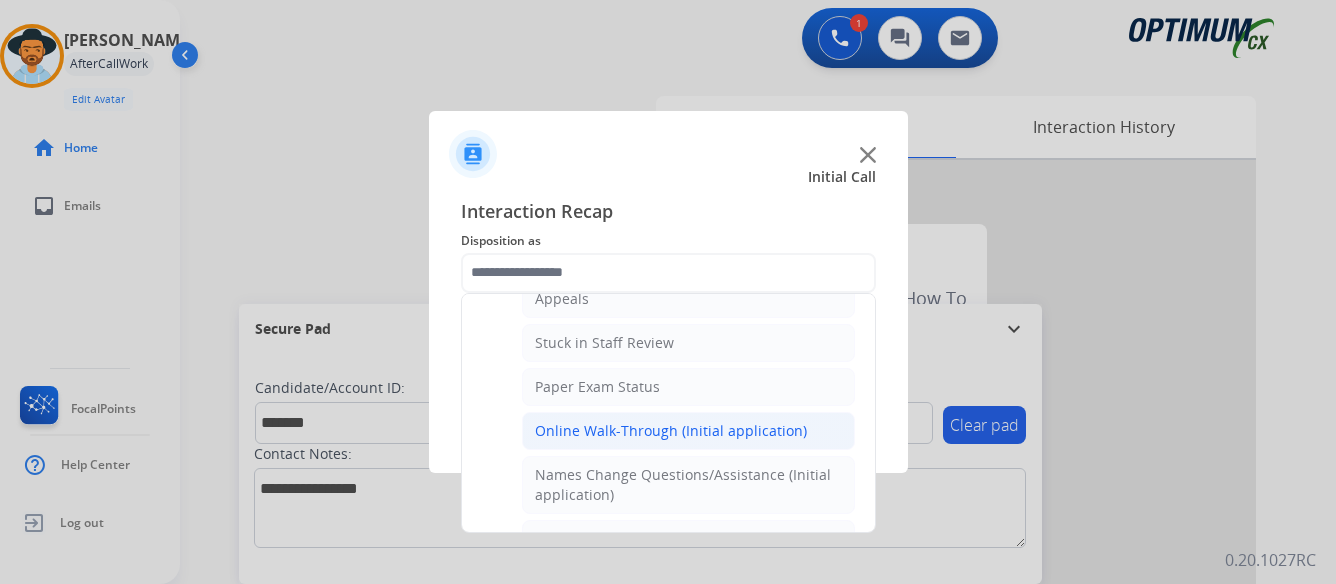 click on "Online Walk-Through (Initial application)" 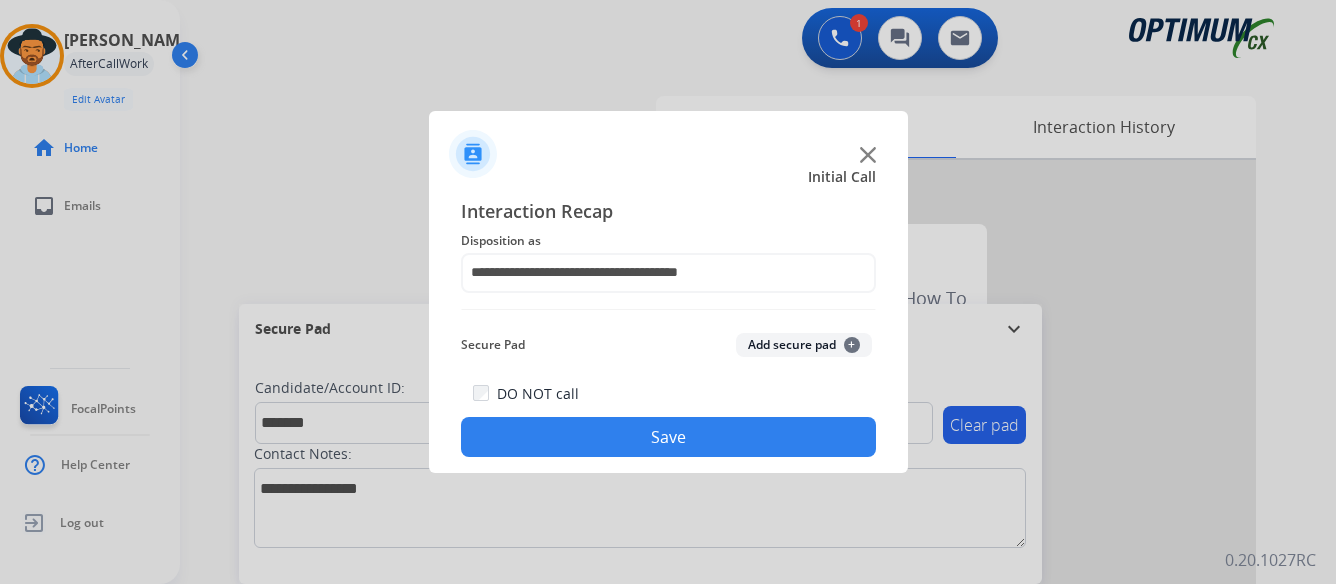 click on "Save" 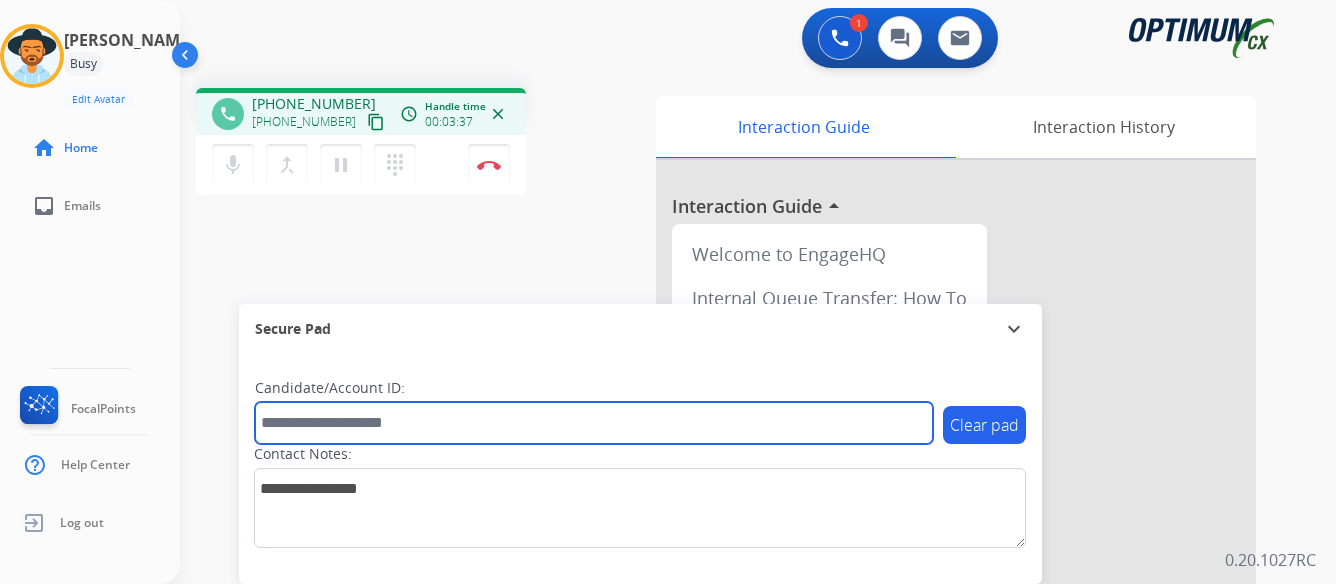 paste on "*******" 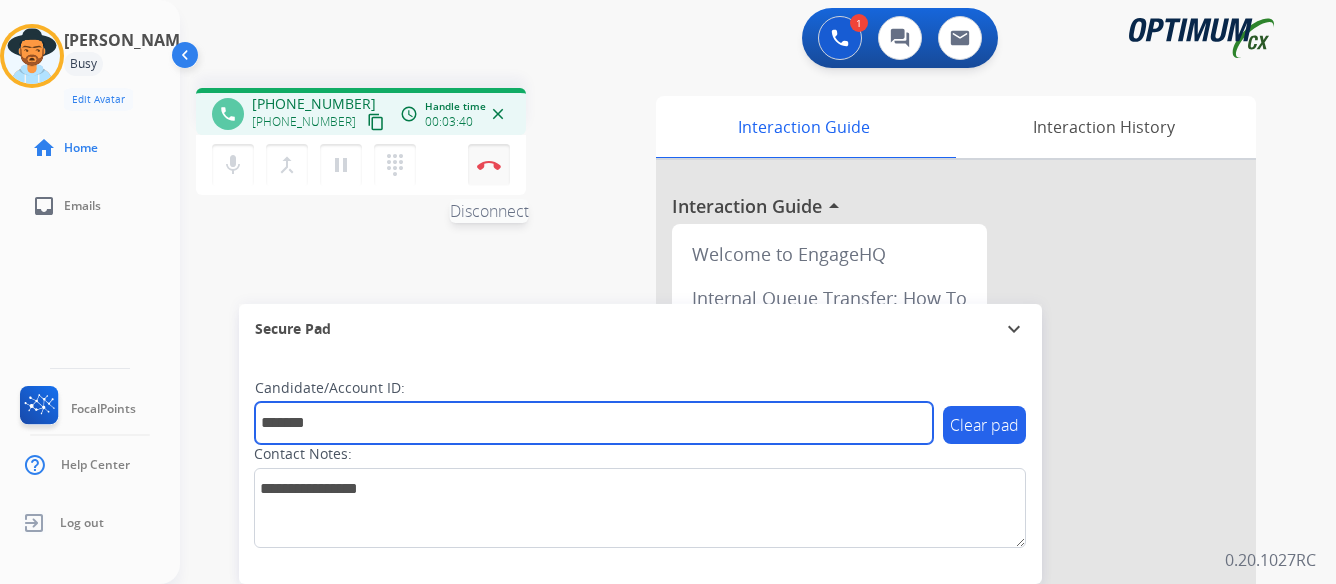 type on "*******" 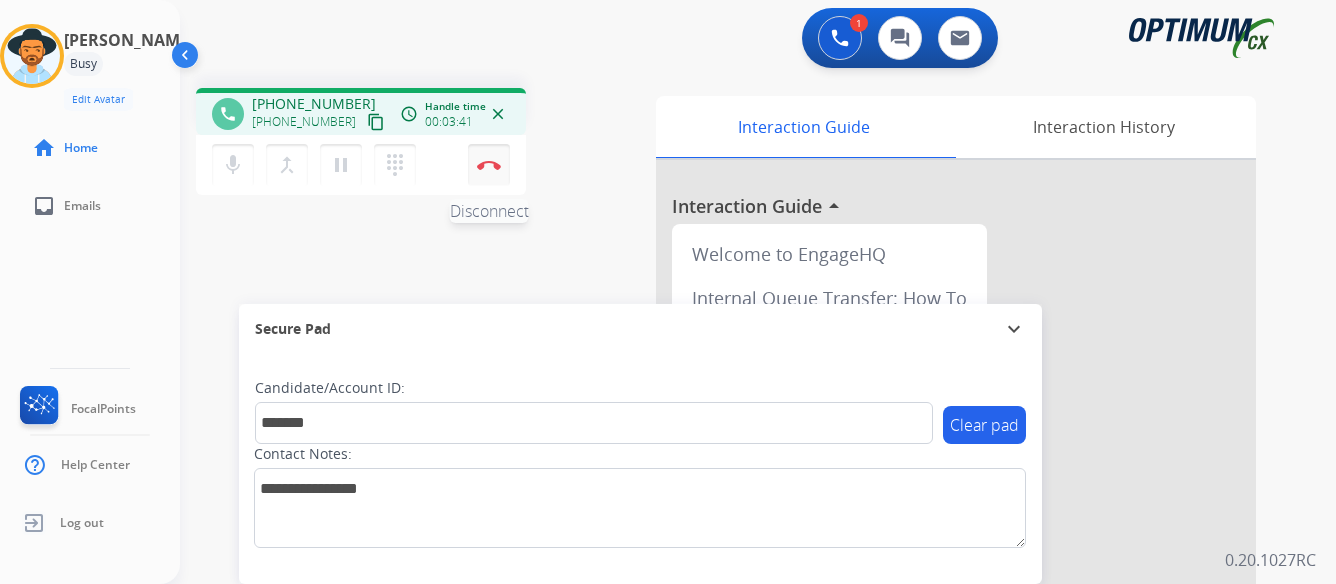 click at bounding box center (489, 165) 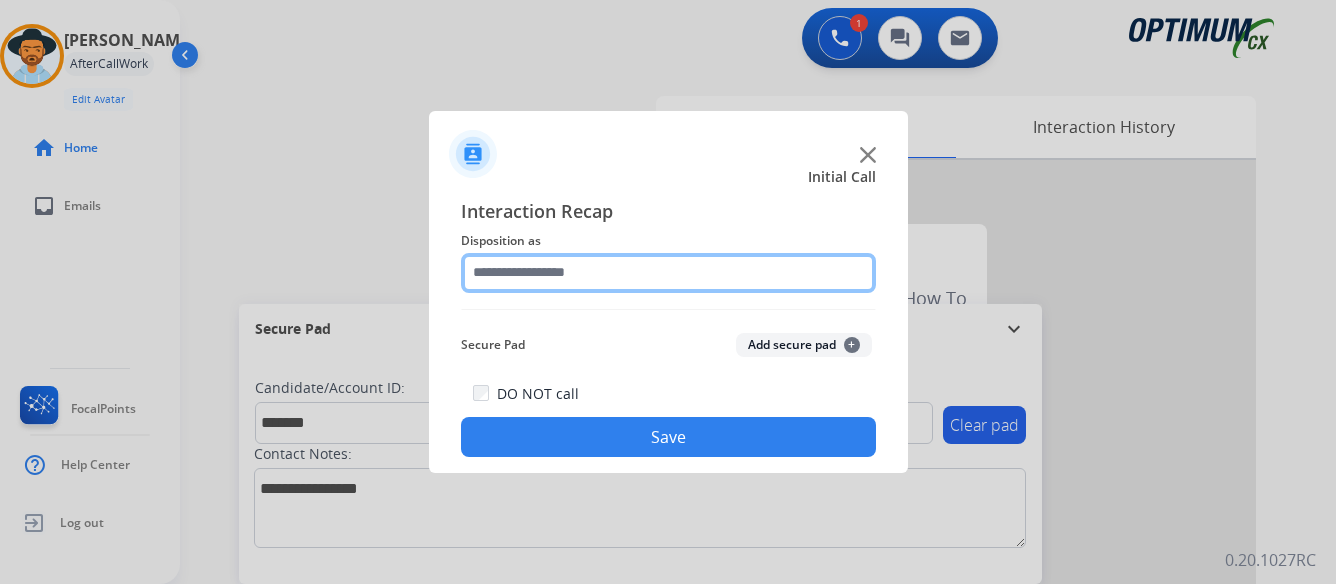 click 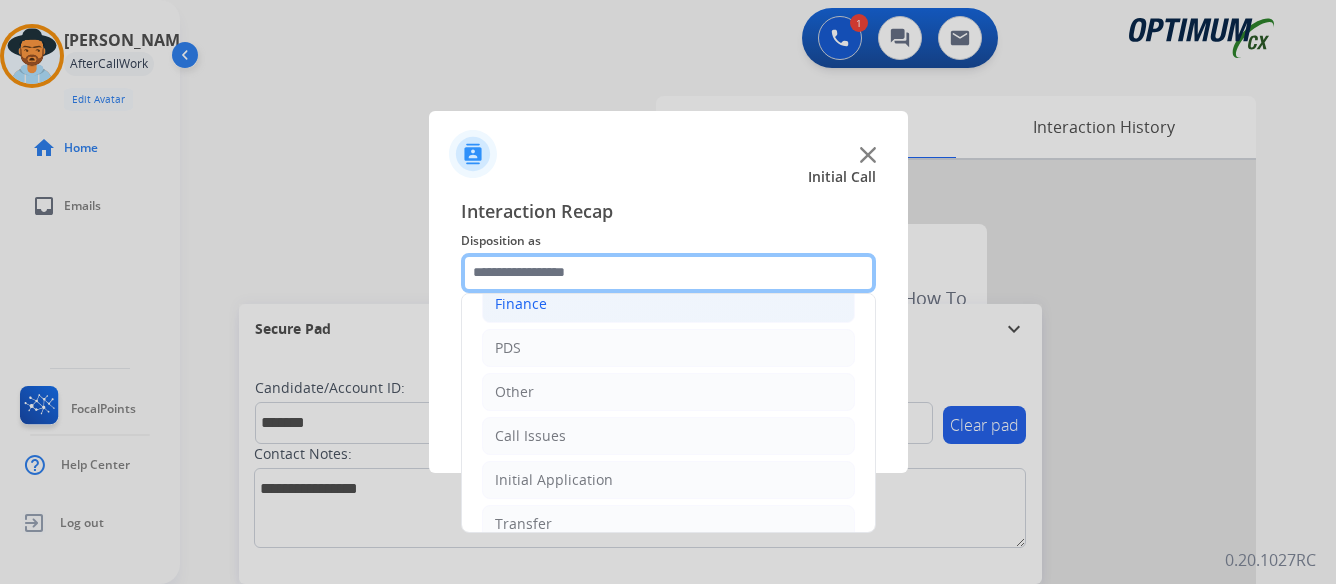 scroll, scrollTop: 136, scrollLeft: 0, axis: vertical 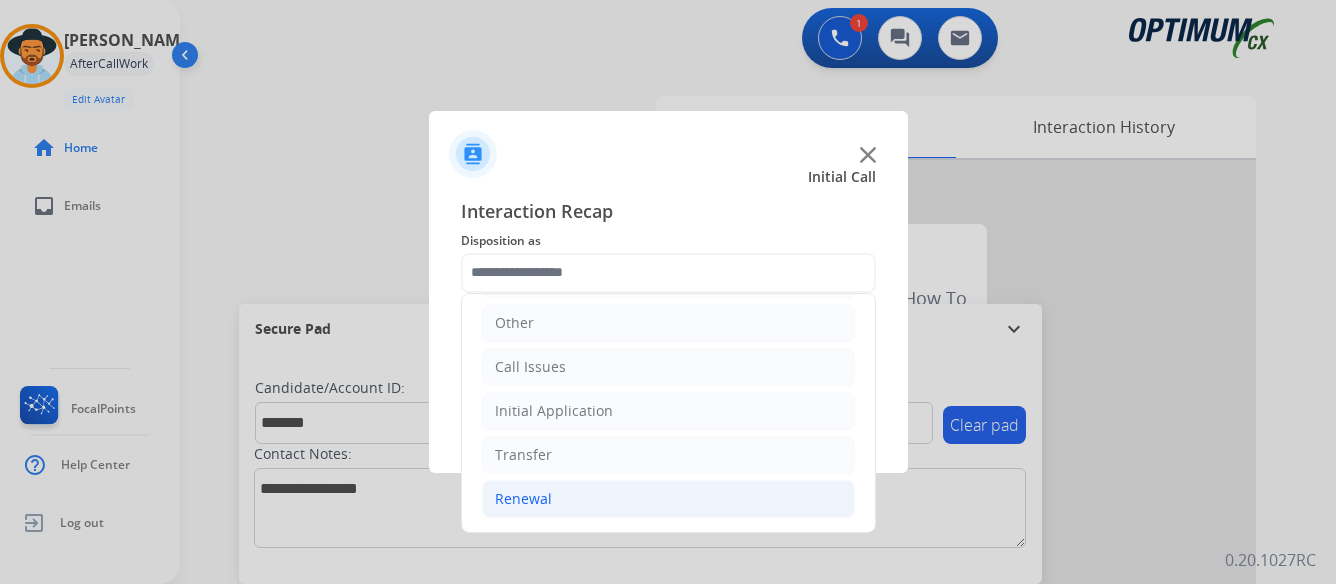 click on "Renewal" 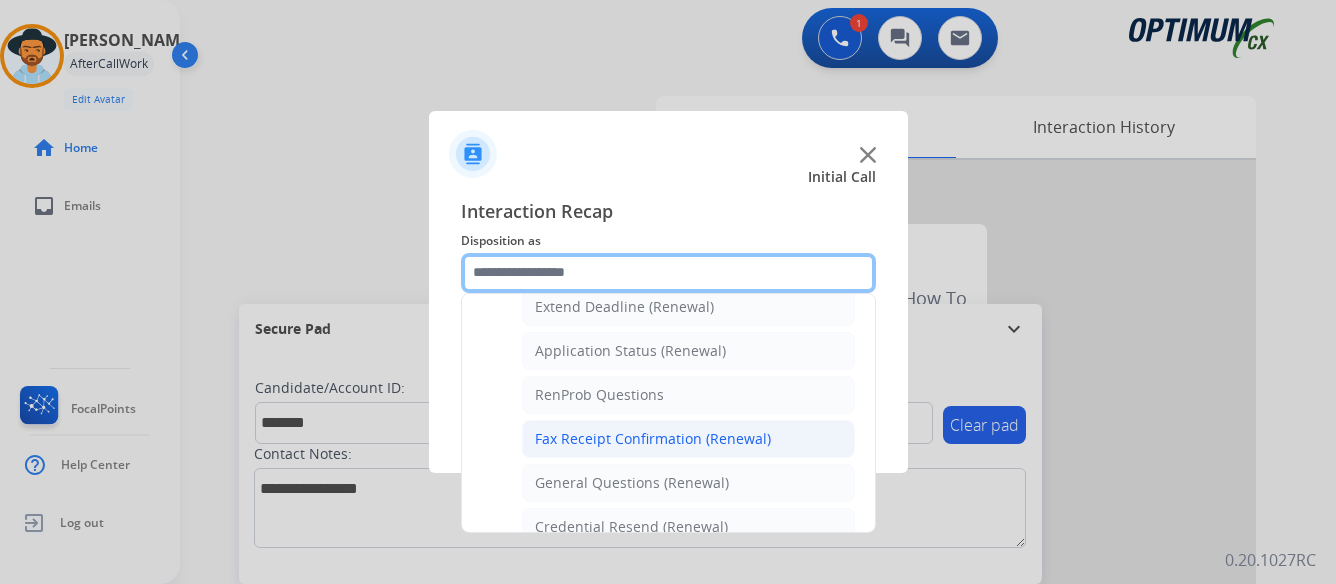 scroll, scrollTop: 536, scrollLeft: 0, axis: vertical 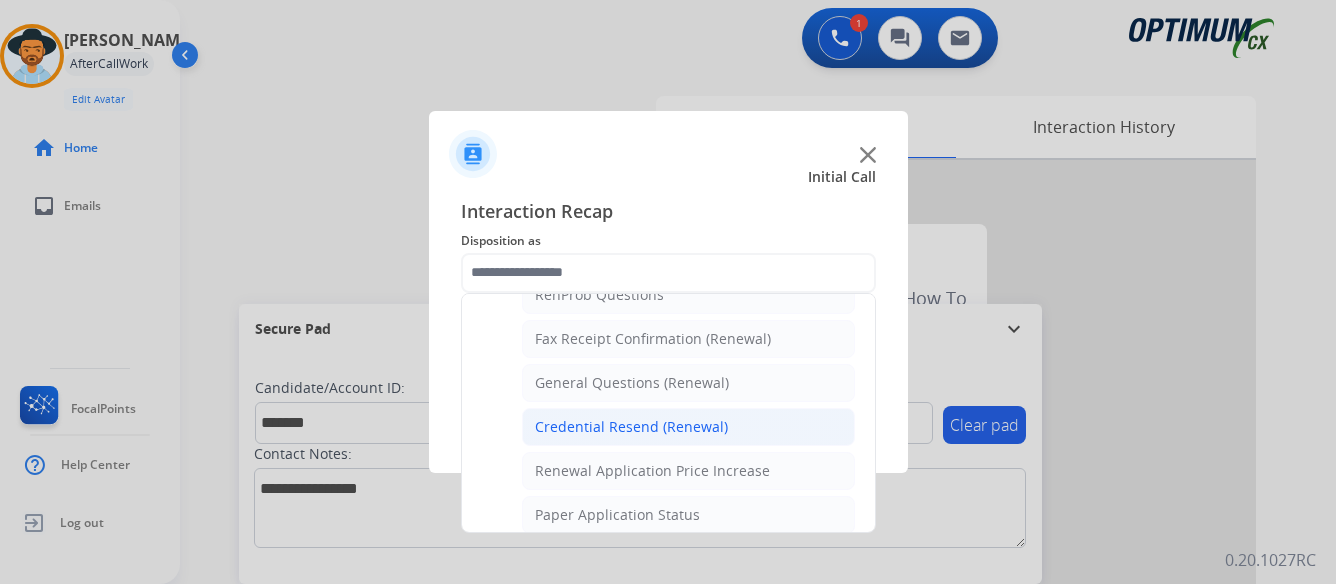 click on "Credential Resend (Renewal)" 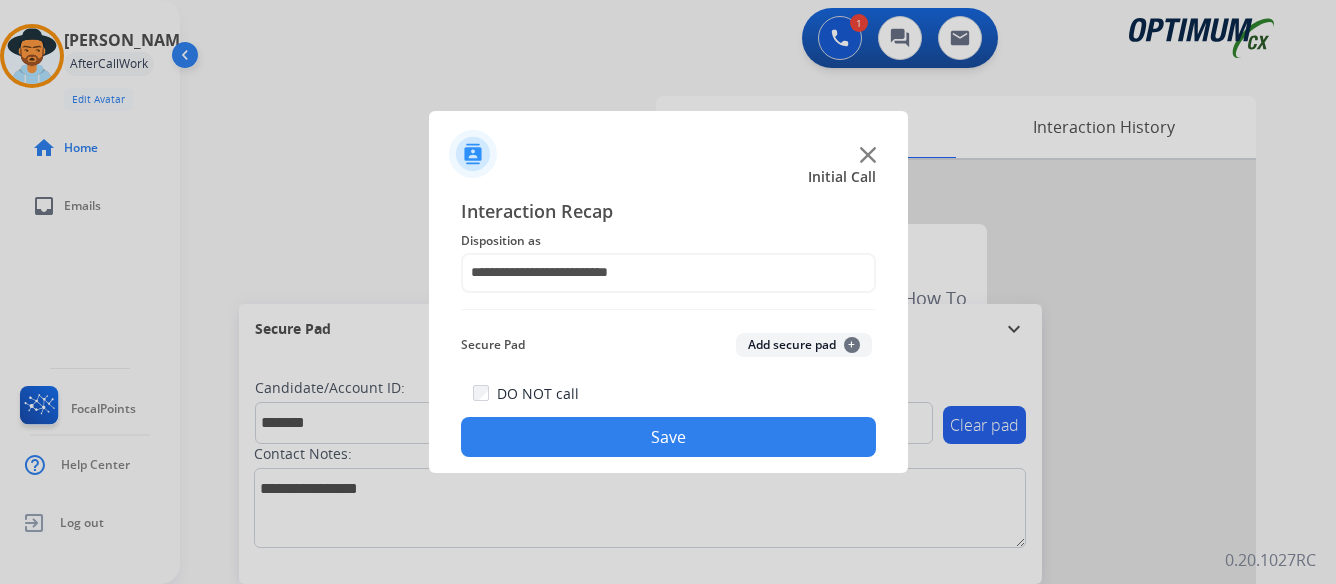 click on "Save" 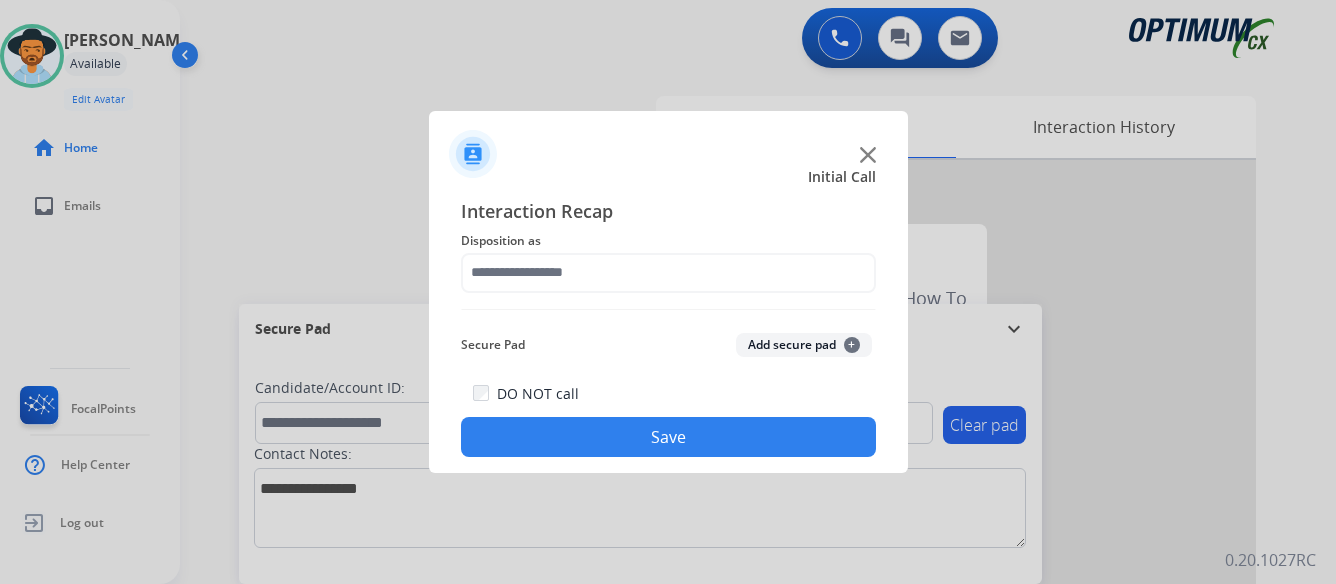 click 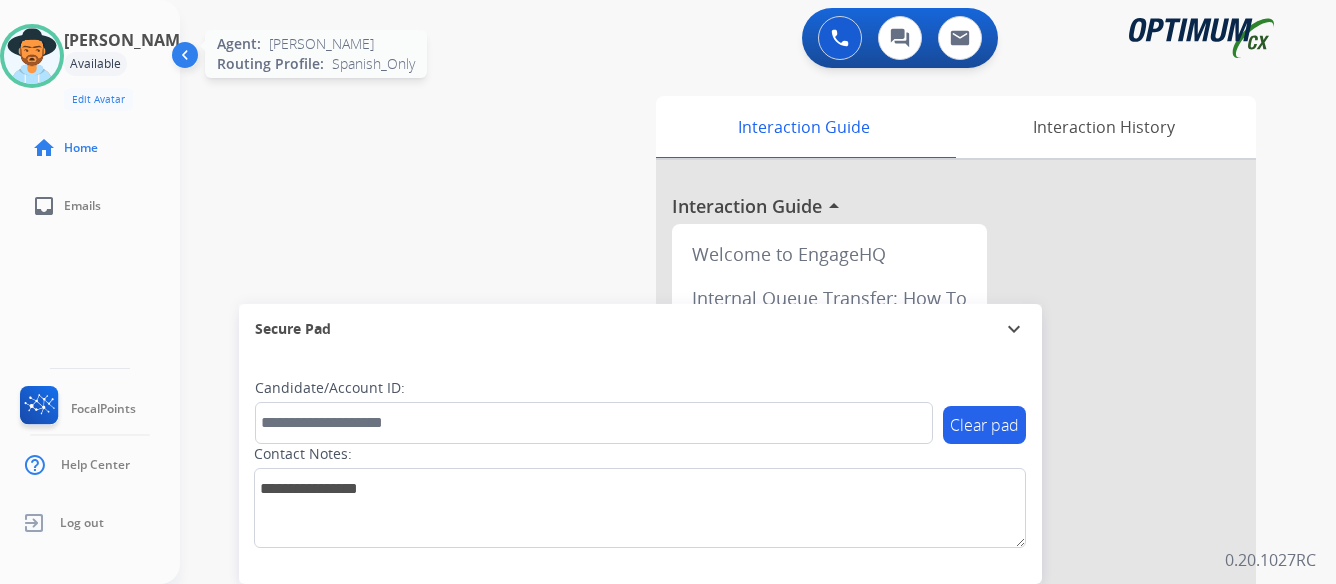click at bounding box center [32, 56] 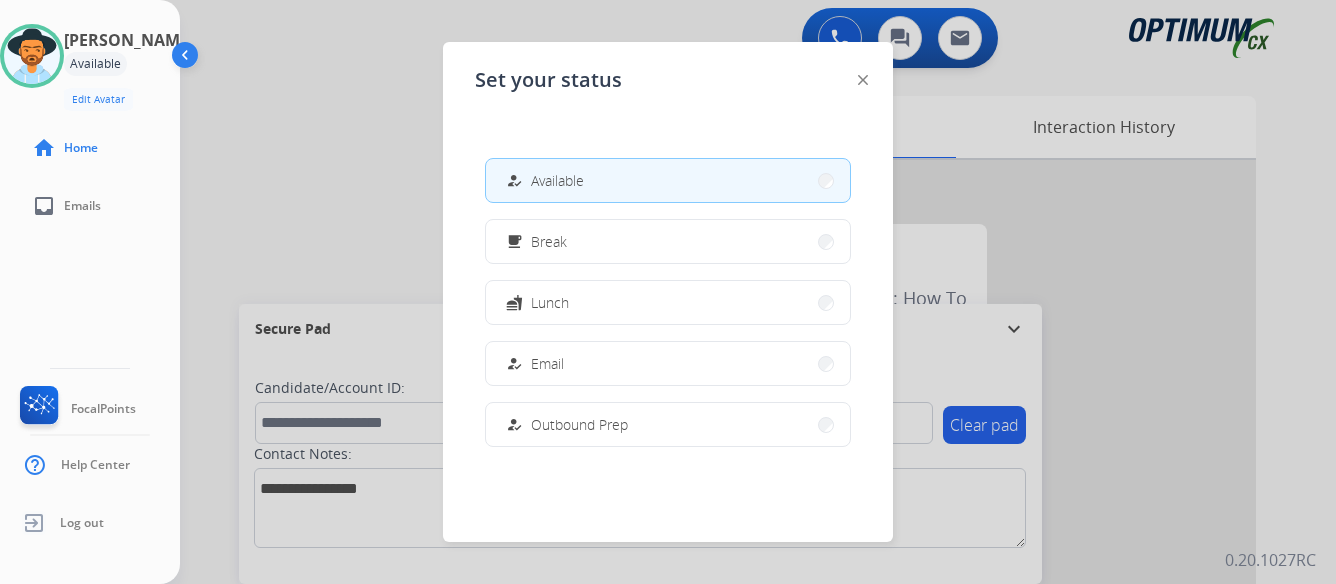 click at bounding box center (668, 292) 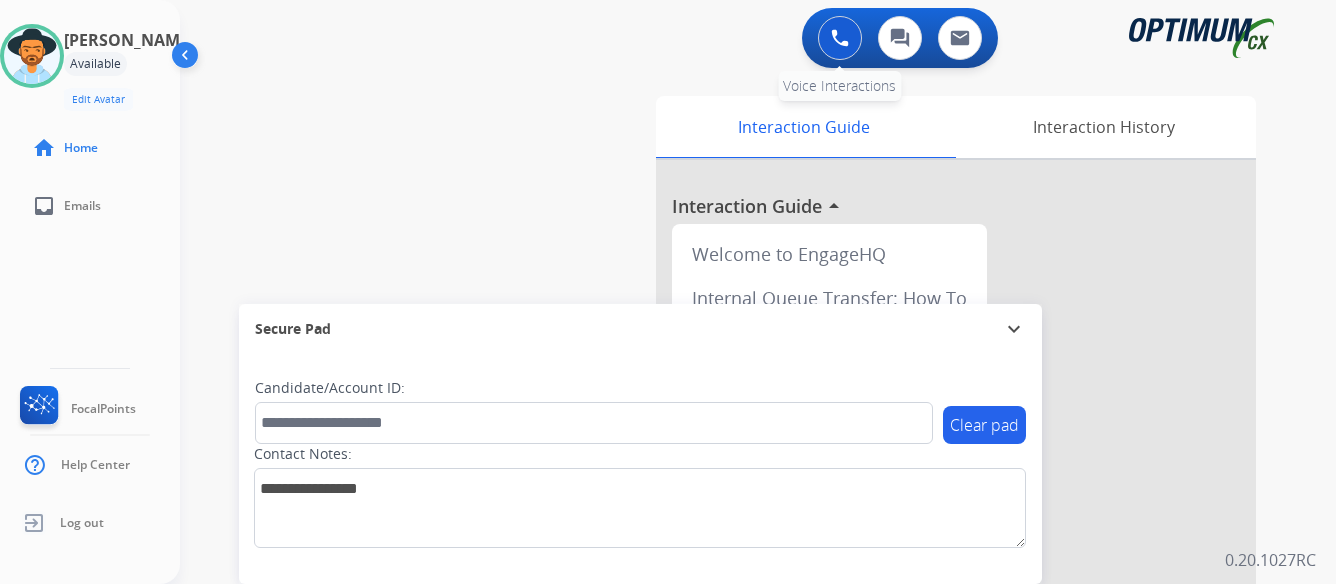click at bounding box center (840, 38) 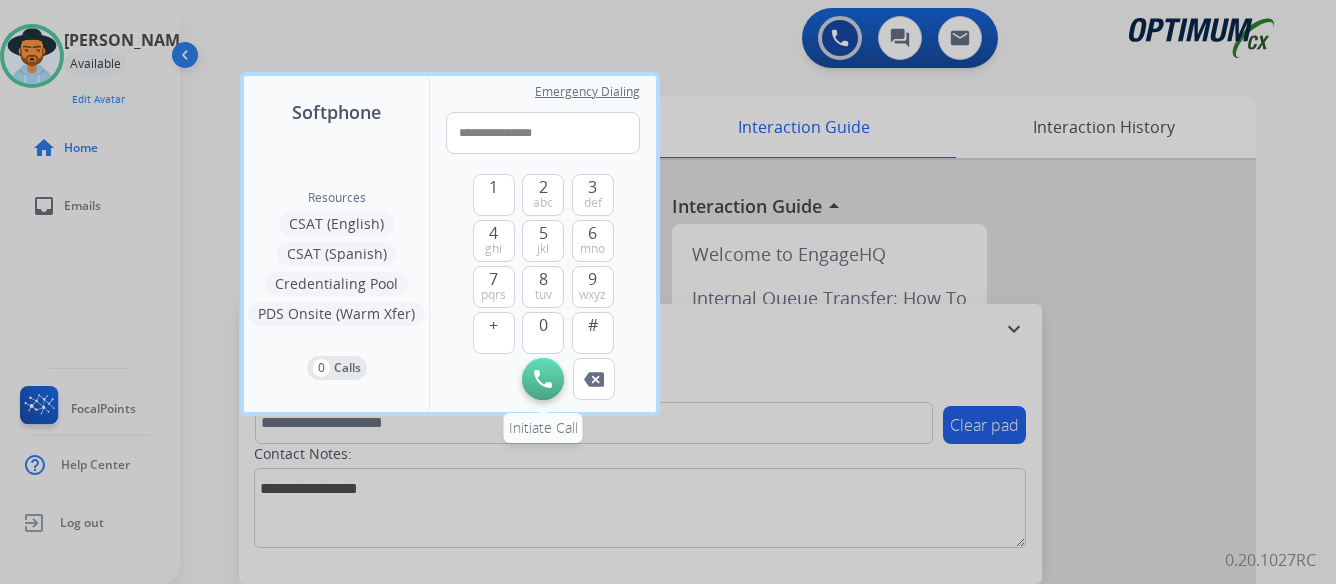 type on "**********" 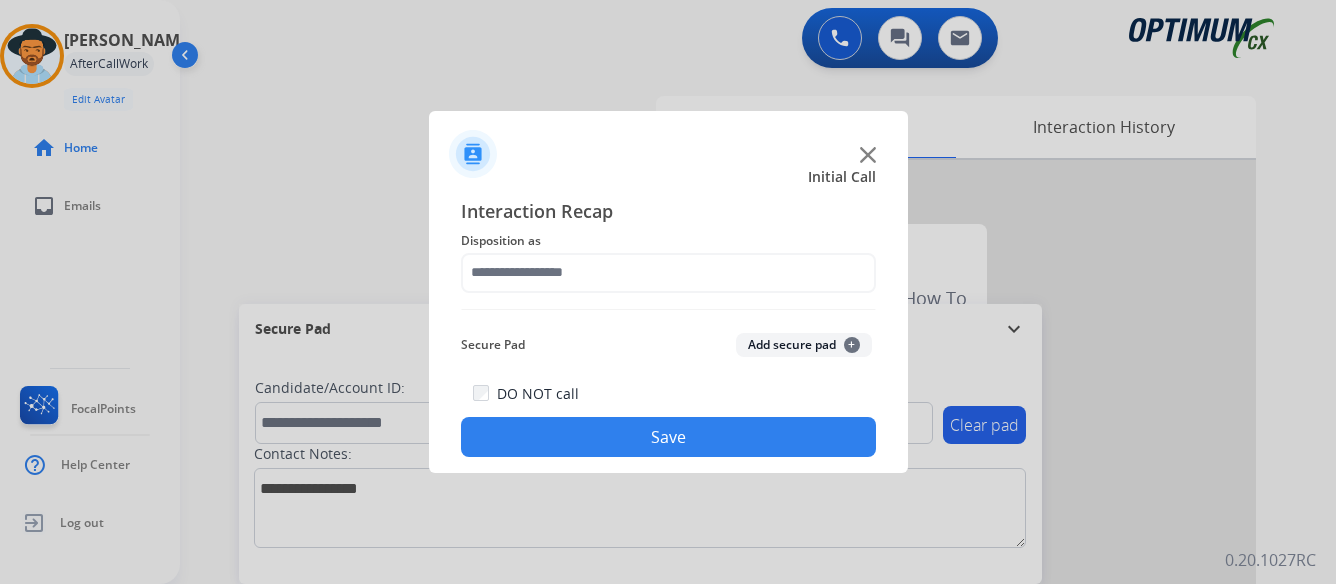 click 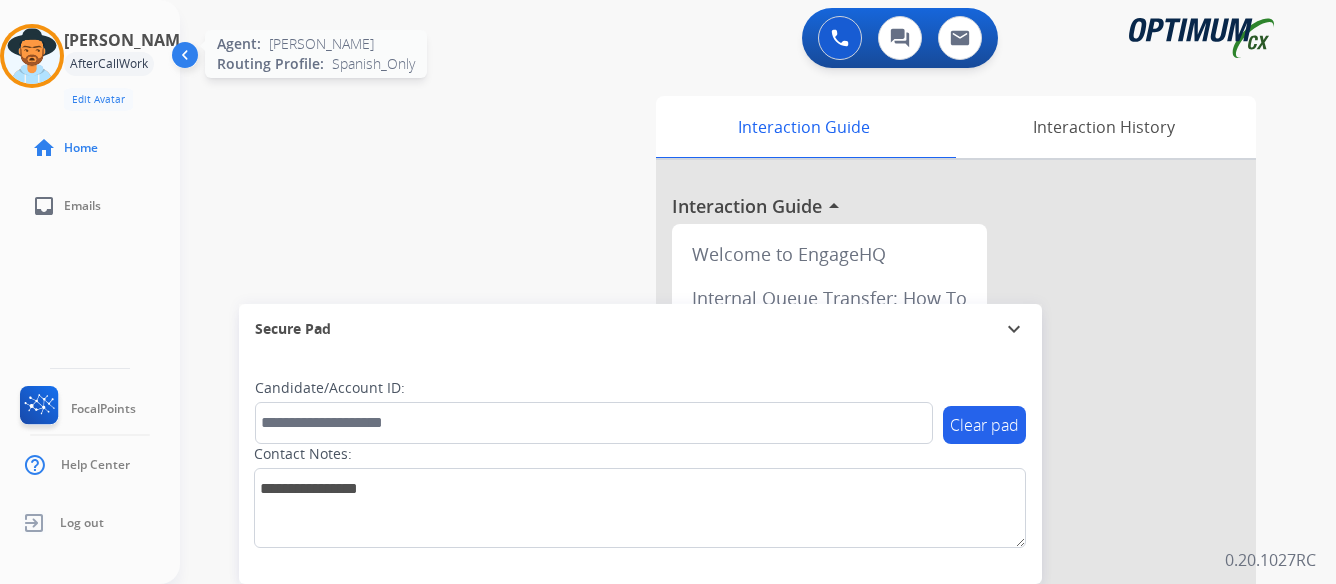 click at bounding box center (32, 56) 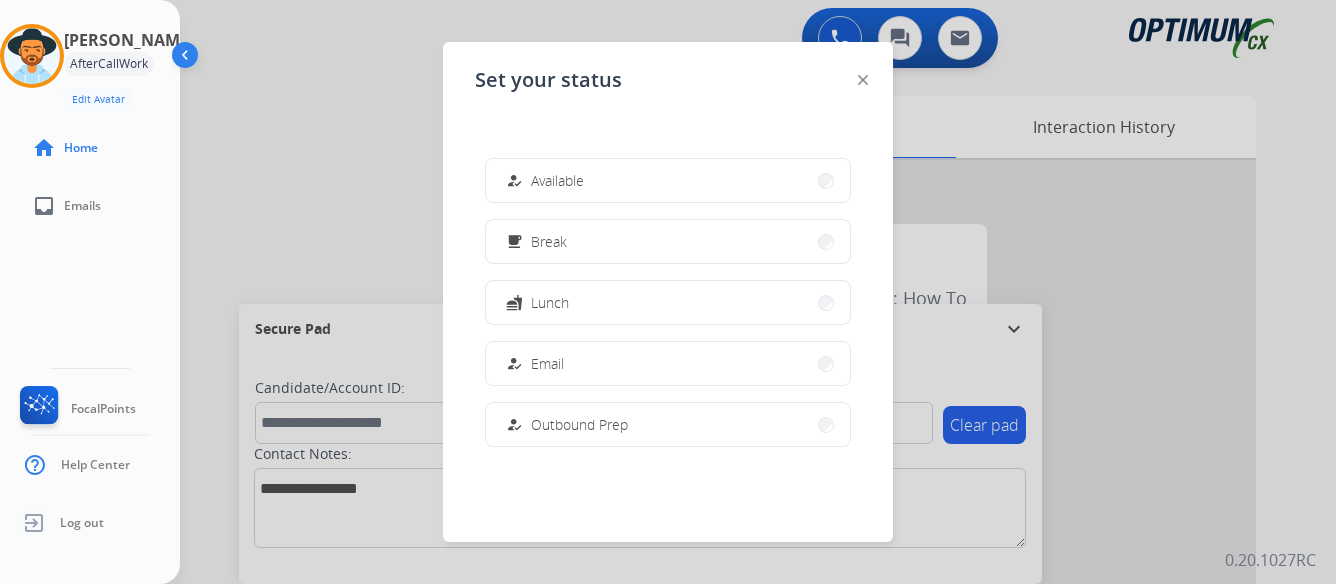 click at bounding box center (668, 292) 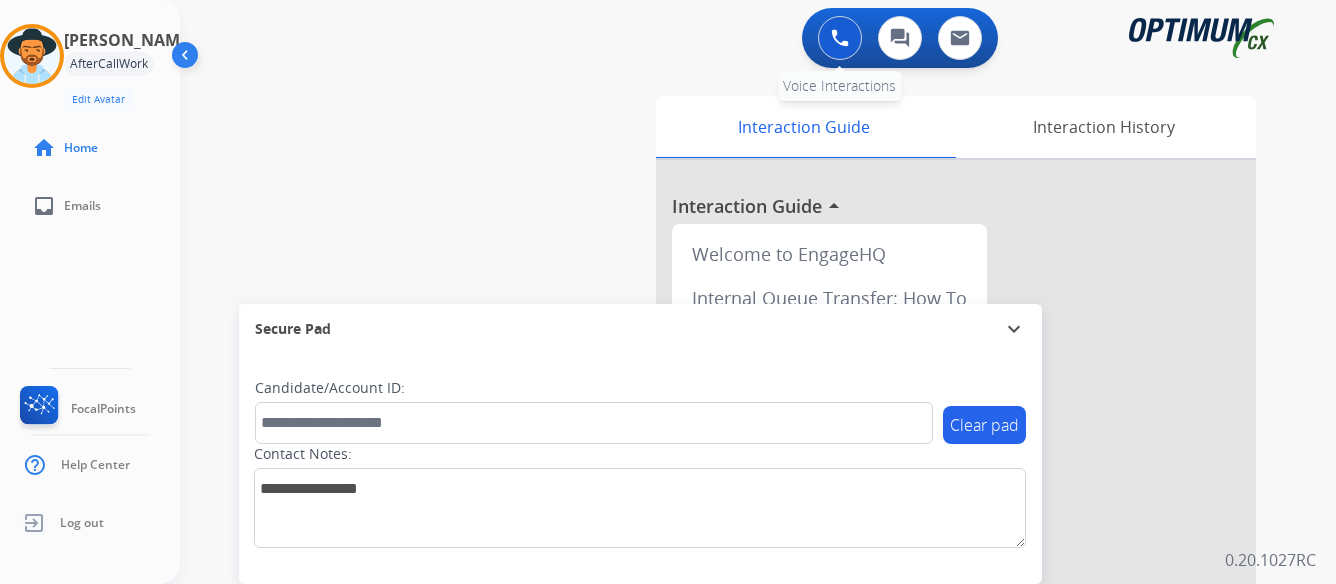 click at bounding box center [840, 38] 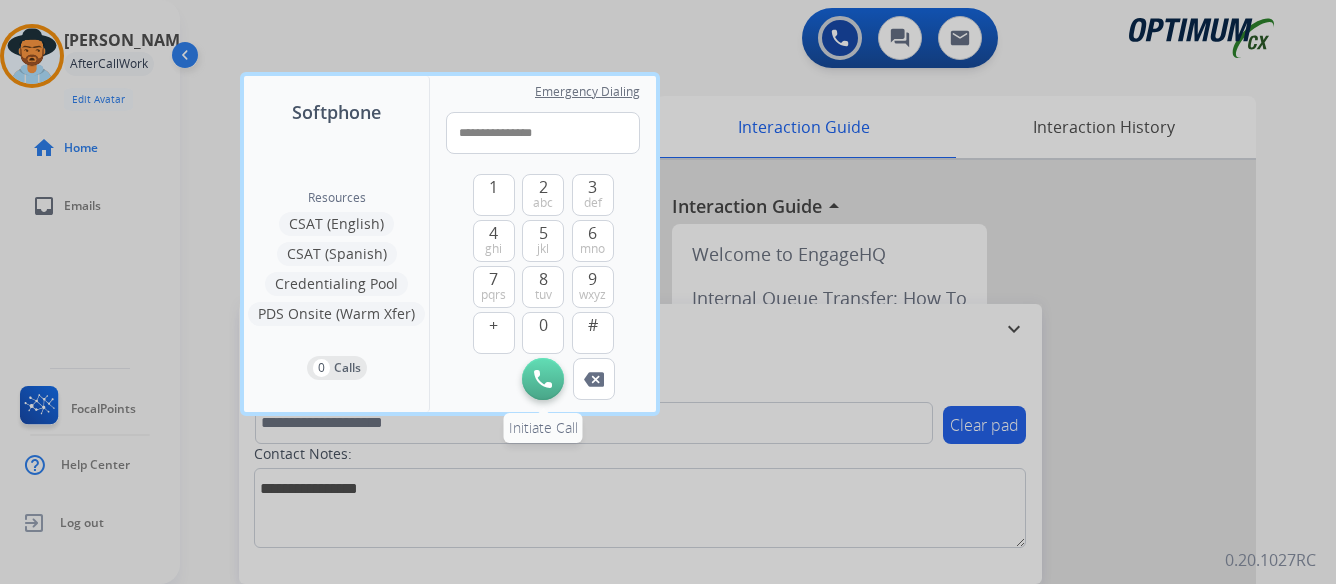 type on "**********" 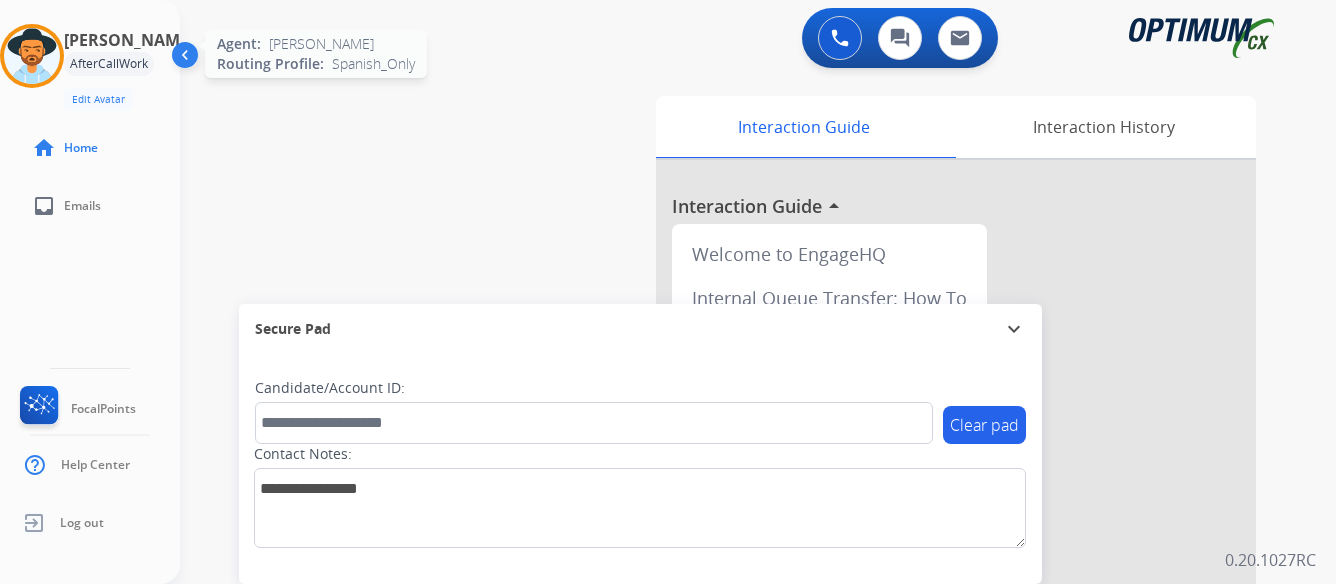 click at bounding box center (32, 56) 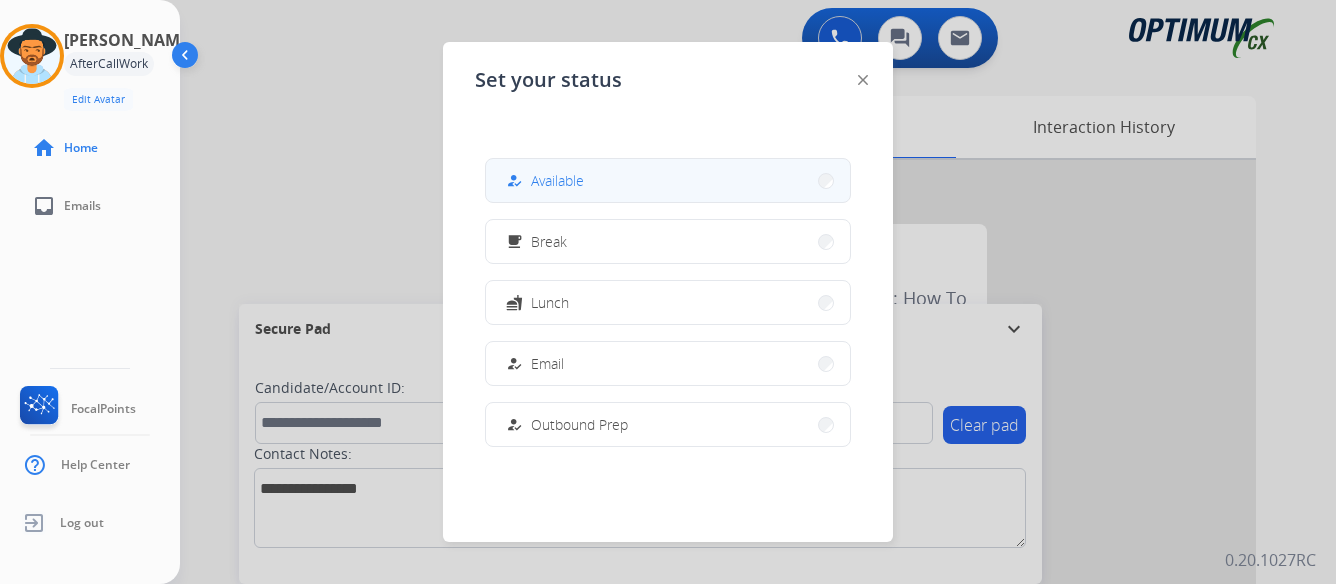 click on "how_to_reg Available" at bounding box center (668, 180) 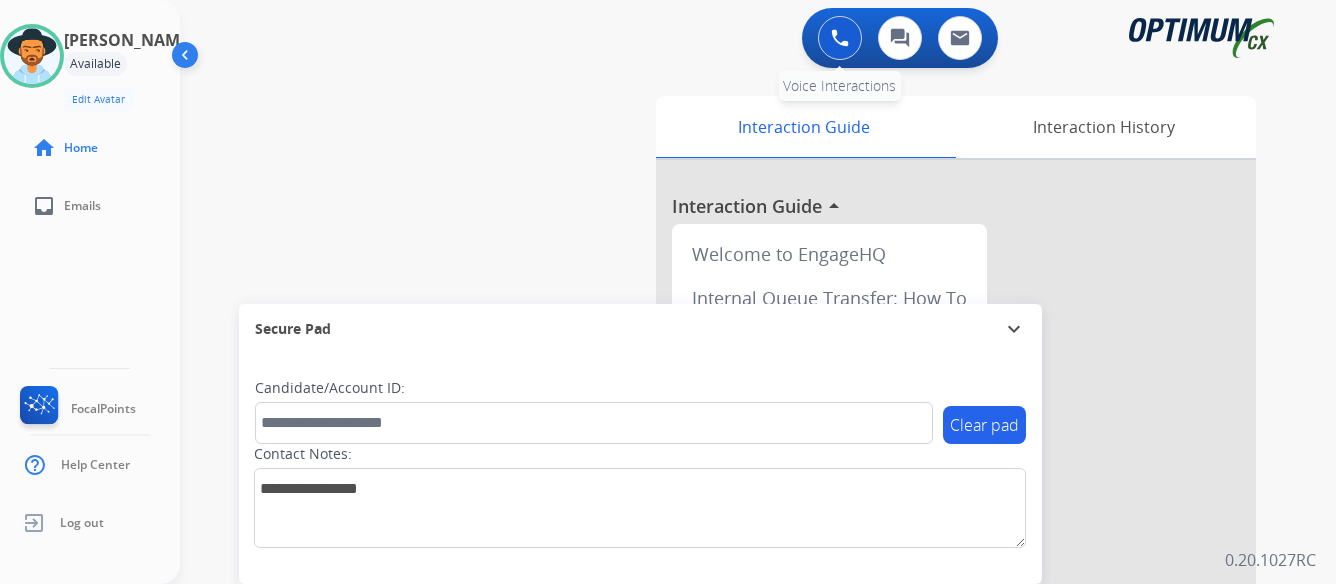 click at bounding box center [840, 38] 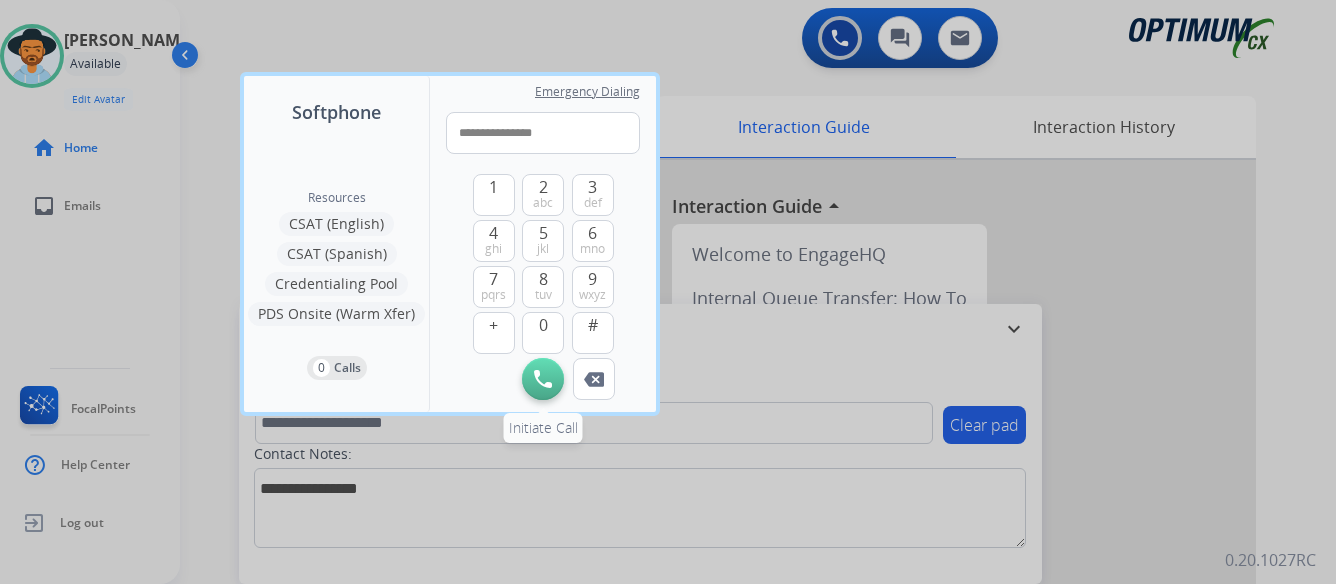 type on "**********" 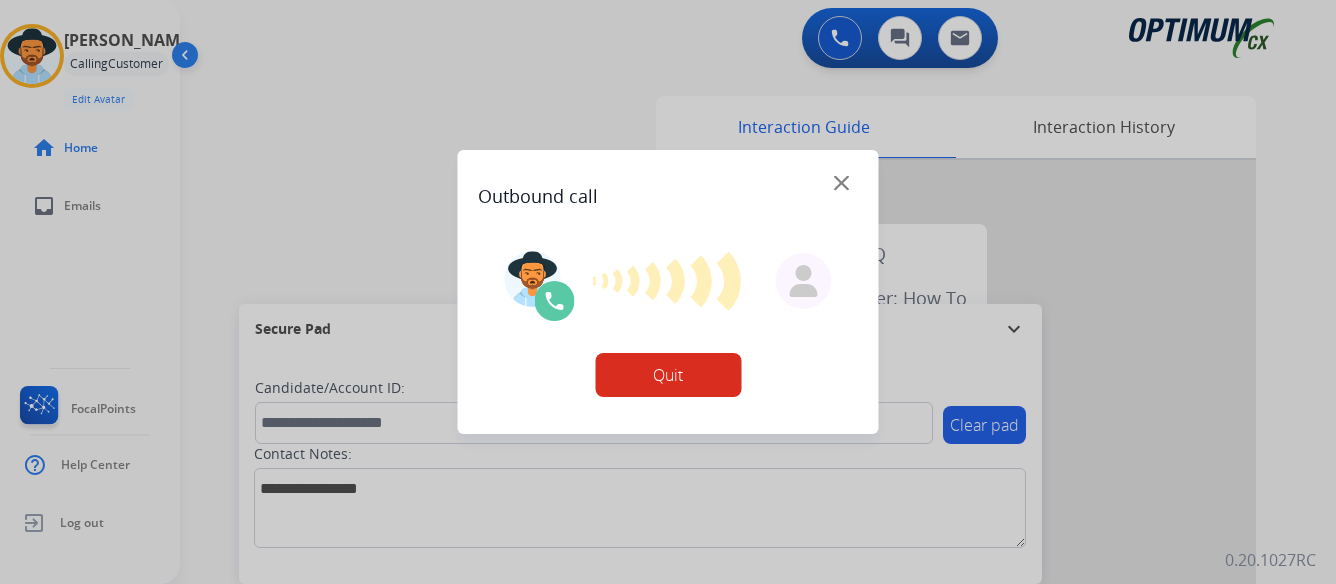 click on "Quit" at bounding box center [668, 375] 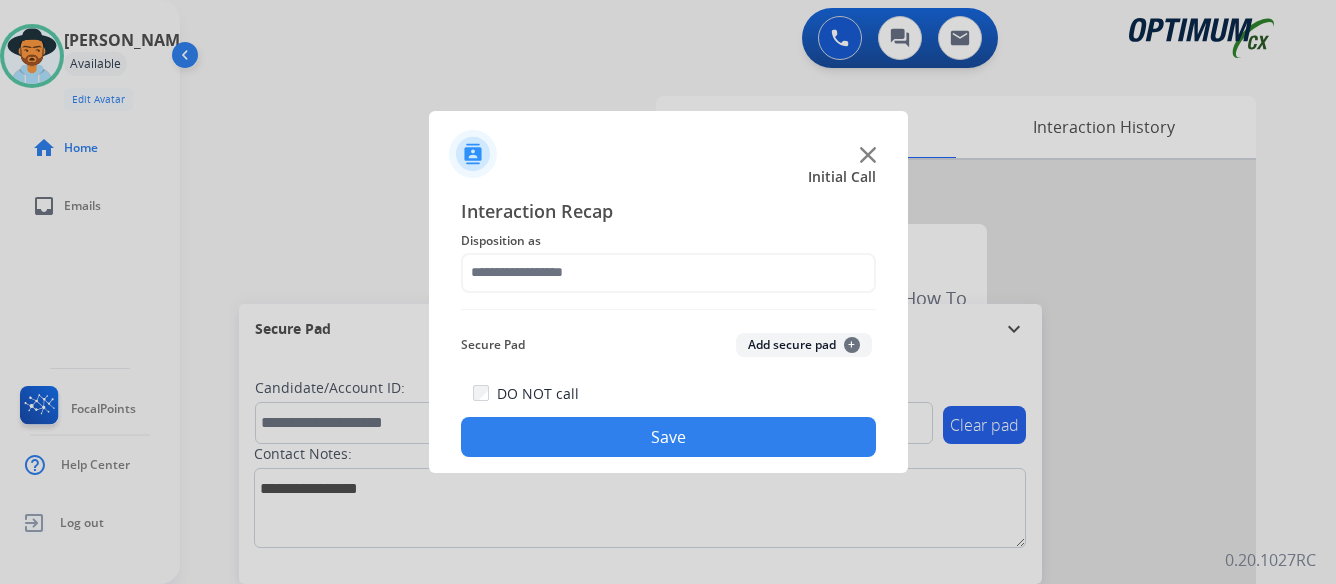 click 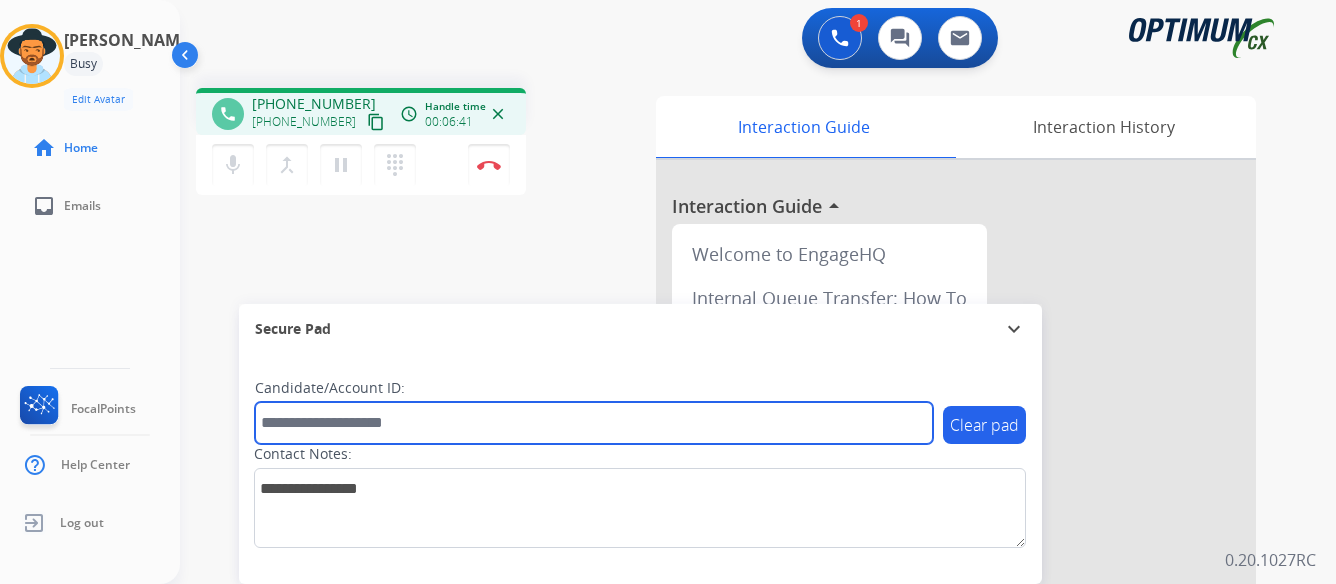 click at bounding box center [594, 423] 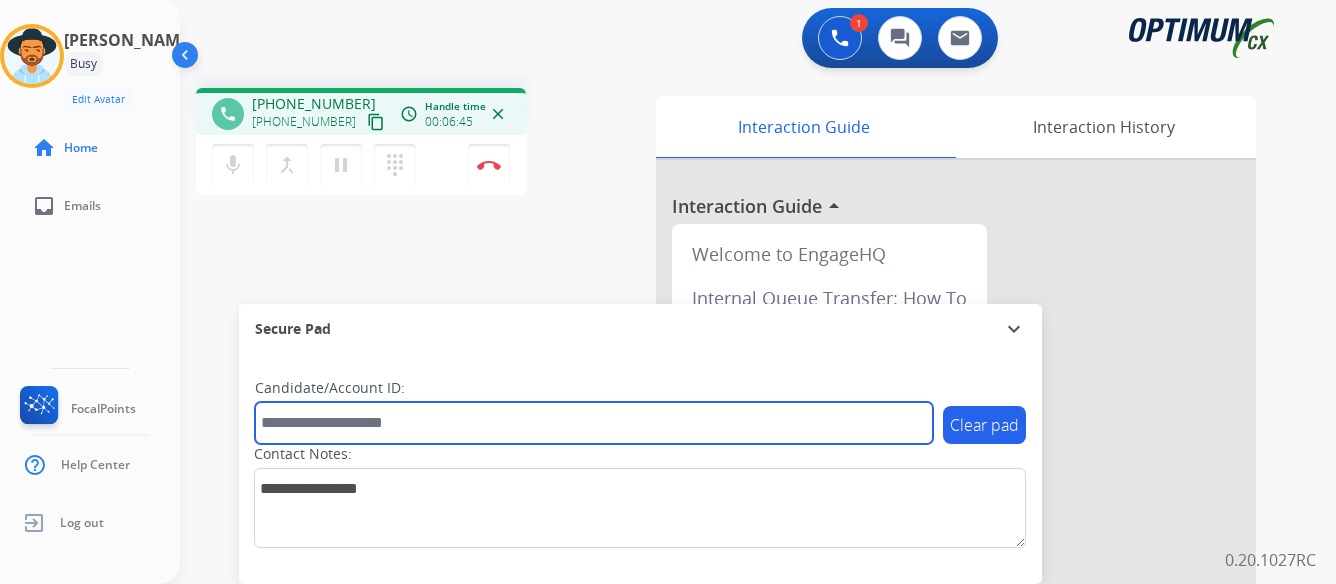 paste on "**********" 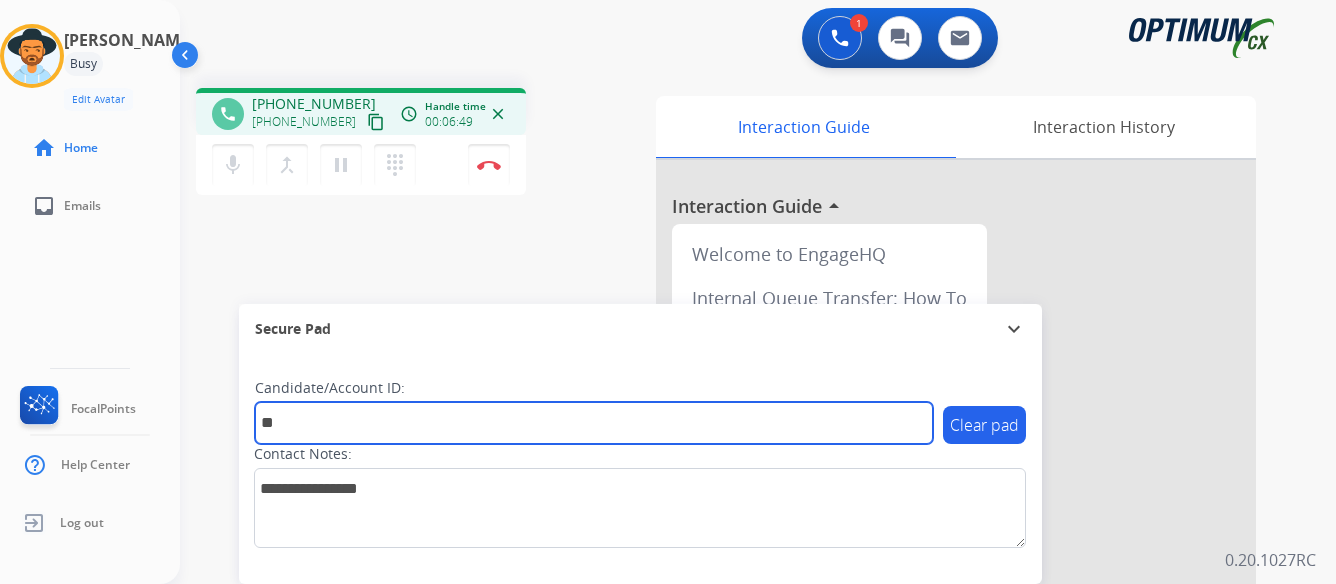type on "*" 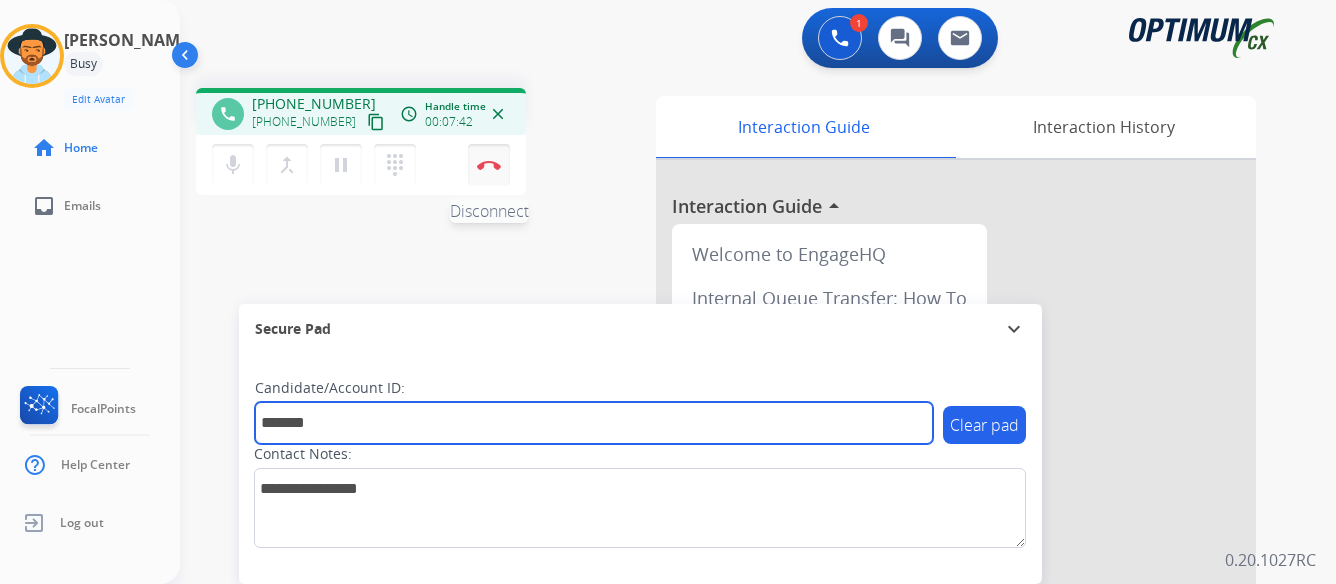 type on "*******" 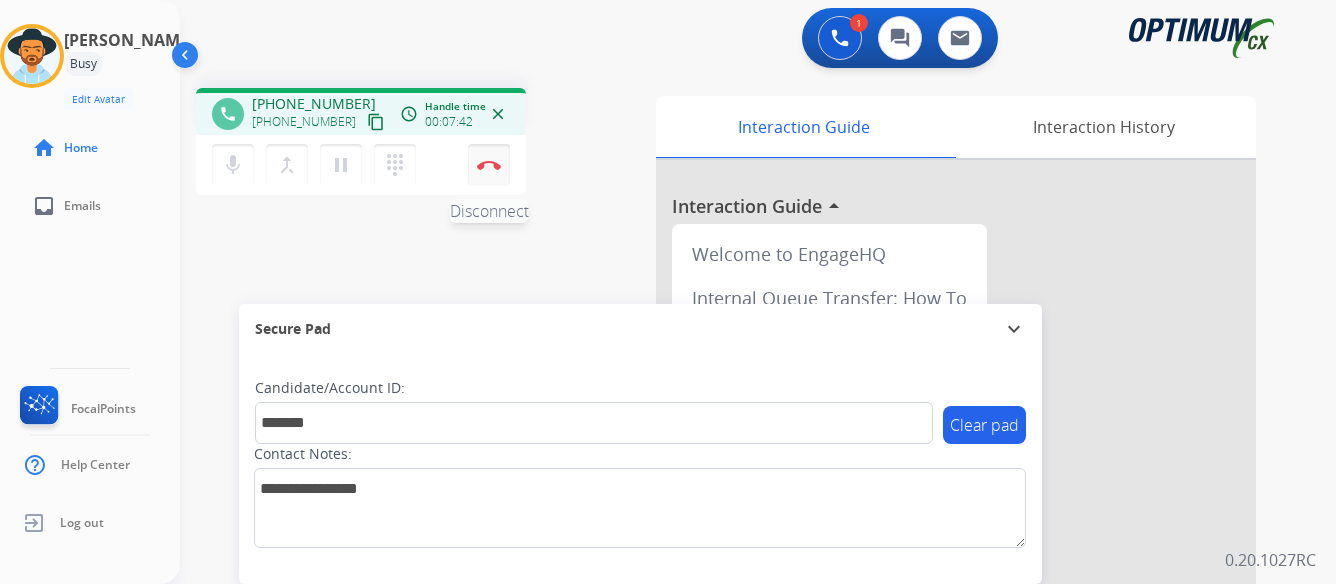 click at bounding box center (489, 165) 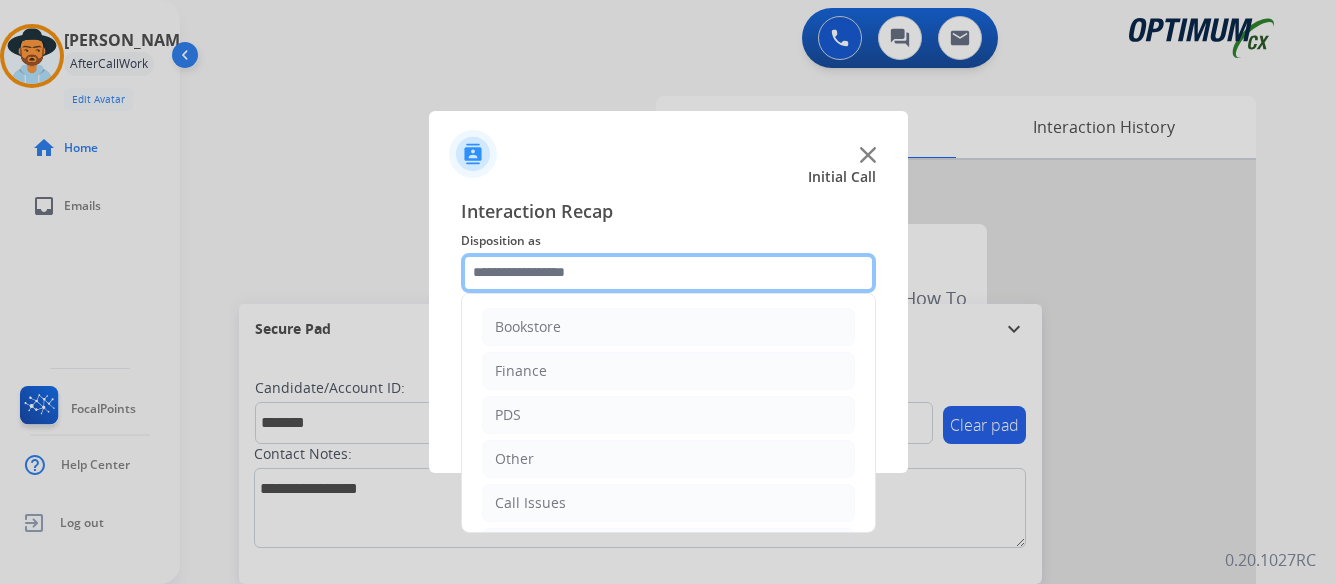 click 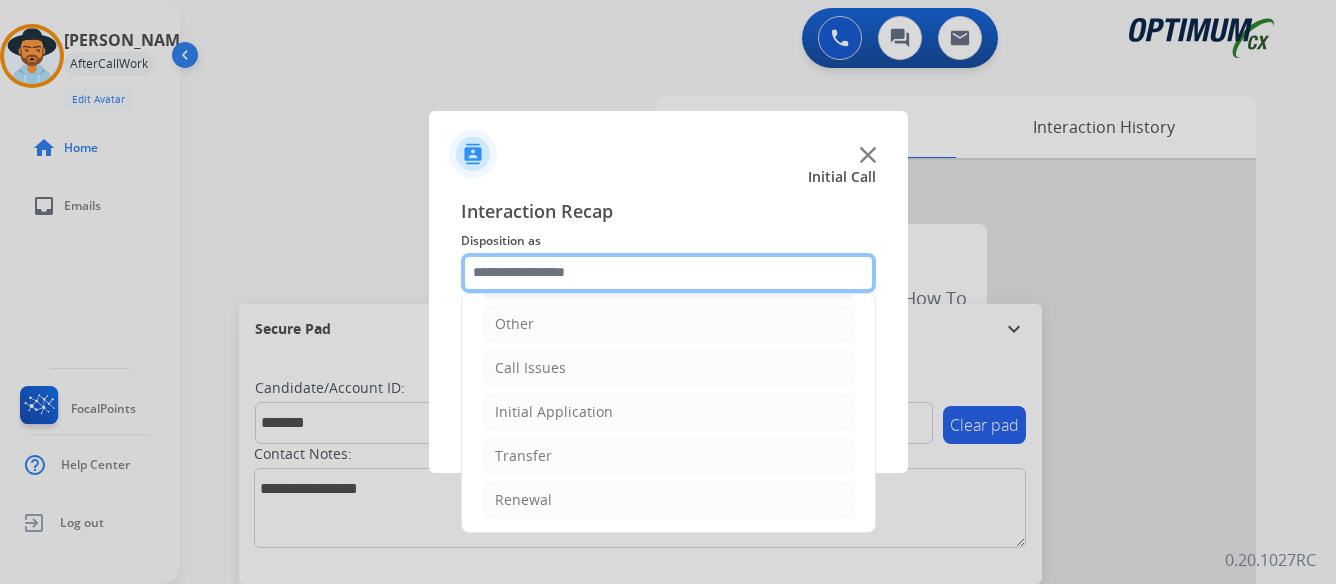 scroll, scrollTop: 136, scrollLeft: 0, axis: vertical 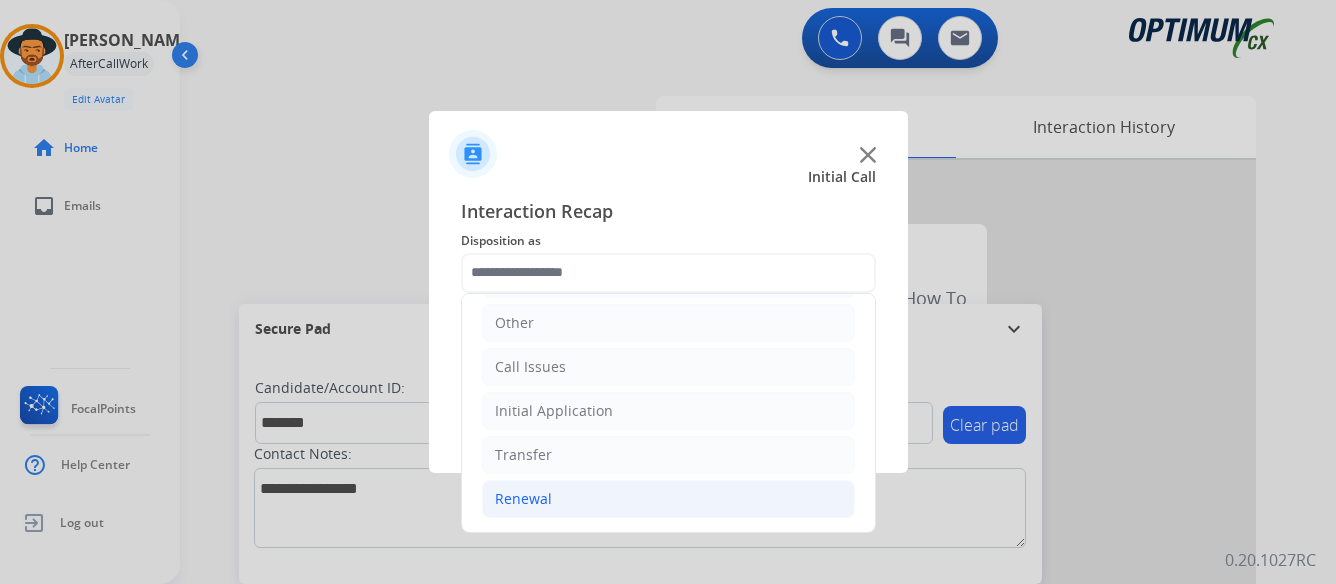 click on "Renewal" 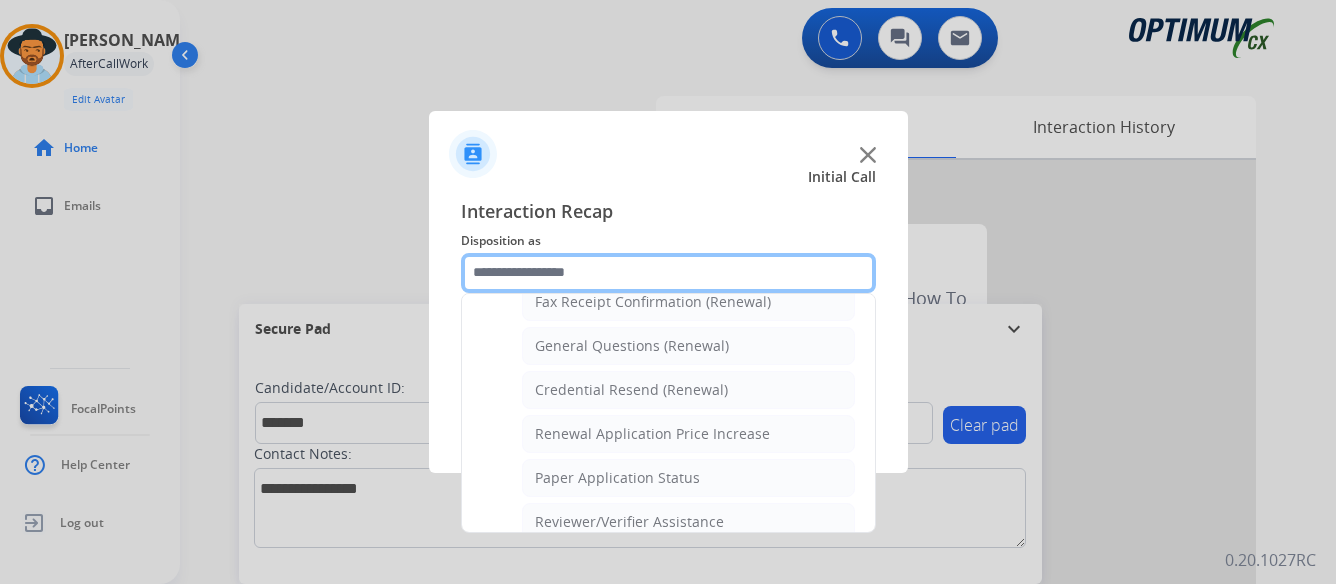 scroll, scrollTop: 572, scrollLeft: 0, axis: vertical 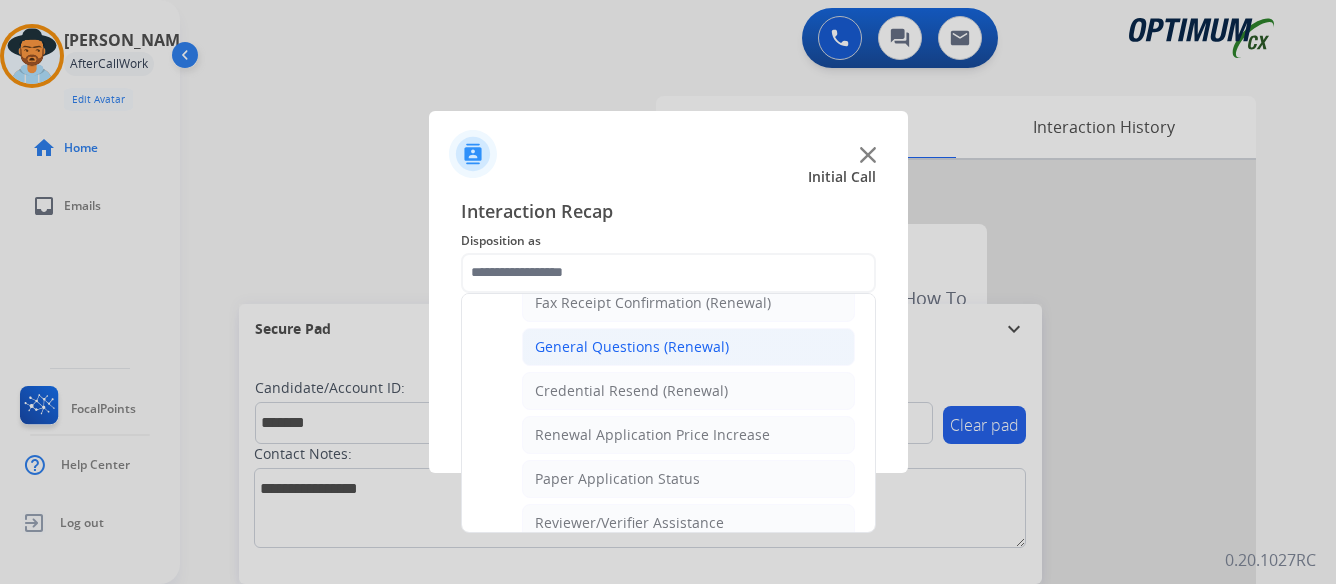 click on "General Questions (Renewal)" 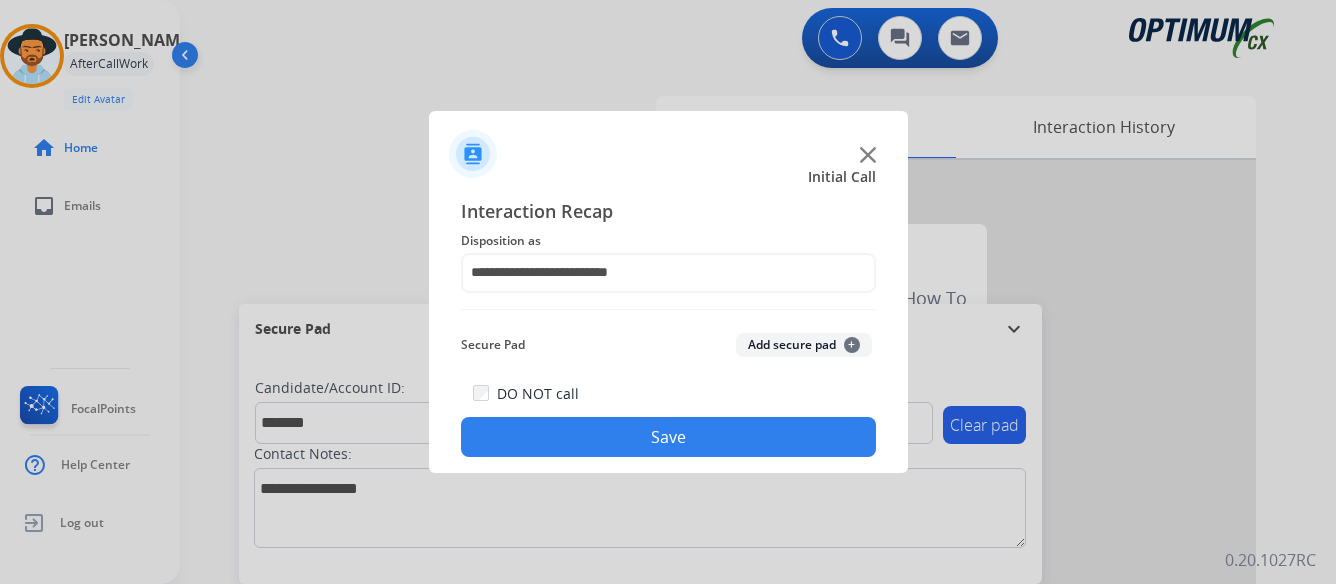 click on "Save" 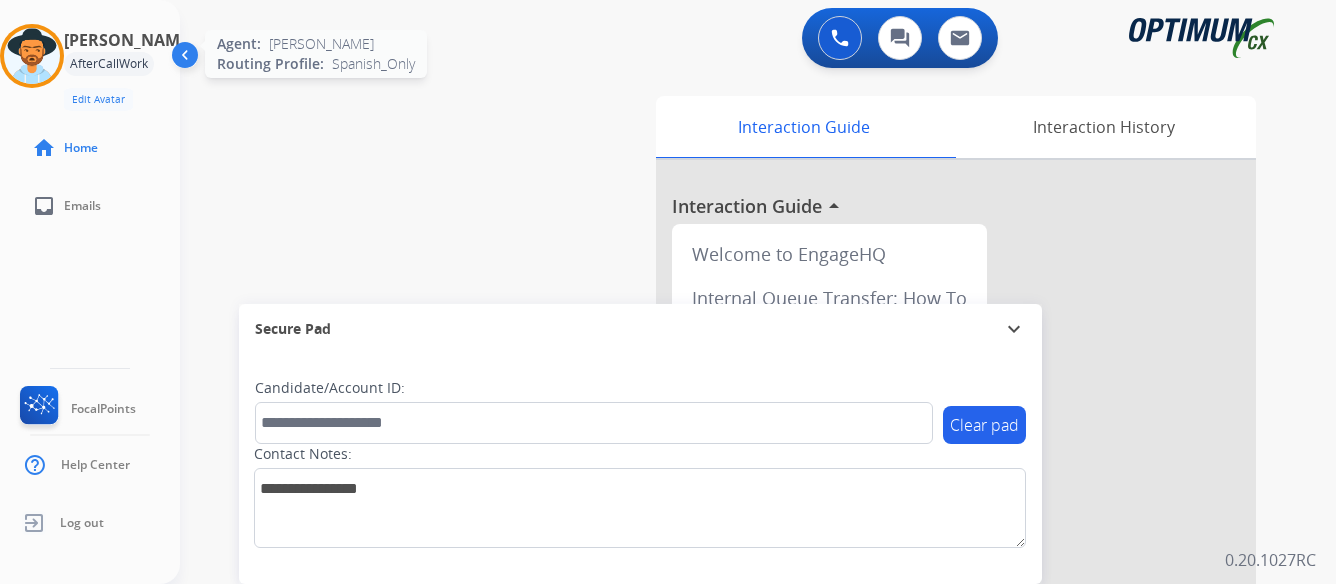 click at bounding box center [32, 56] 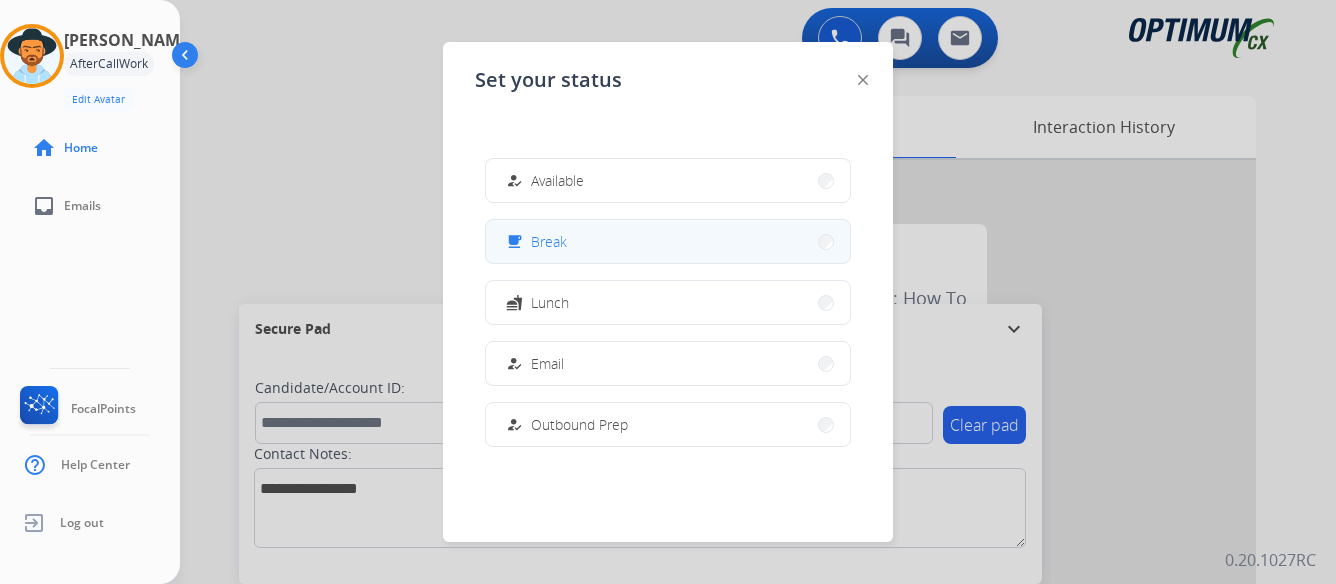 click on "free_breakfast Break" at bounding box center (668, 241) 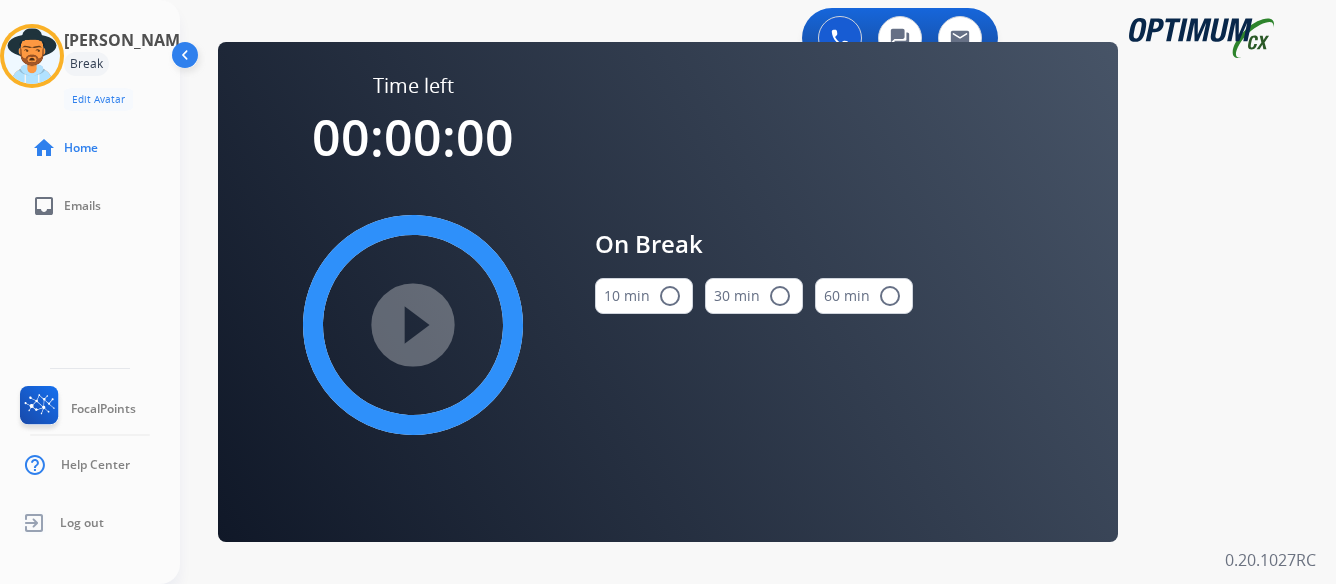 click on "radio_button_unchecked" at bounding box center (670, 296) 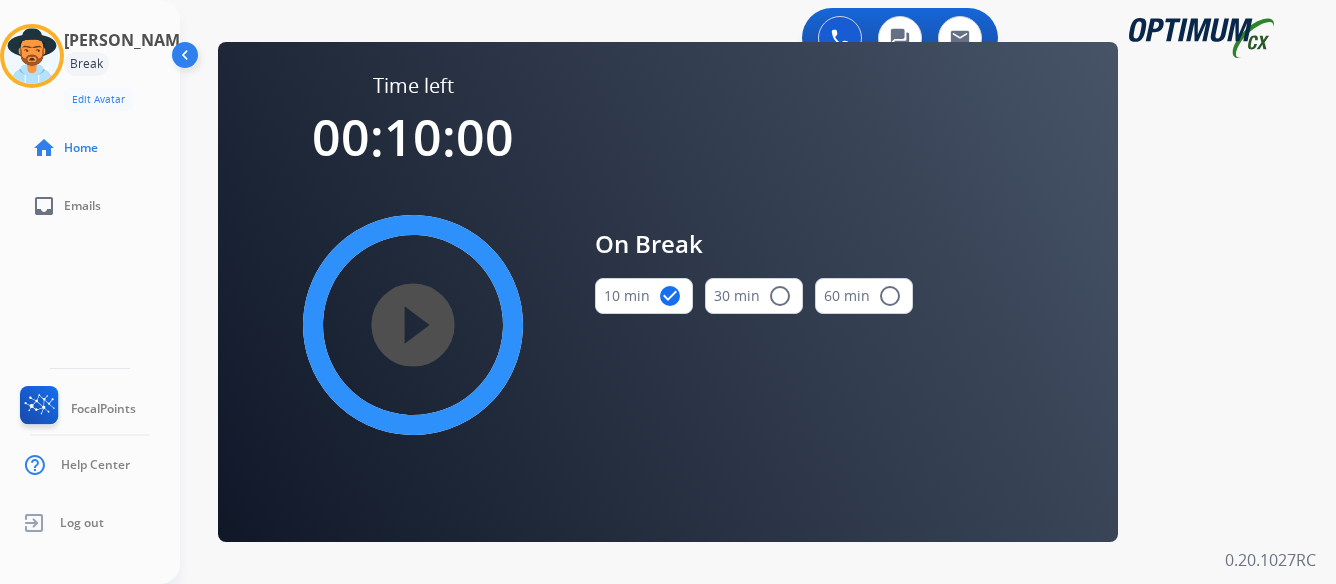 click on "play_circle_filled" at bounding box center [413, 325] 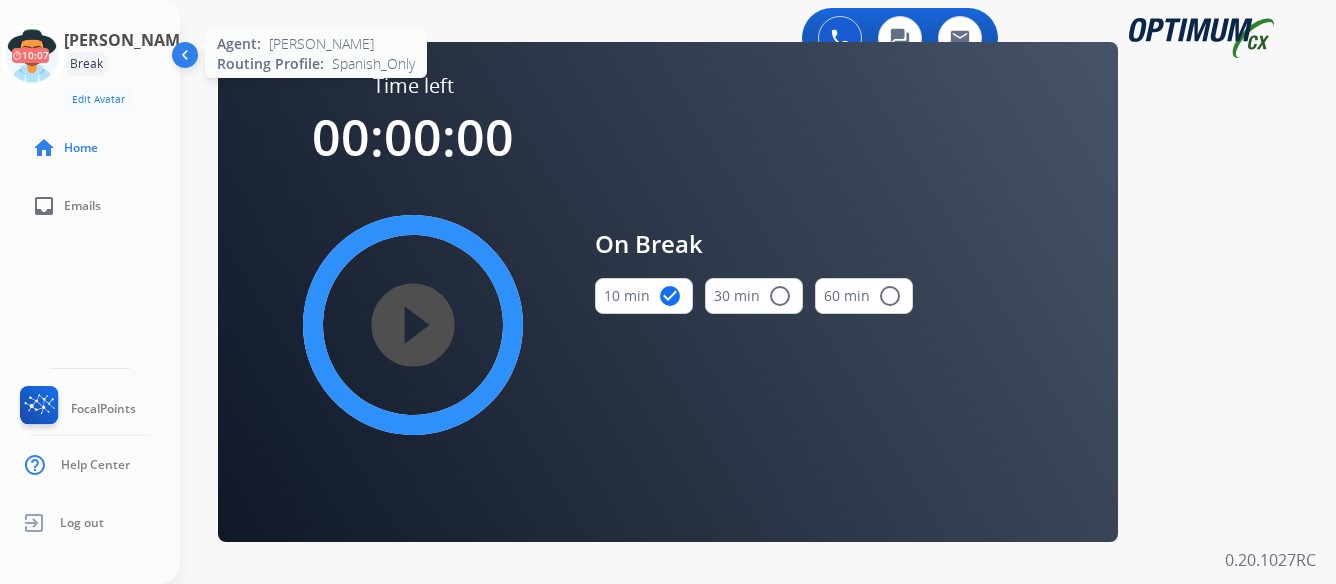 click 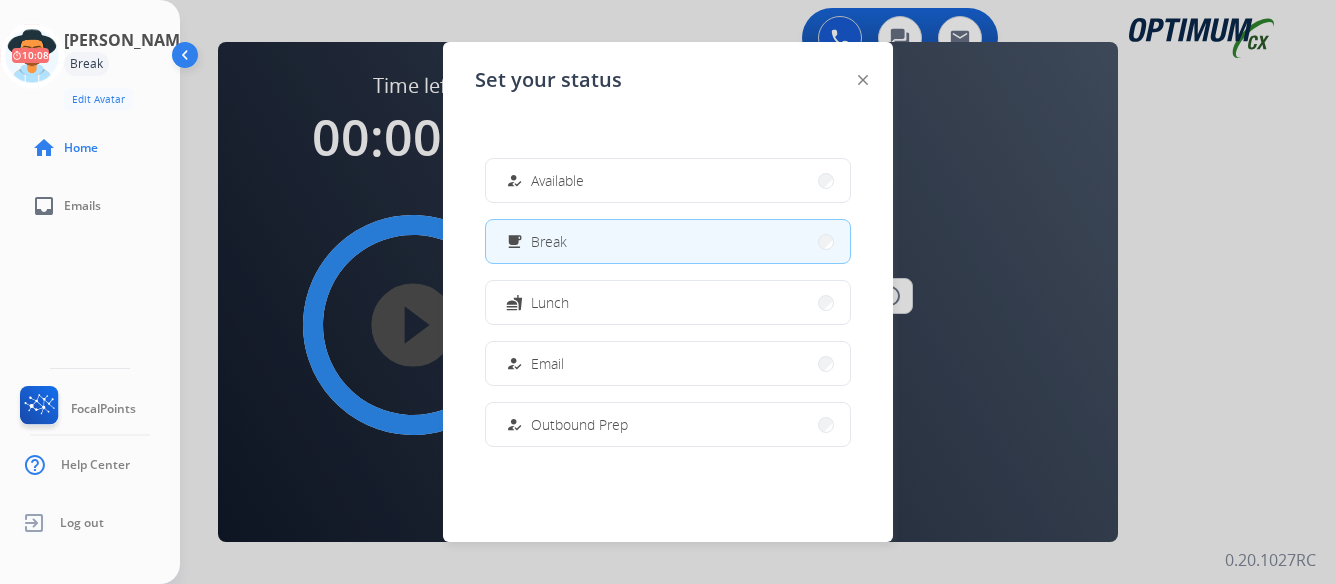 drag, startPoint x: 627, startPoint y: 183, endPoint x: 556, endPoint y: 142, distance: 81.9878 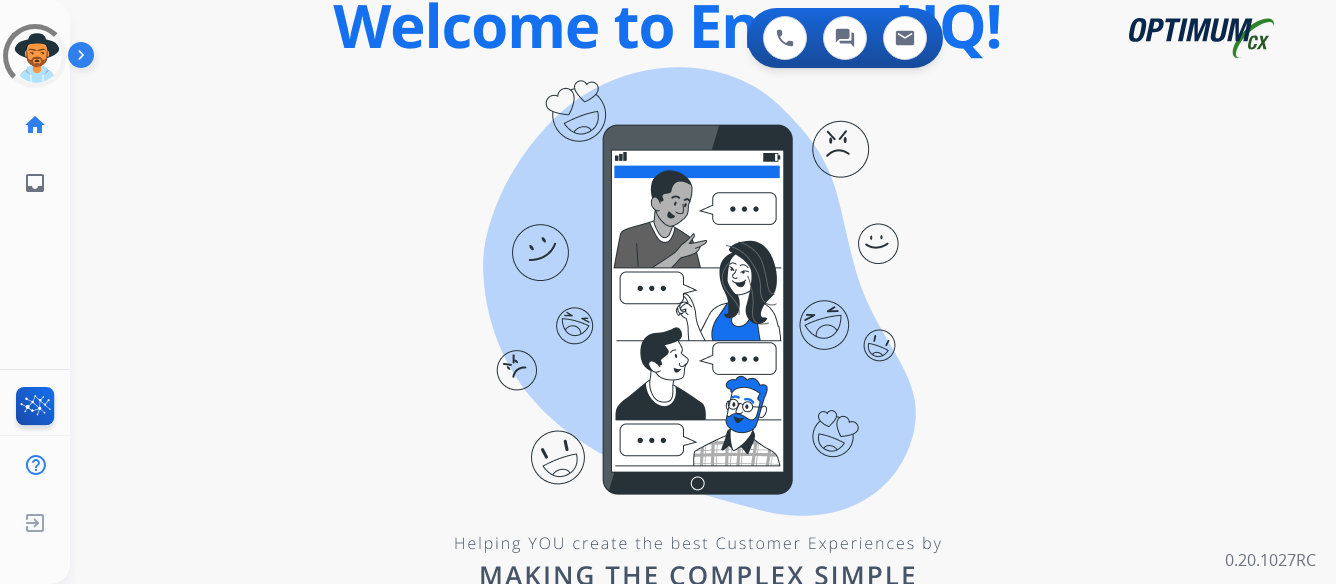 scroll, scrollTop: 0, scrollLeft: 0, axis: both 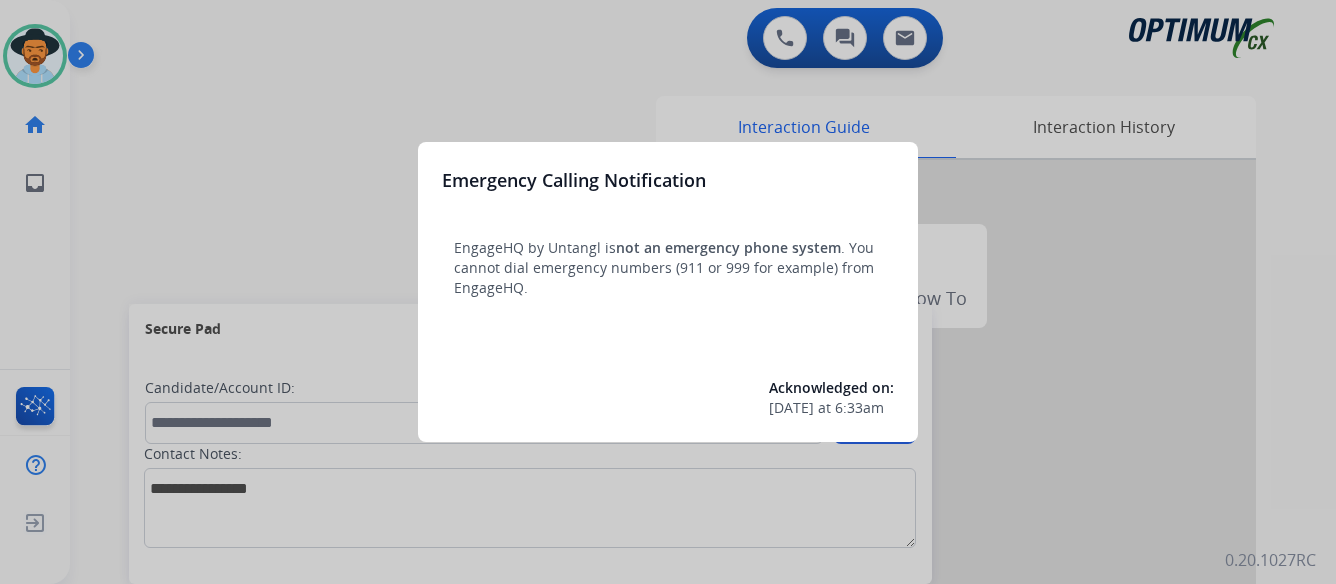 click at bounding box center (668, 292) 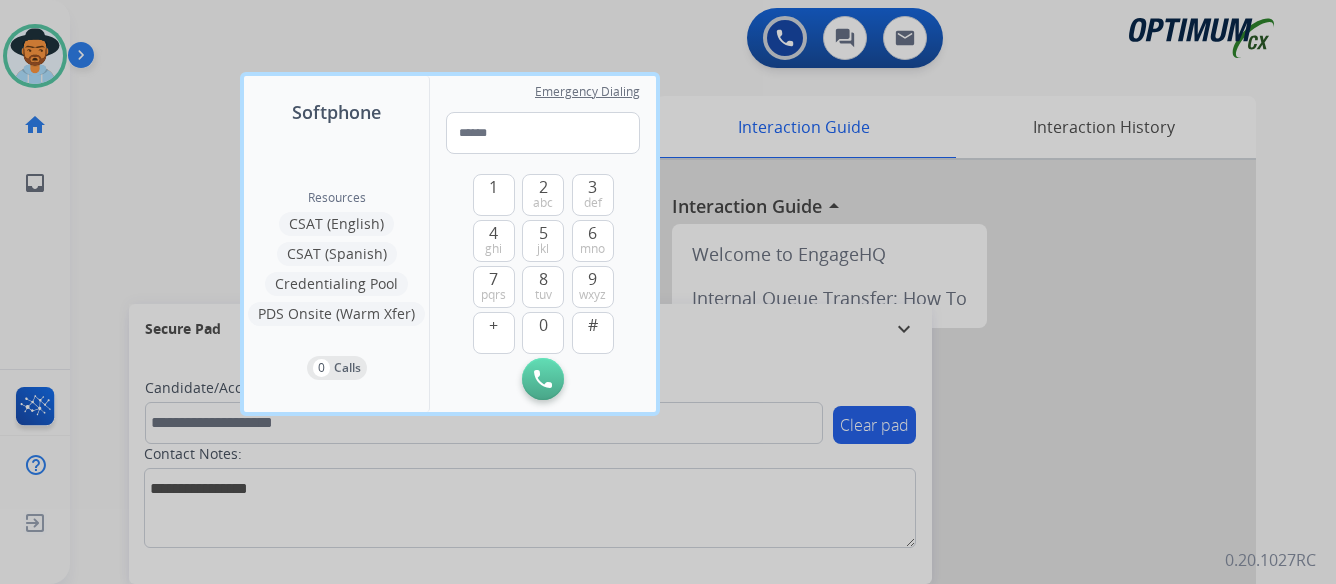 click at bounding box center [668, 292] 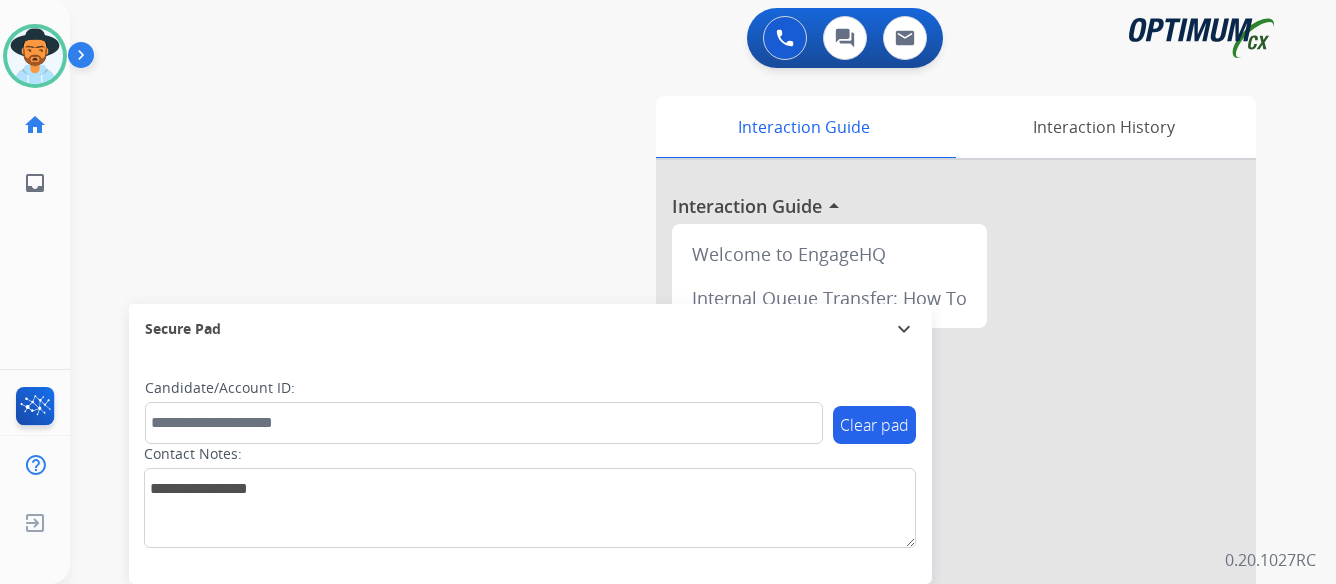 click at bounding box center [85, 59] 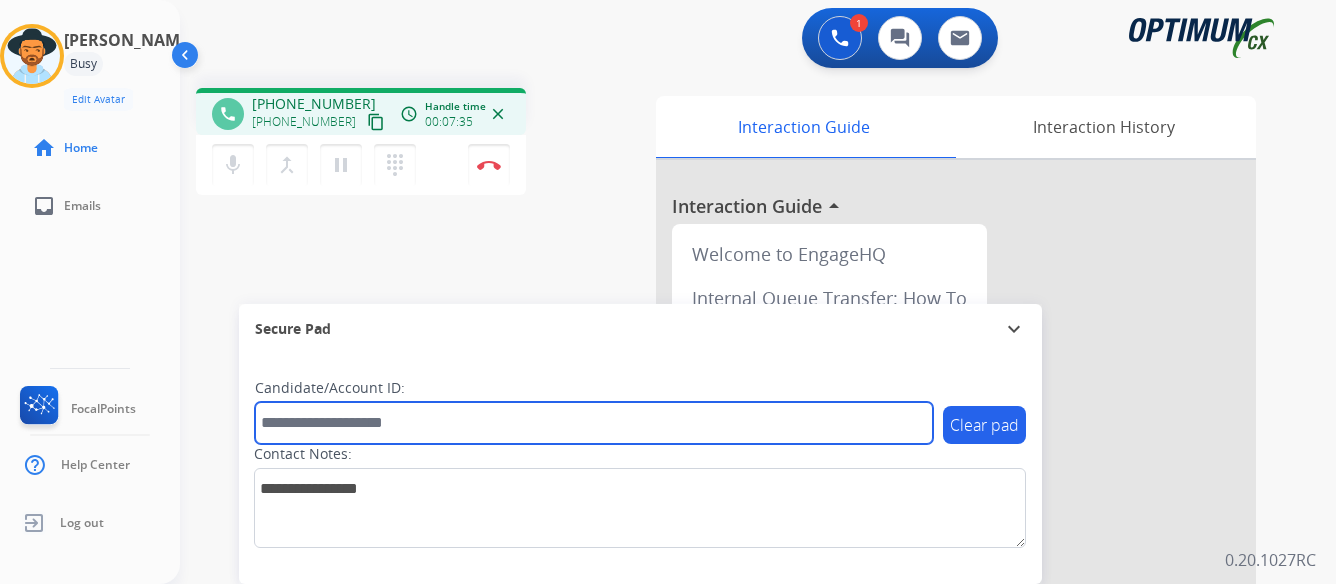 paste on "*******" 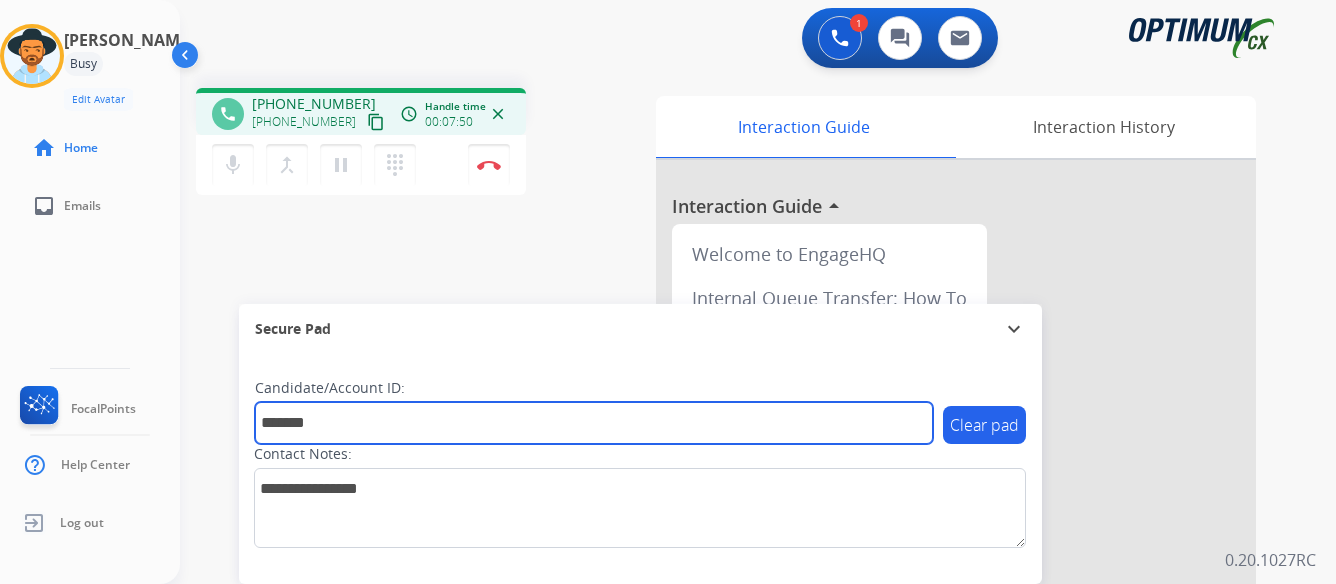 type on "*******" 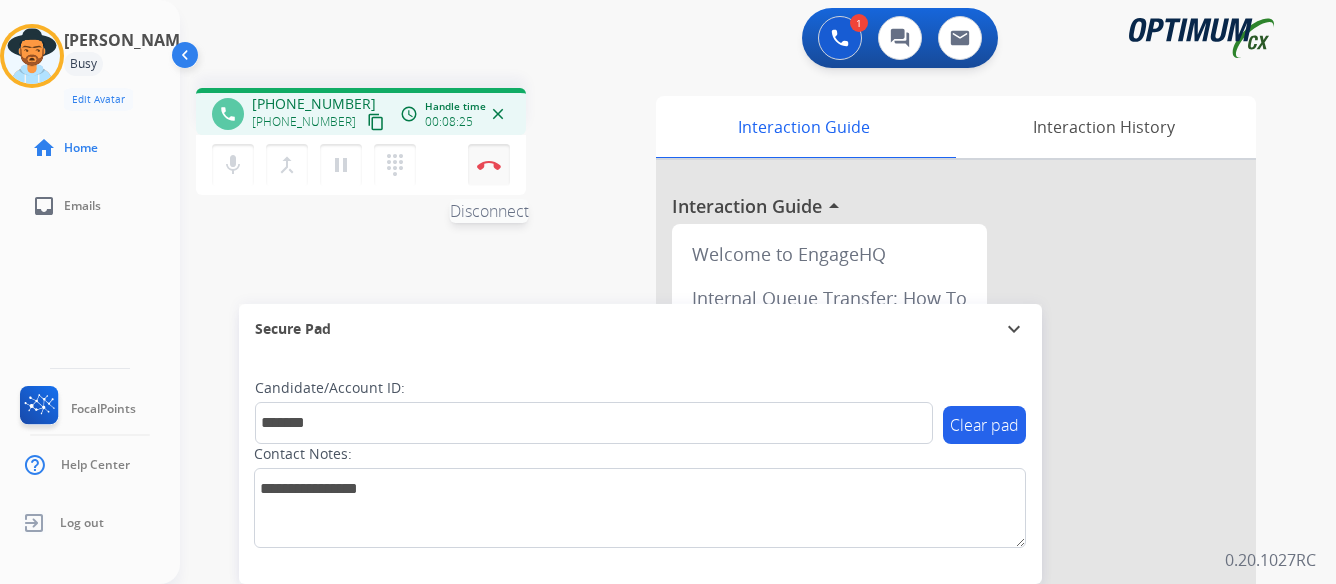 click on "Disconnect" at bounding box center (489, 165) 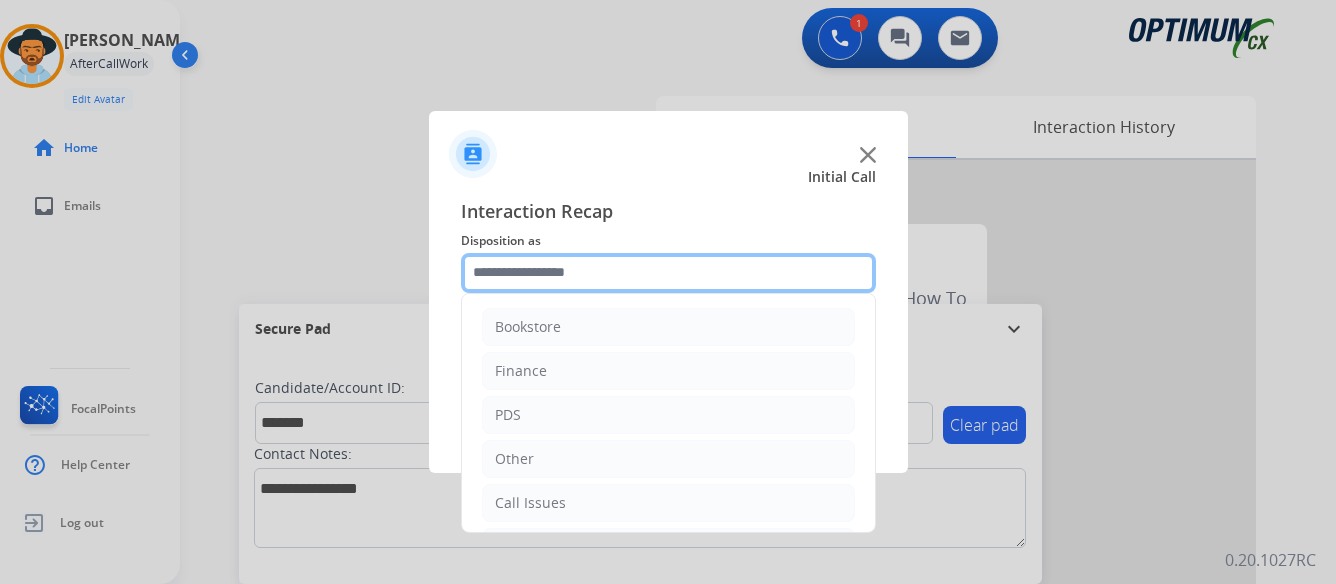 click 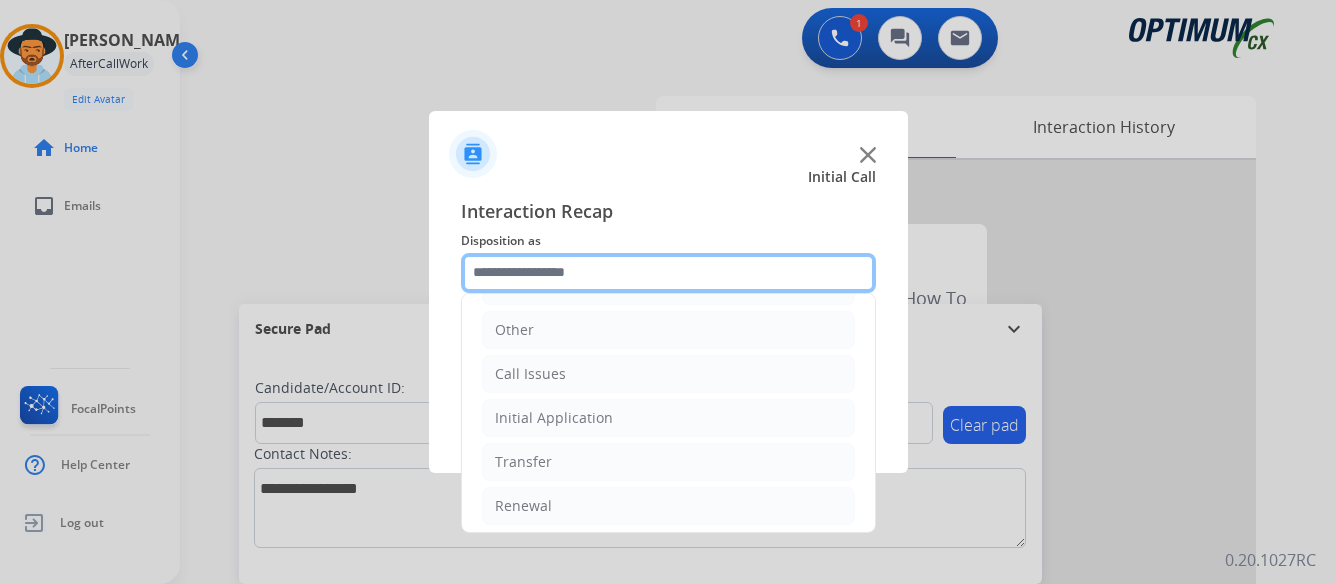 scroll, scrollTop: 136, scrollLeft: 0, axis: vertical 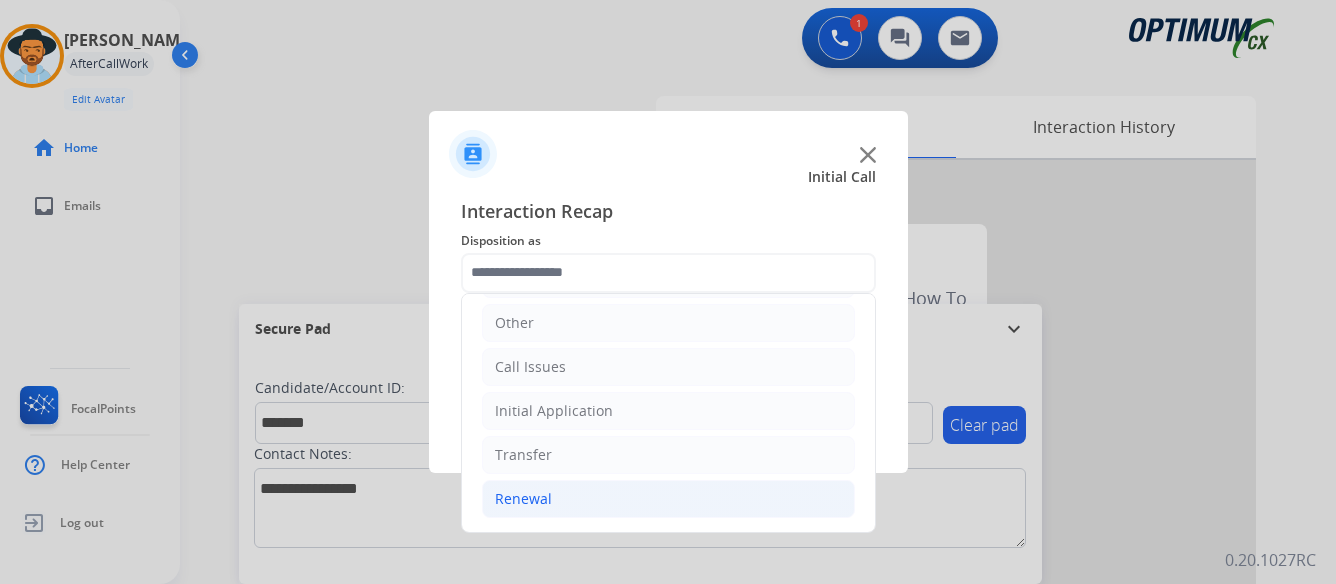 click on "Renewal" 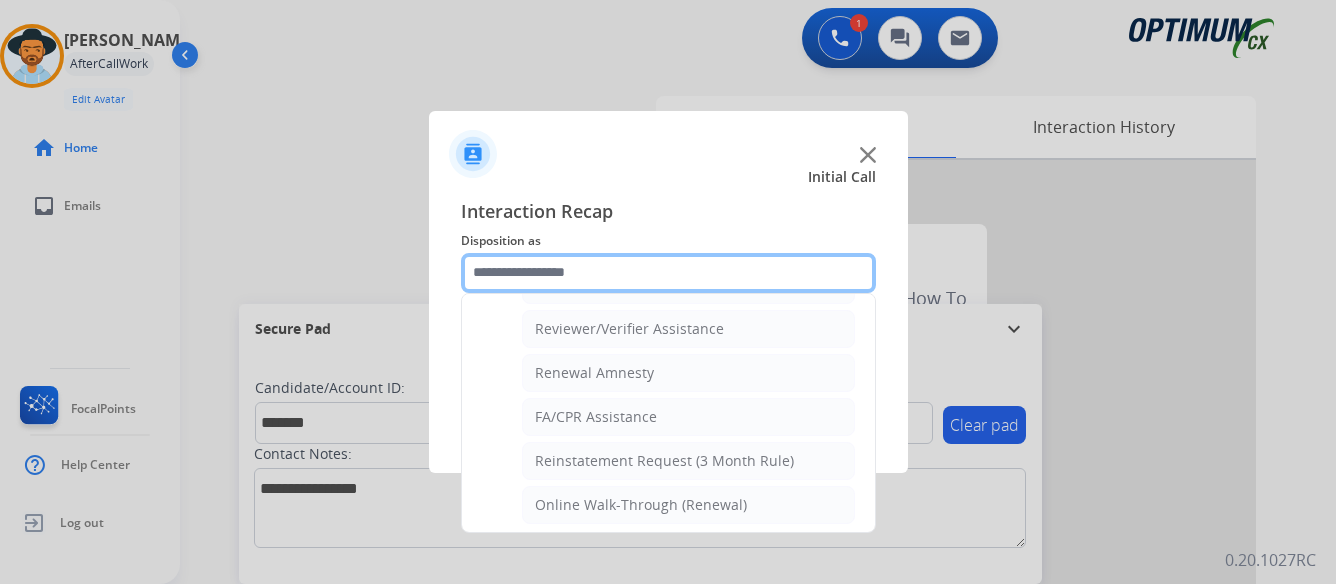 scroll, scrollTop: 772, scrollLeft: 0, axis: vertical 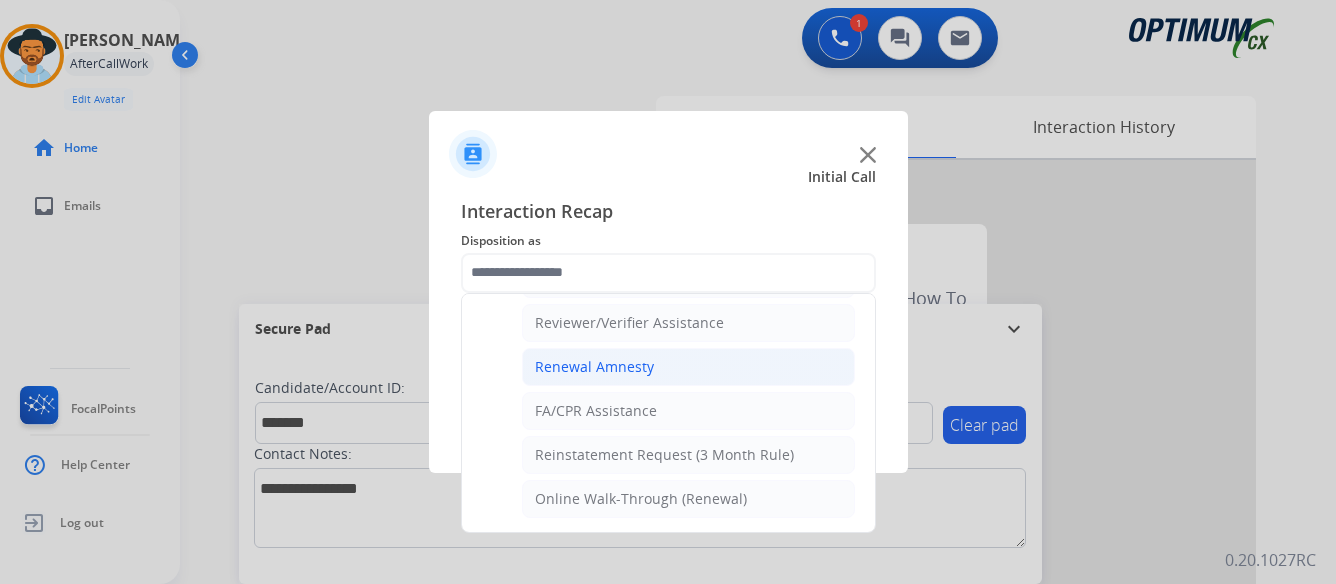 click on "Renewal Amnesty" 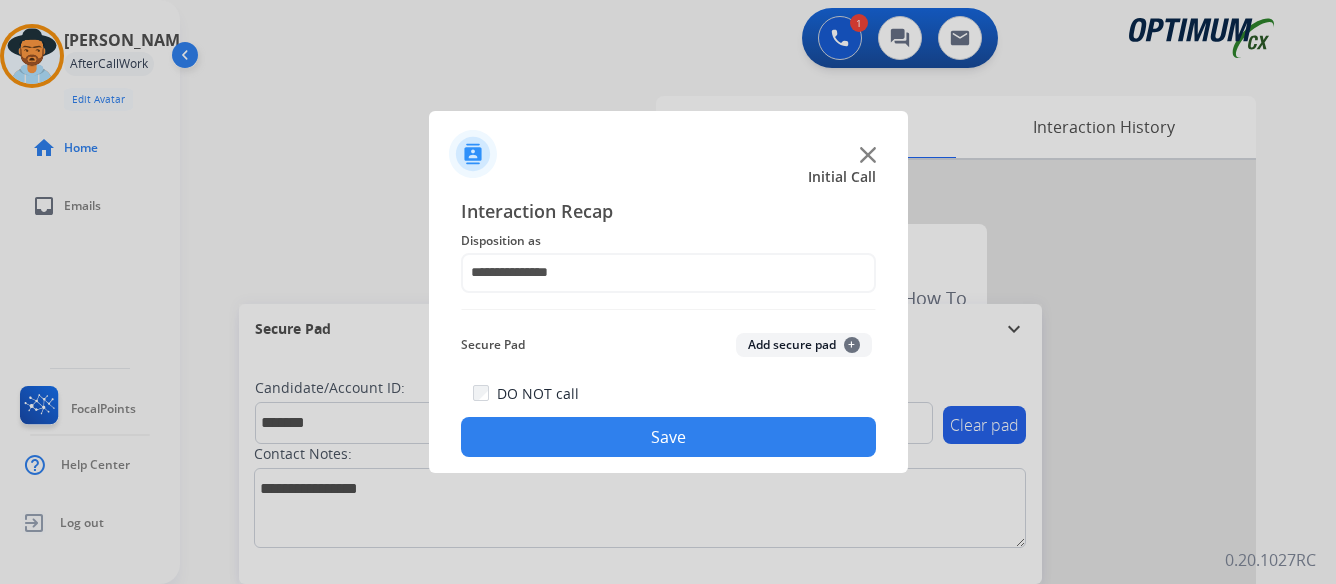 click on "Save" 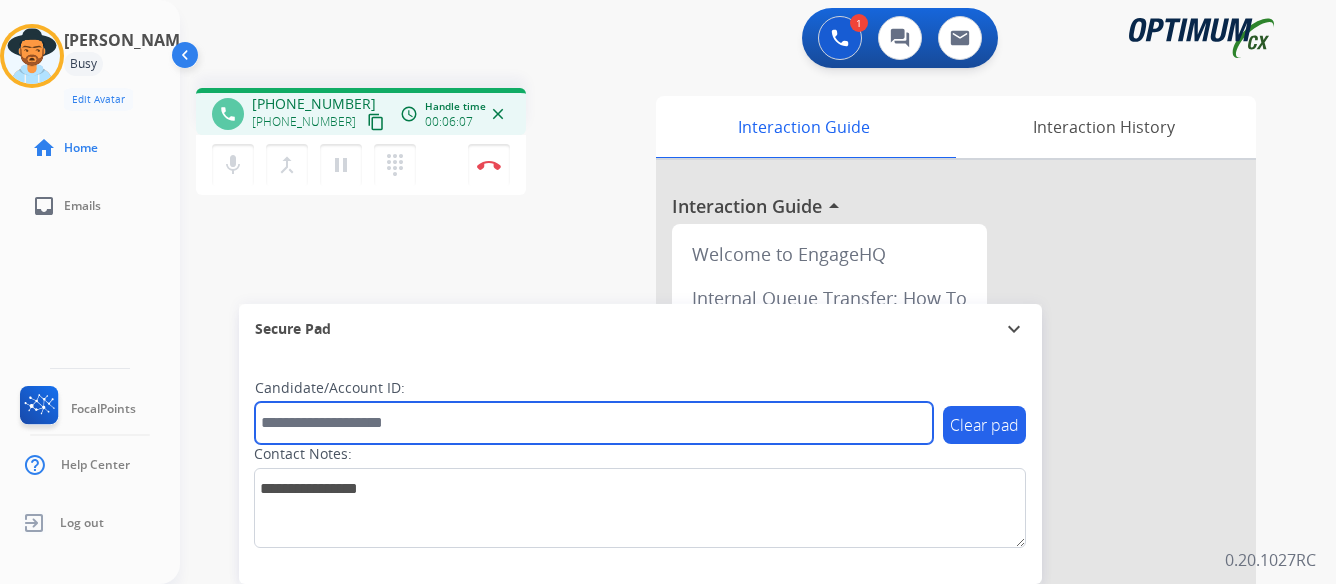 click at bounding box center [594, 423] 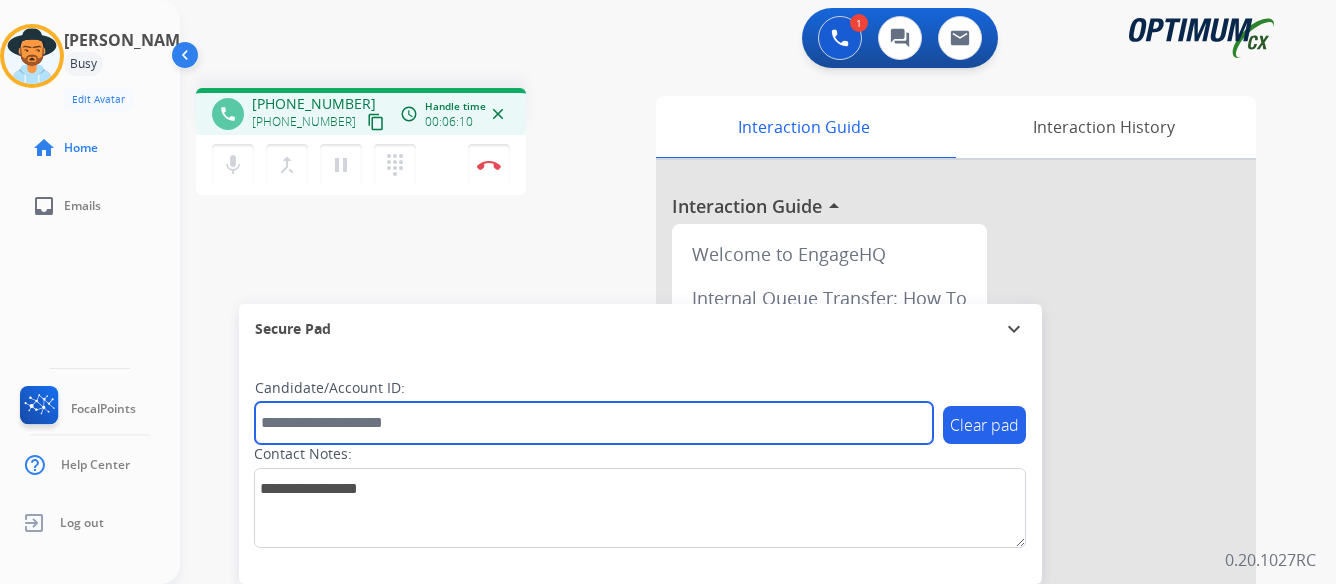 paste on "*******" 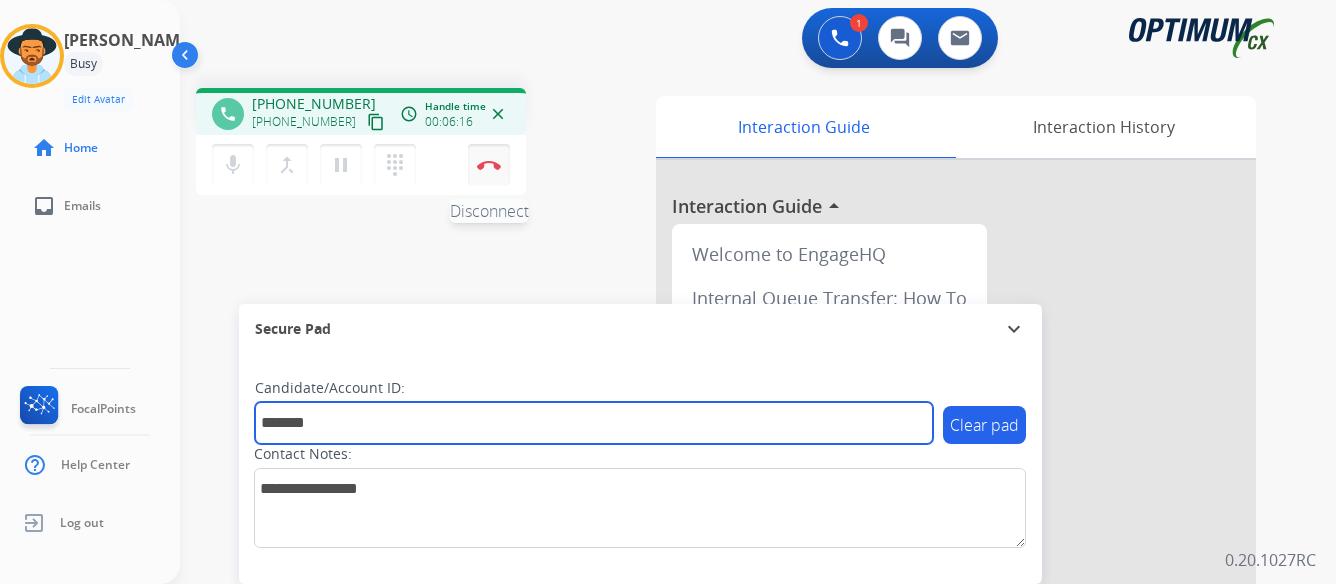 type on "*******" 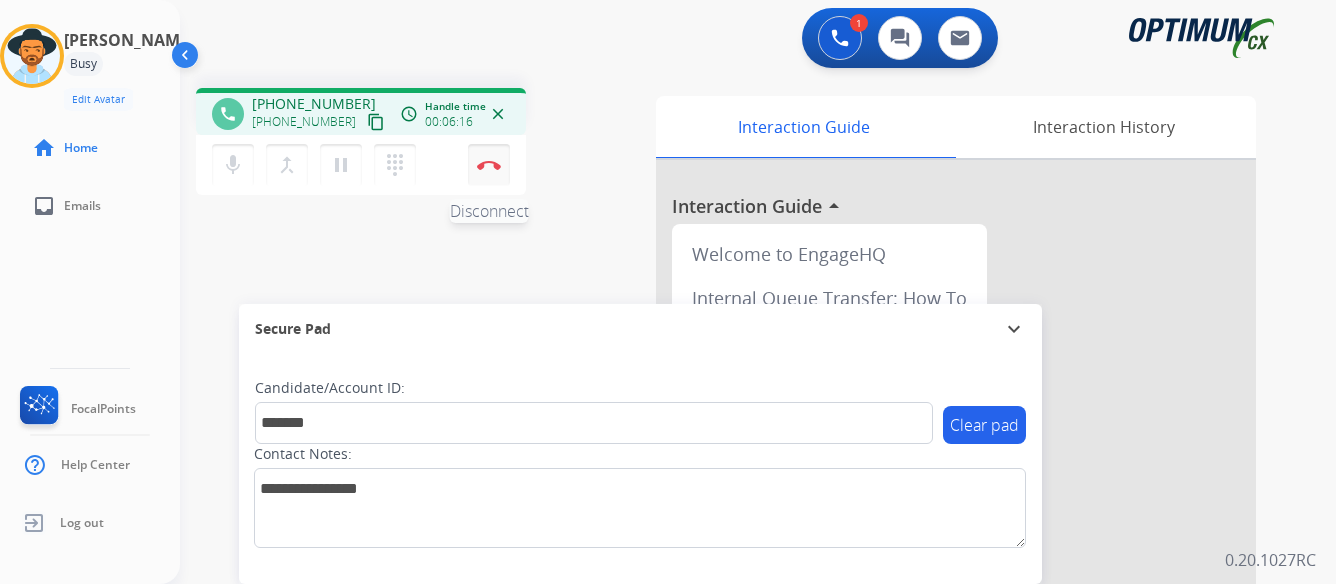 click on "Disconnect" at bounding box center [489, 165] 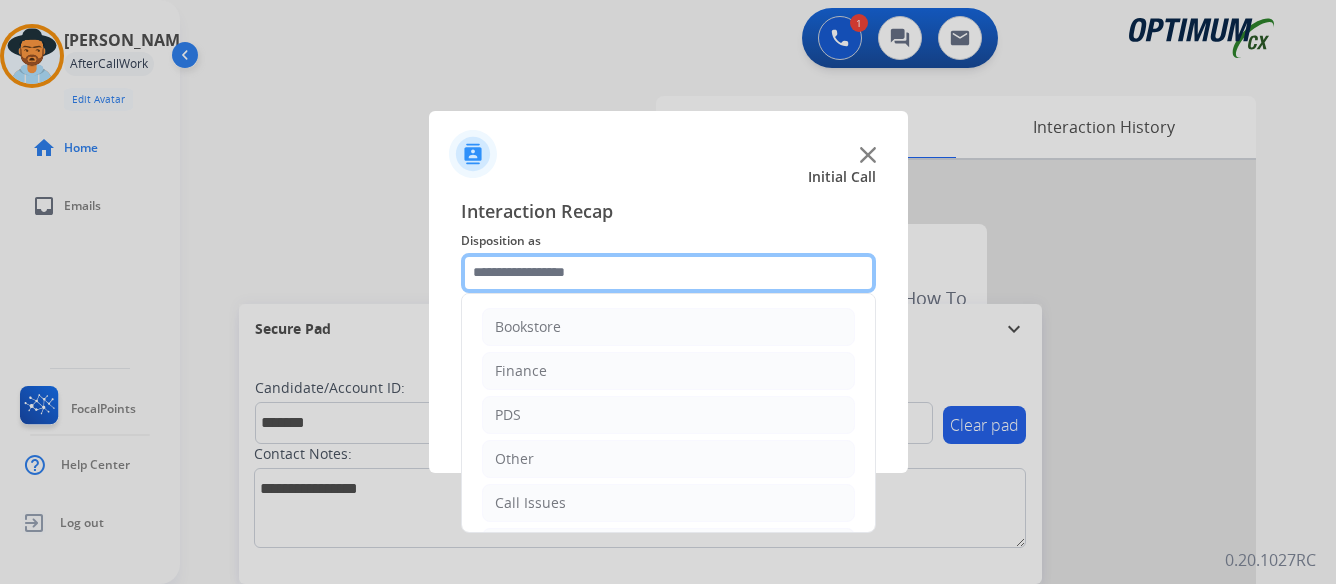 click 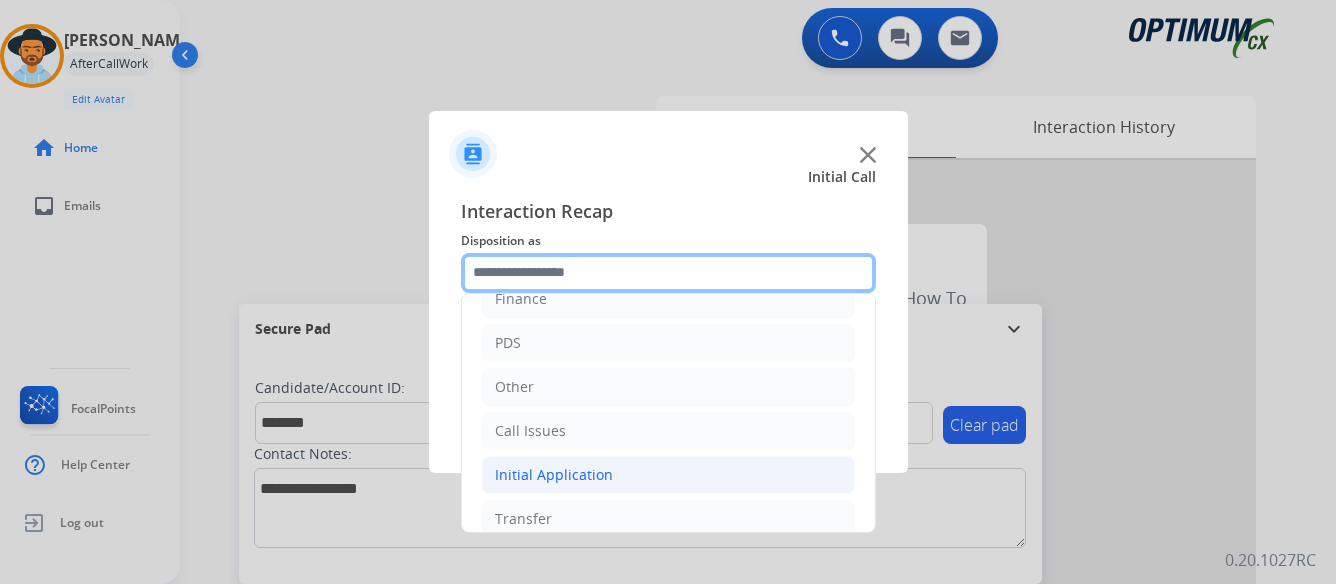 scroll, scrollTop: 36, scrollLeft: 0, axis: vertical 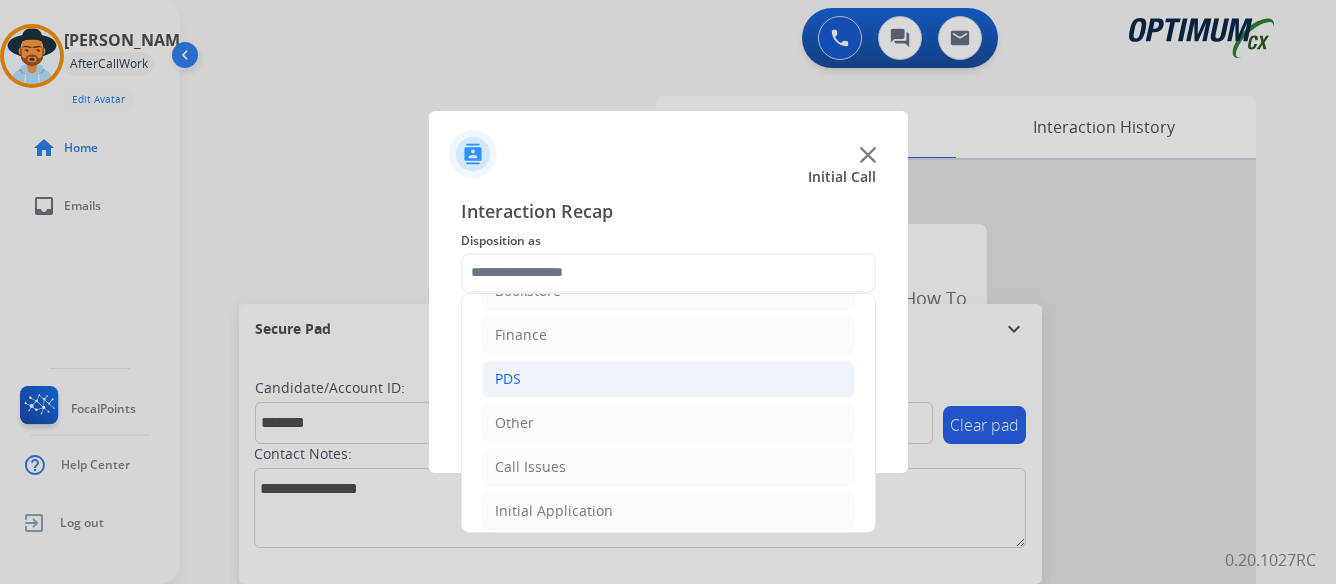 click on "PDS" 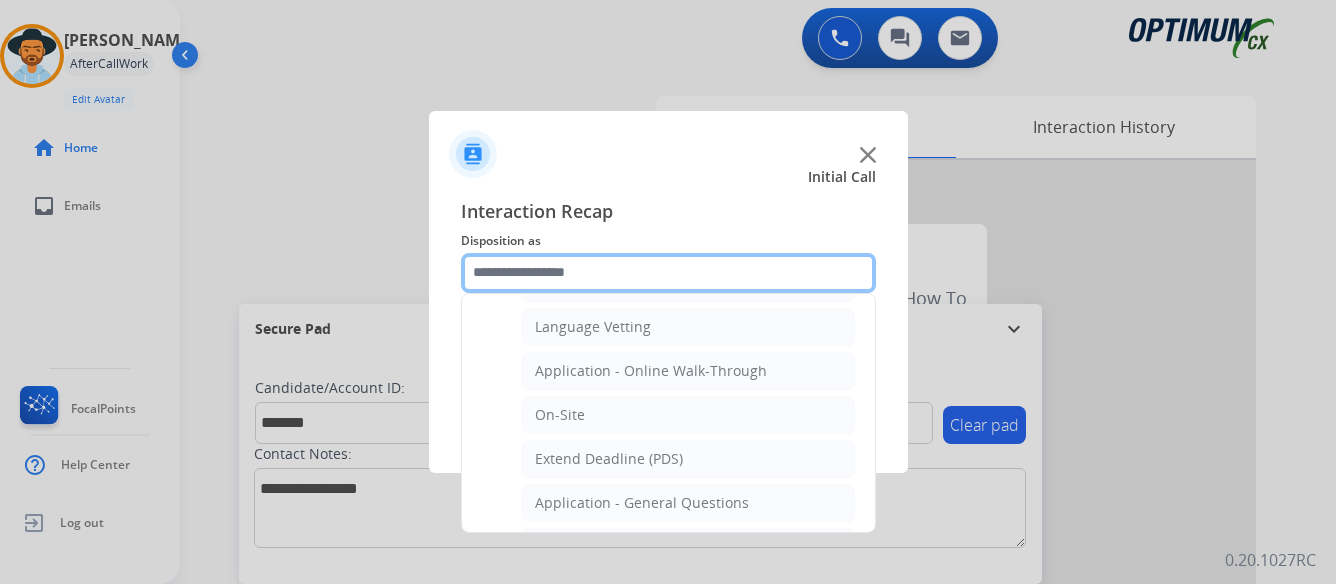 scroll, scrollTop: 536, scrollLeft: 0, axis: vertical 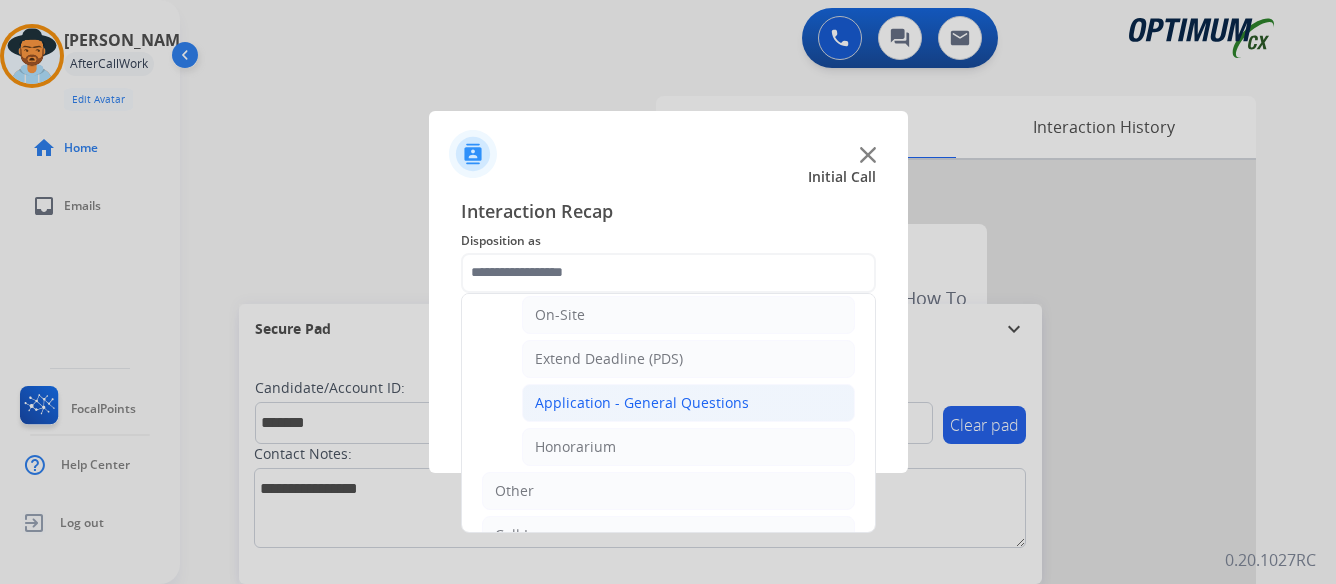 click on "Application - General Questions" 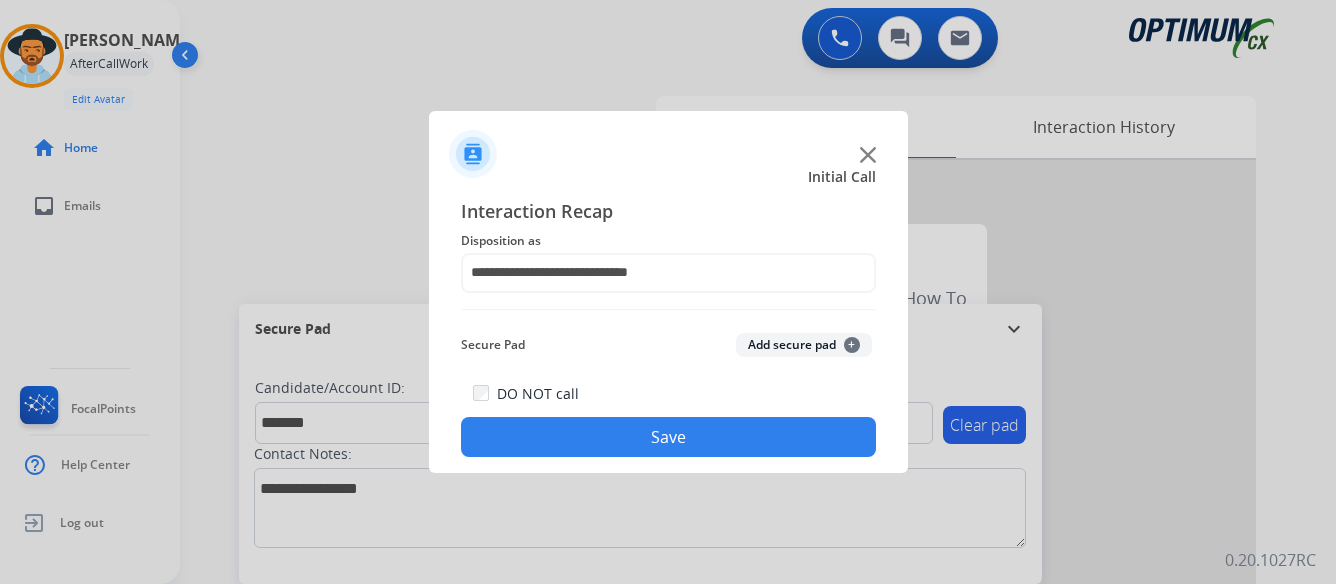 click on "Save" 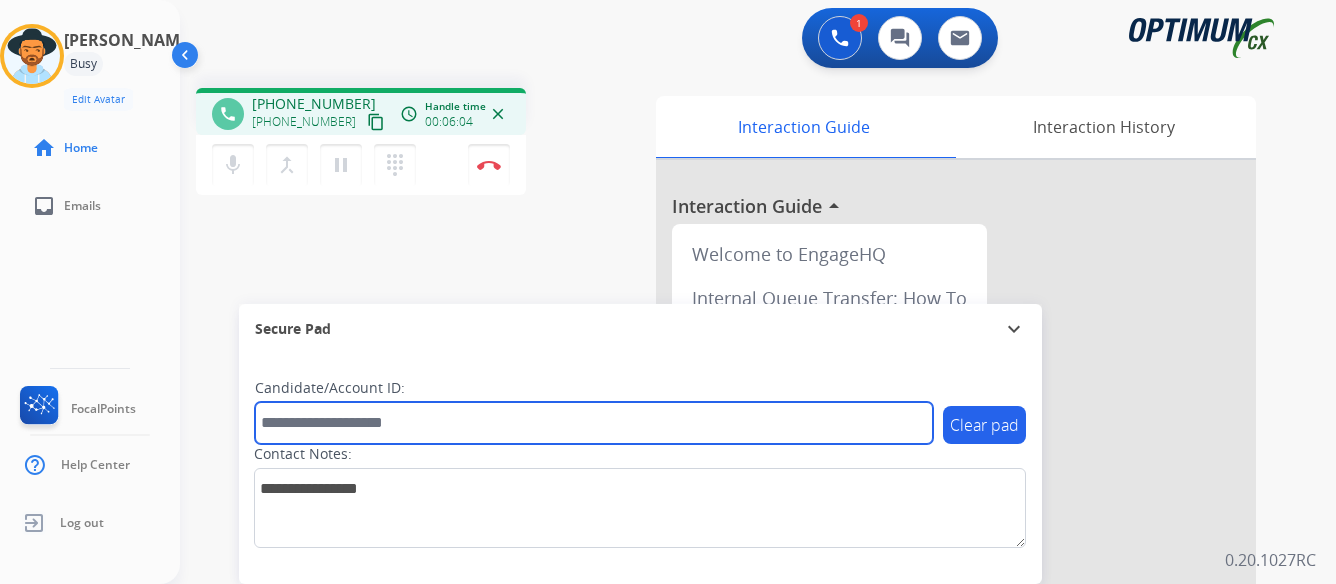 paste on "*******" 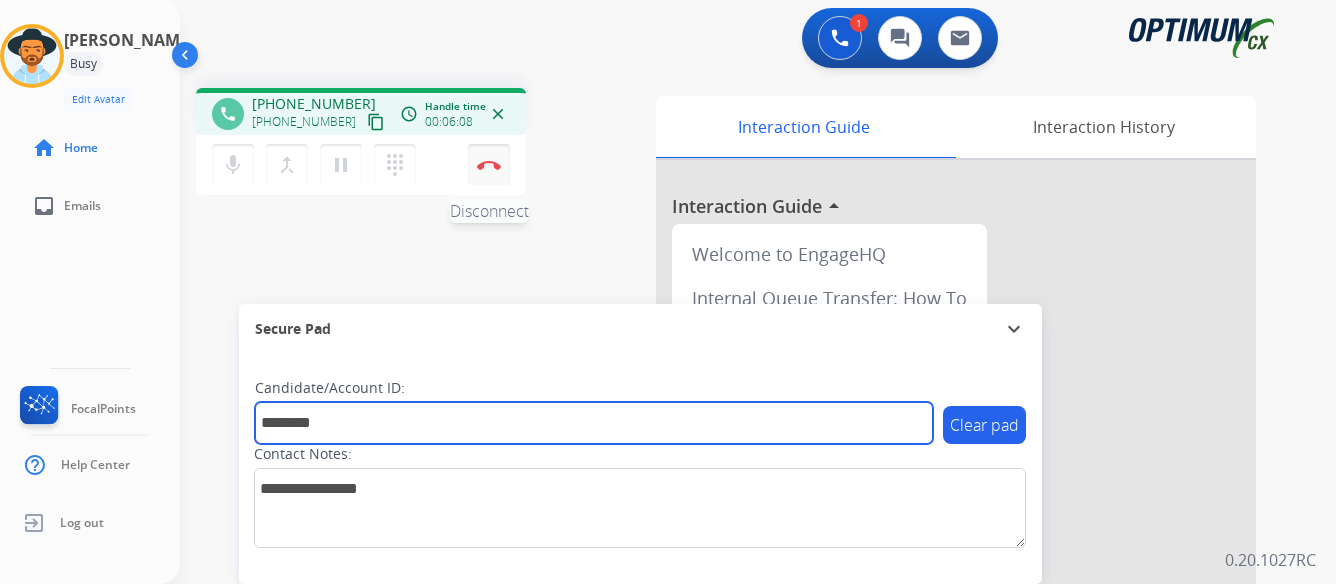 type on "*******" 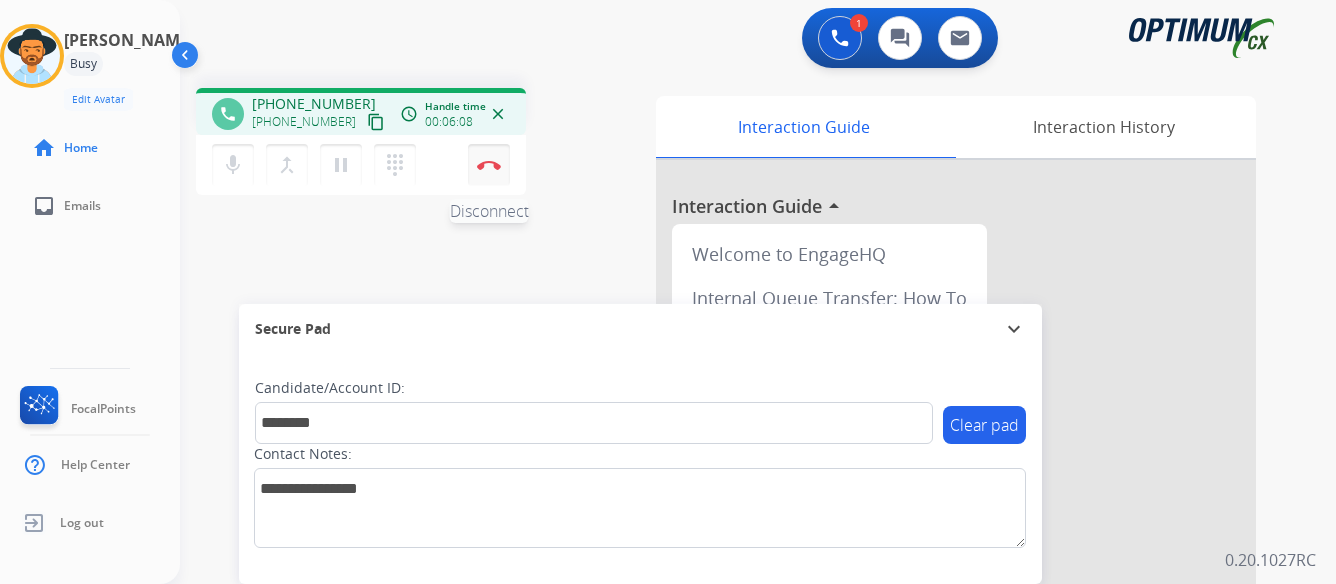 click at bounding box center [489, 165] 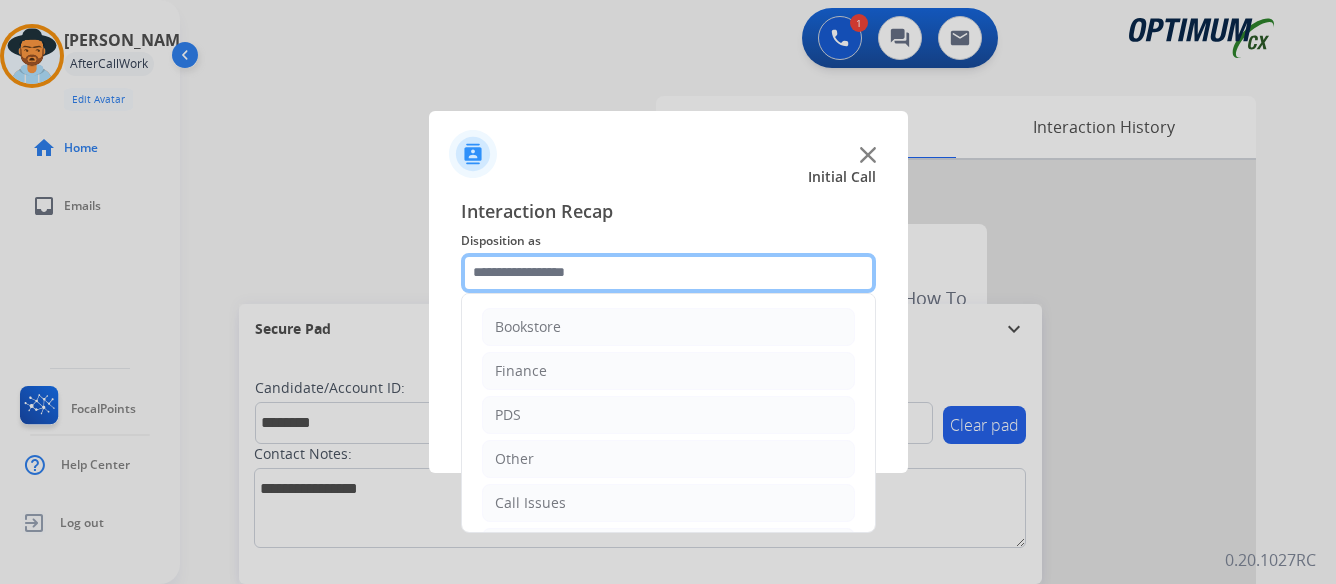 click 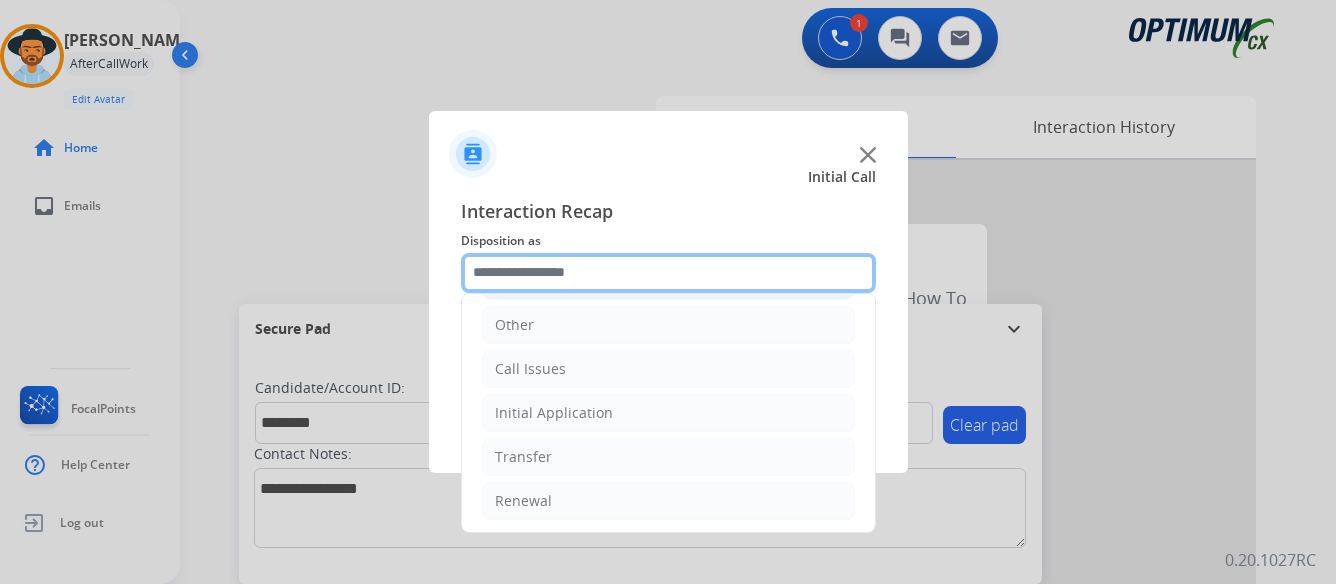 scroll, scrollTop: 136, scrollLeft: 0, axis: vertical 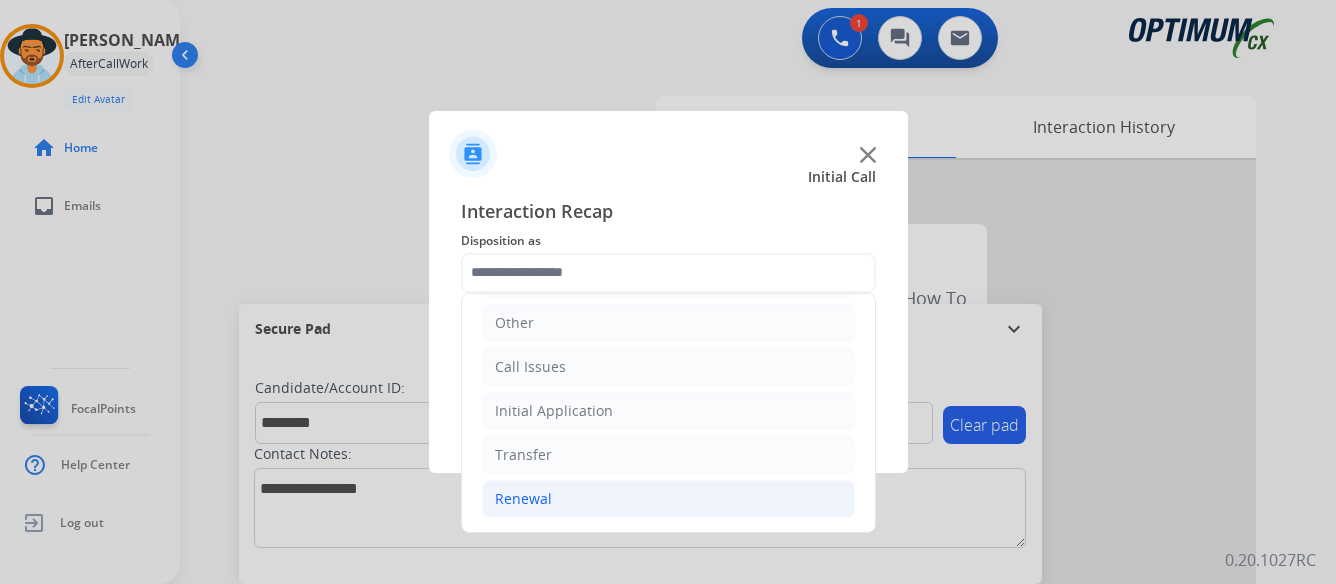click on "Renewal" 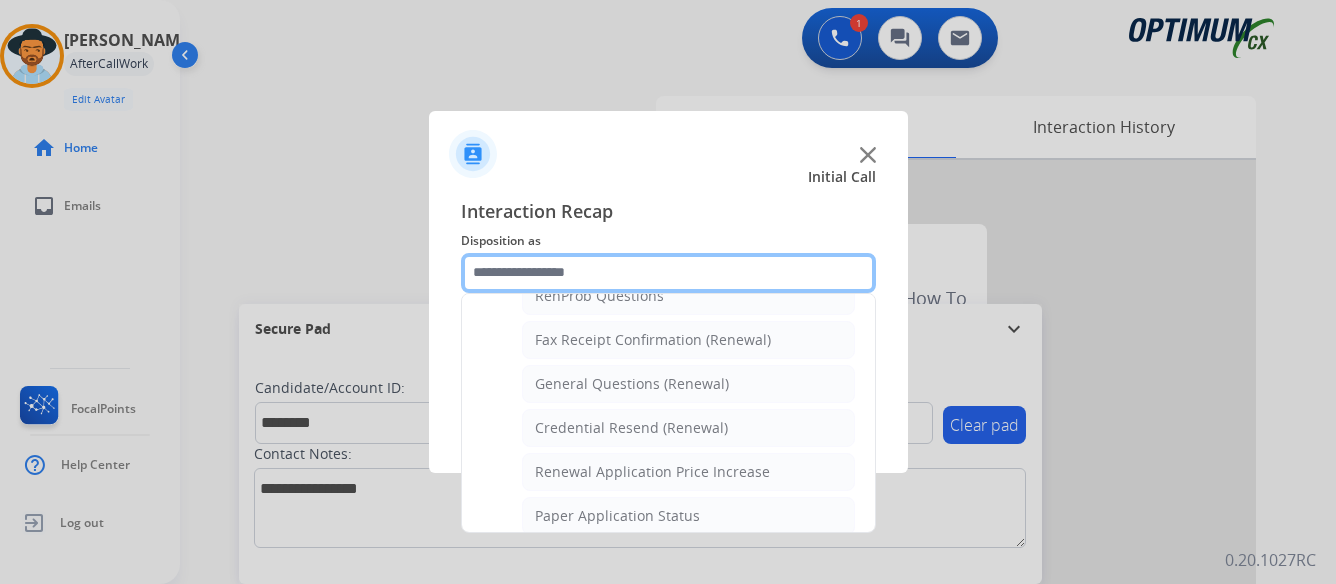 scroll, scrollTop: 536, scrollLeft: 0, axis: vertical 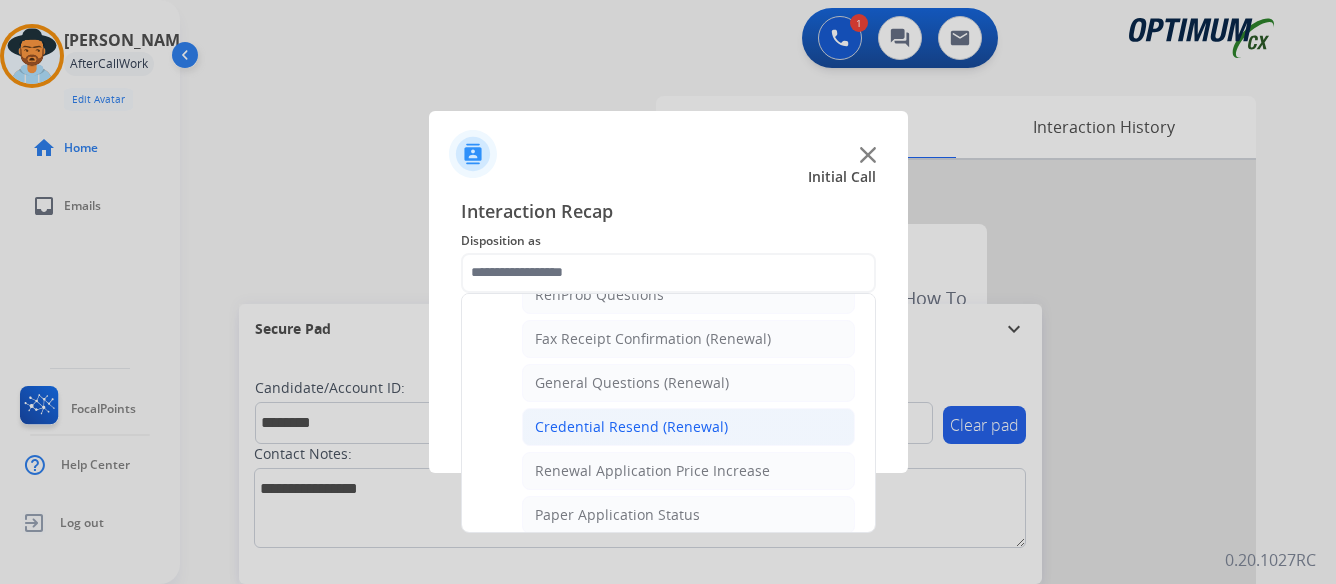 click on "Credential Resend (Renewal)" 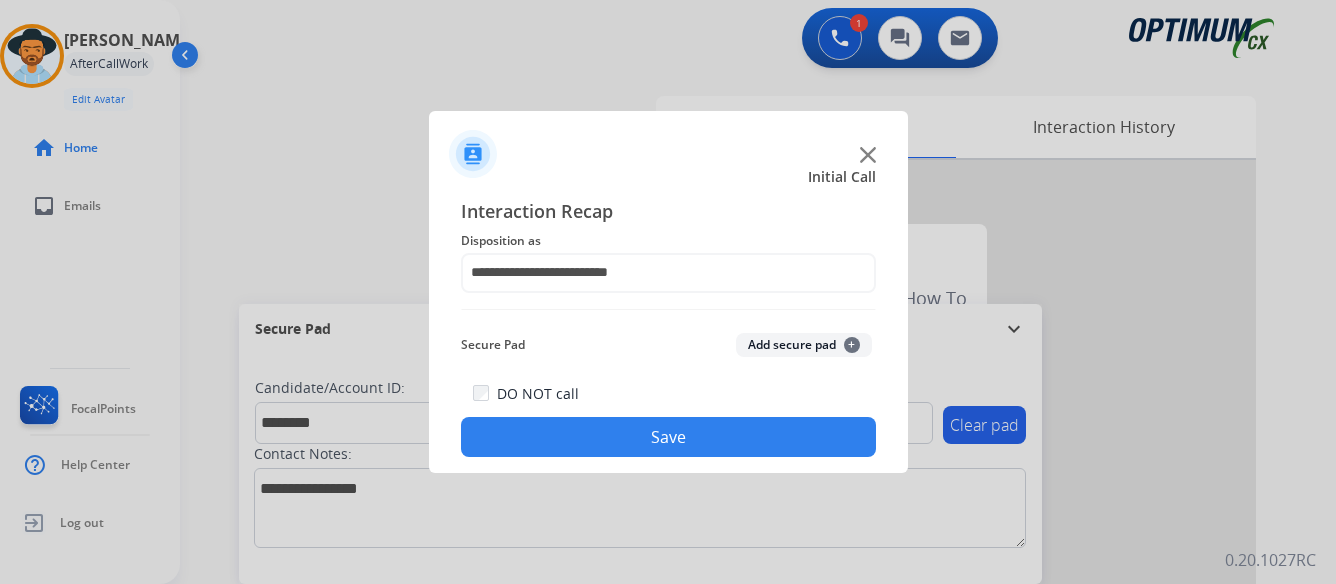 click on "Save" 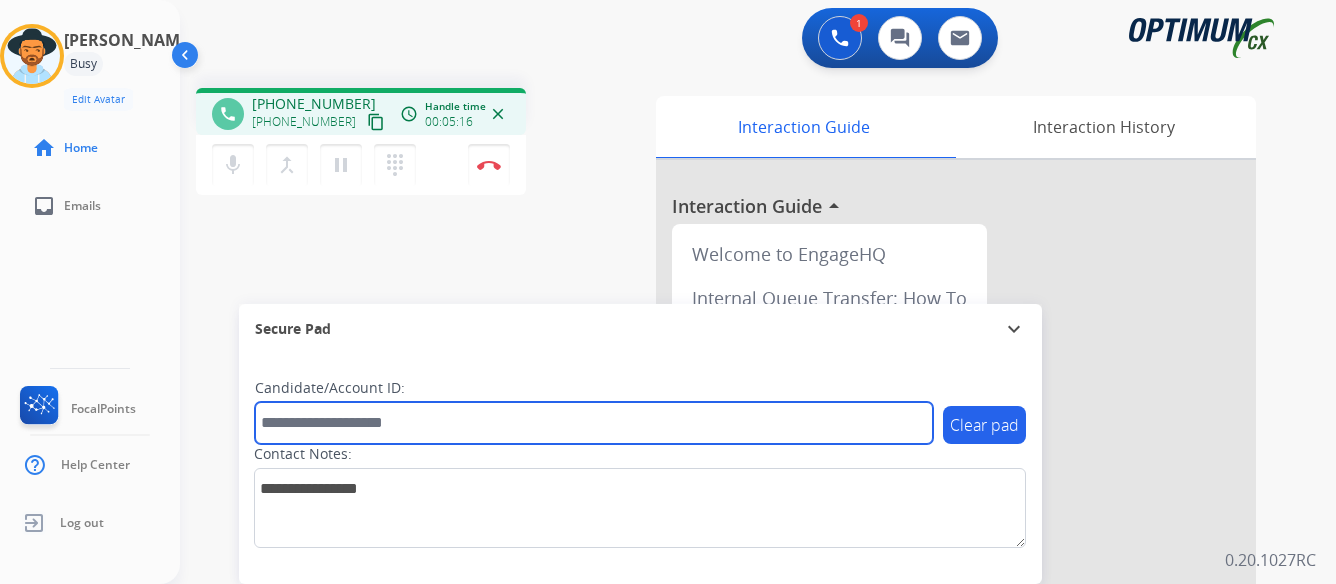 click at bounding box center [594, 423] 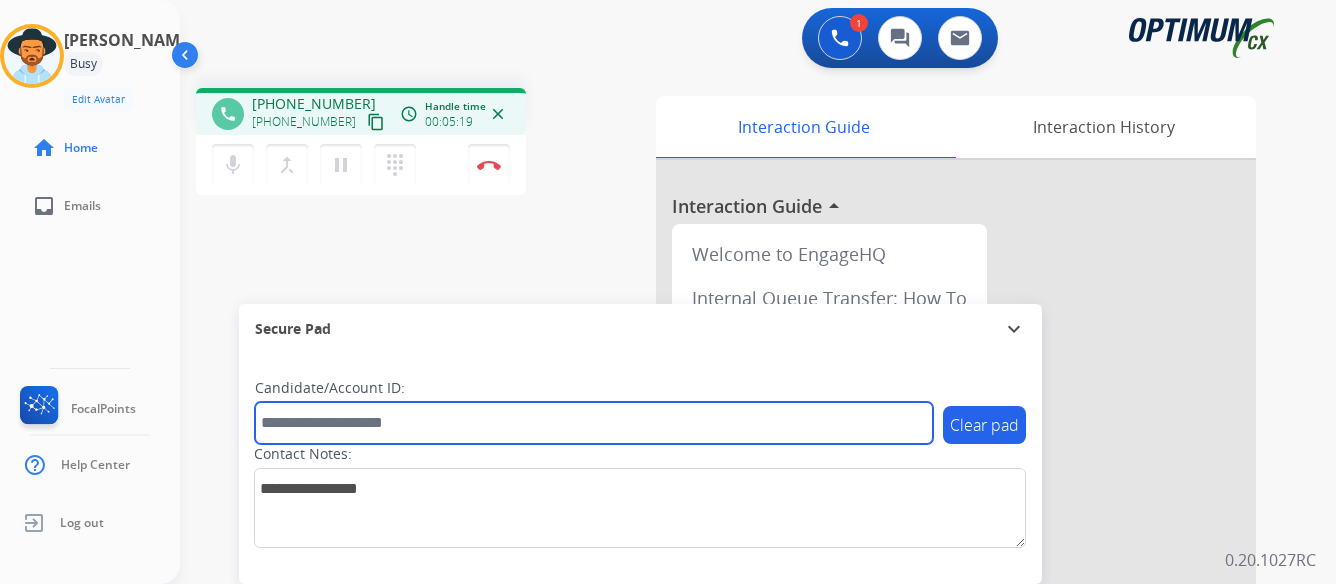 paste on "*******" 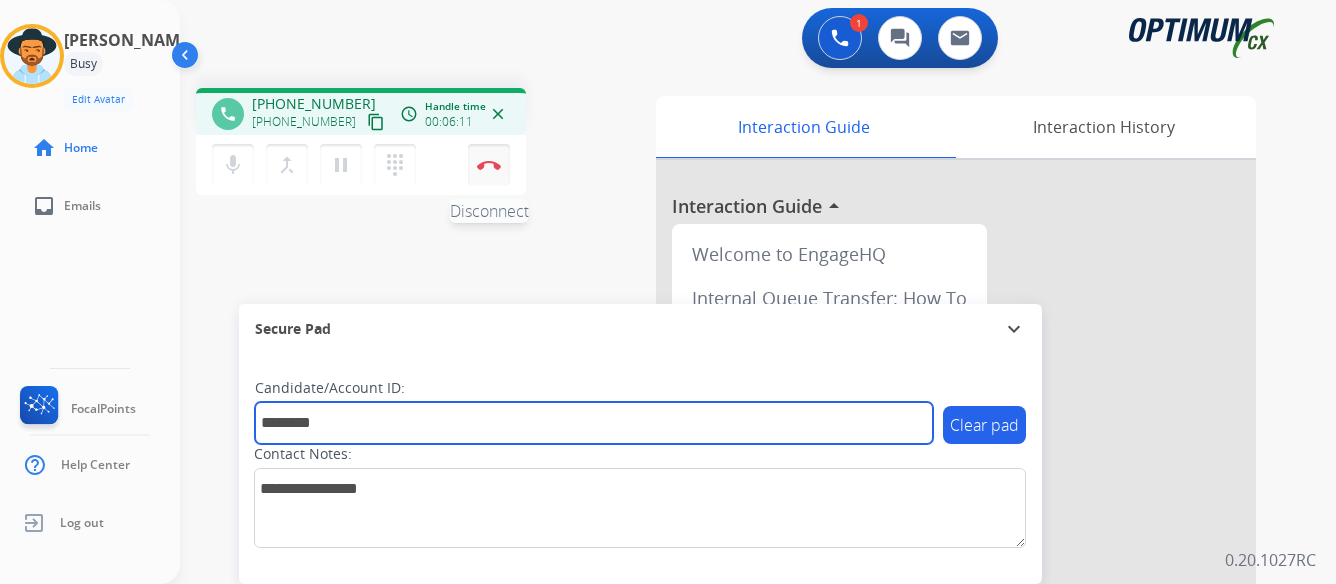 type on "*******" 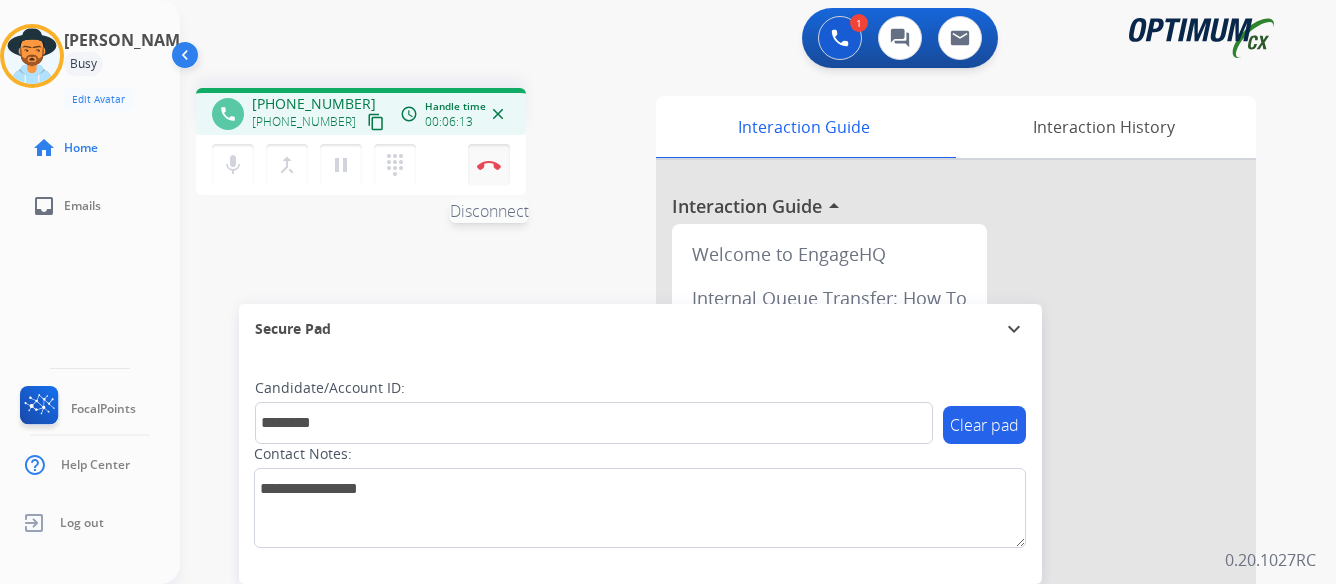 click on "Disconnect" at bounding box center (489, 165) 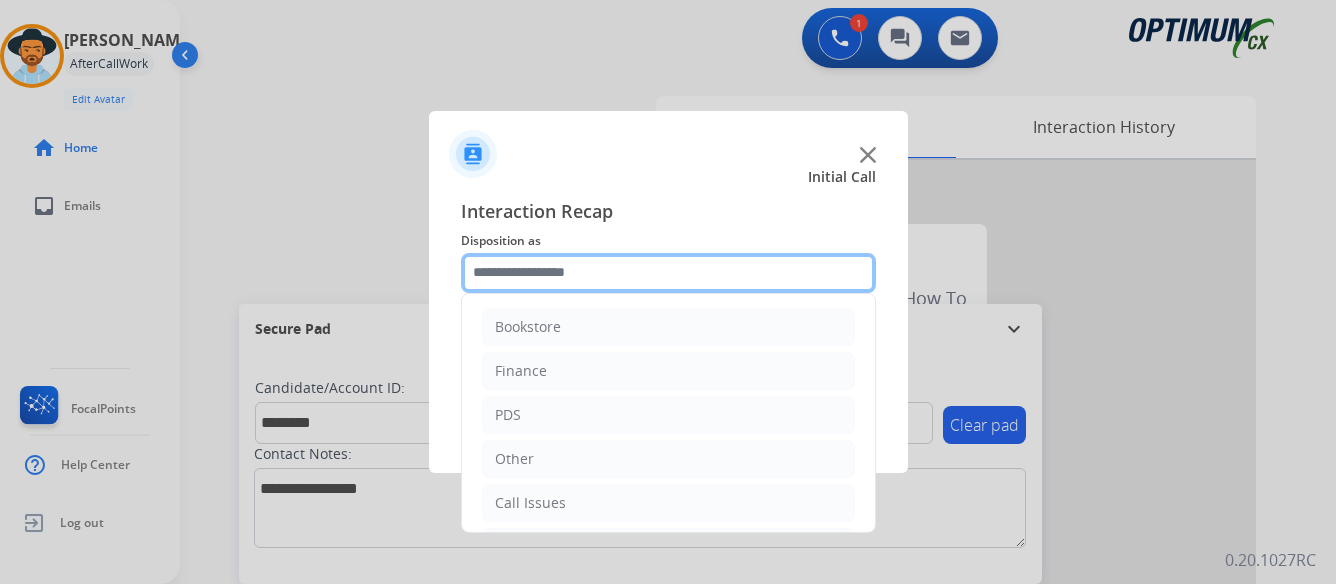 click 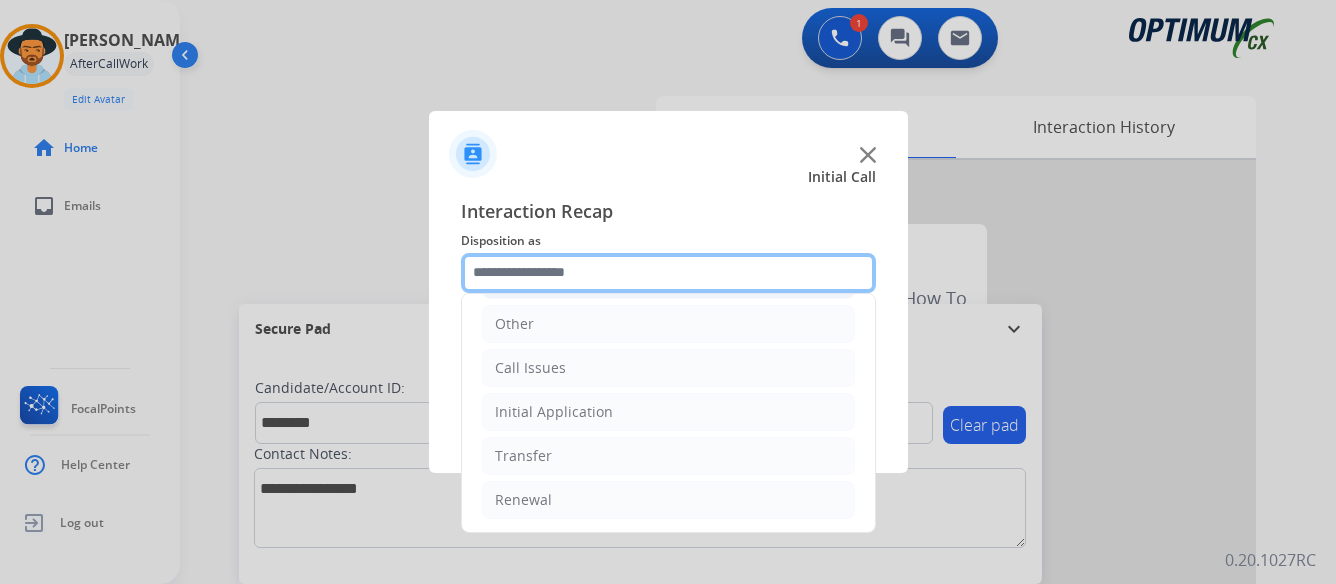 scroll, scrollTop: 136, scrollLeft: 0, axis: vertical 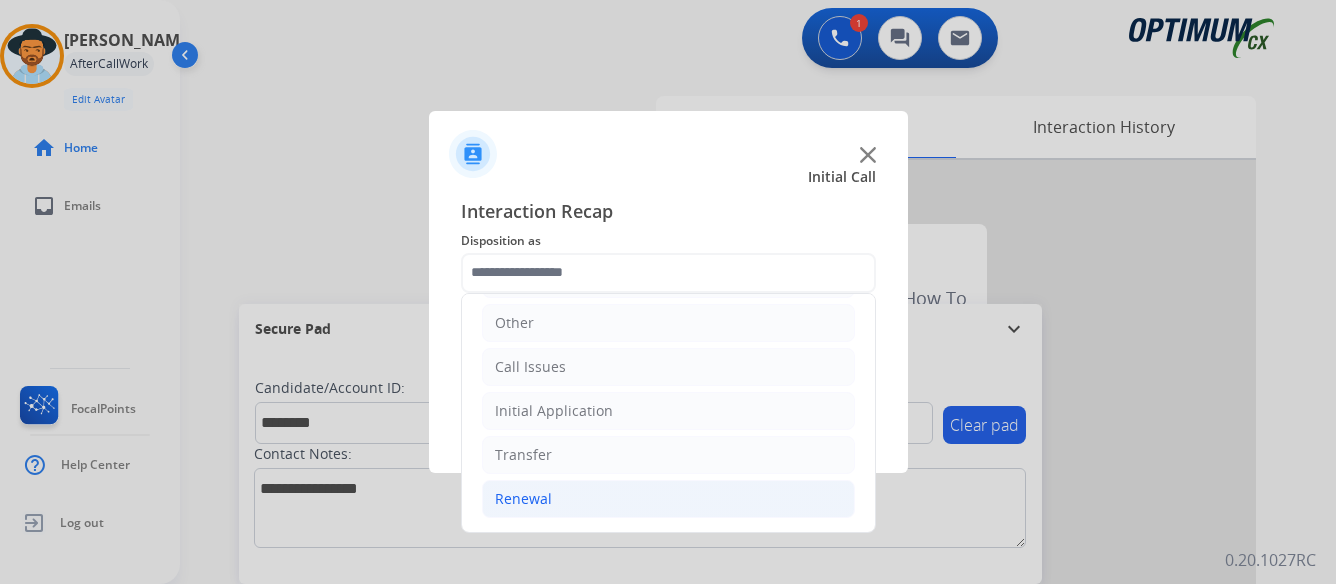 click on "Renewal" 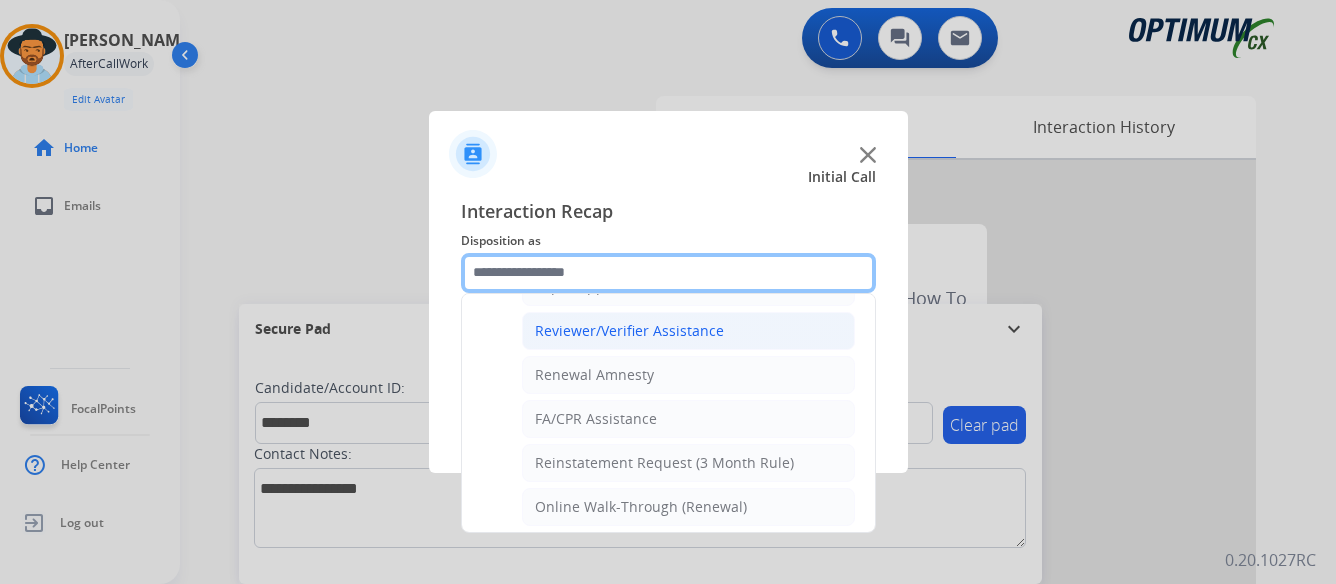 scroll, scrollTop: 772, scrollLeft: 0, axis: vertical 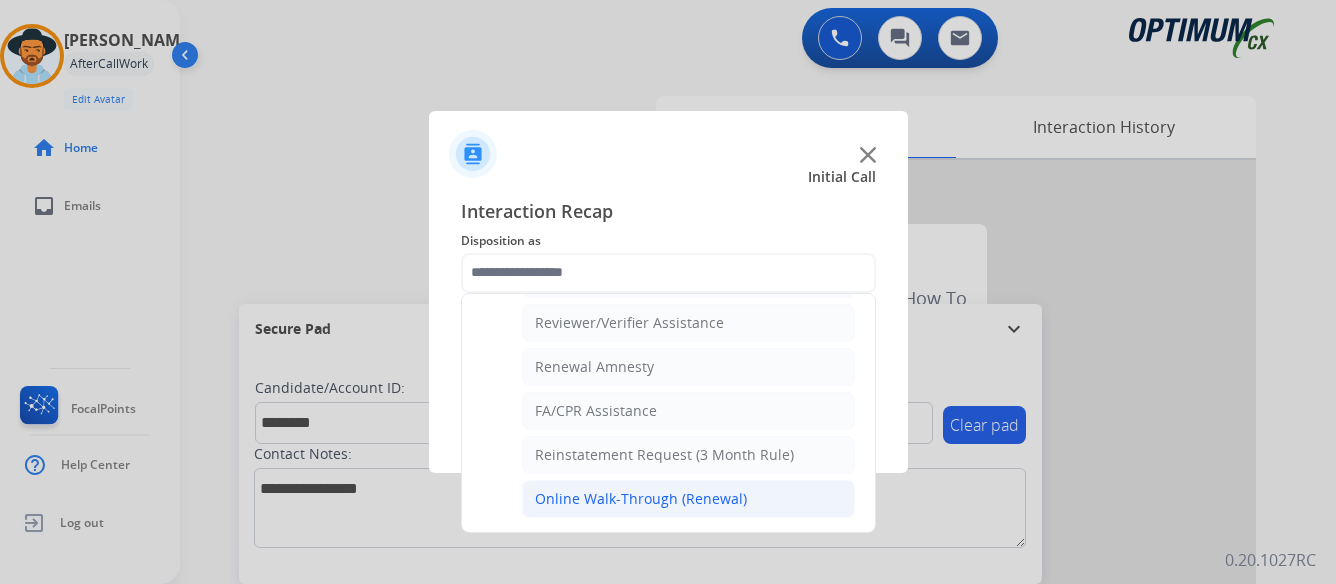 click on "Online Walk-Through (Renewal)" 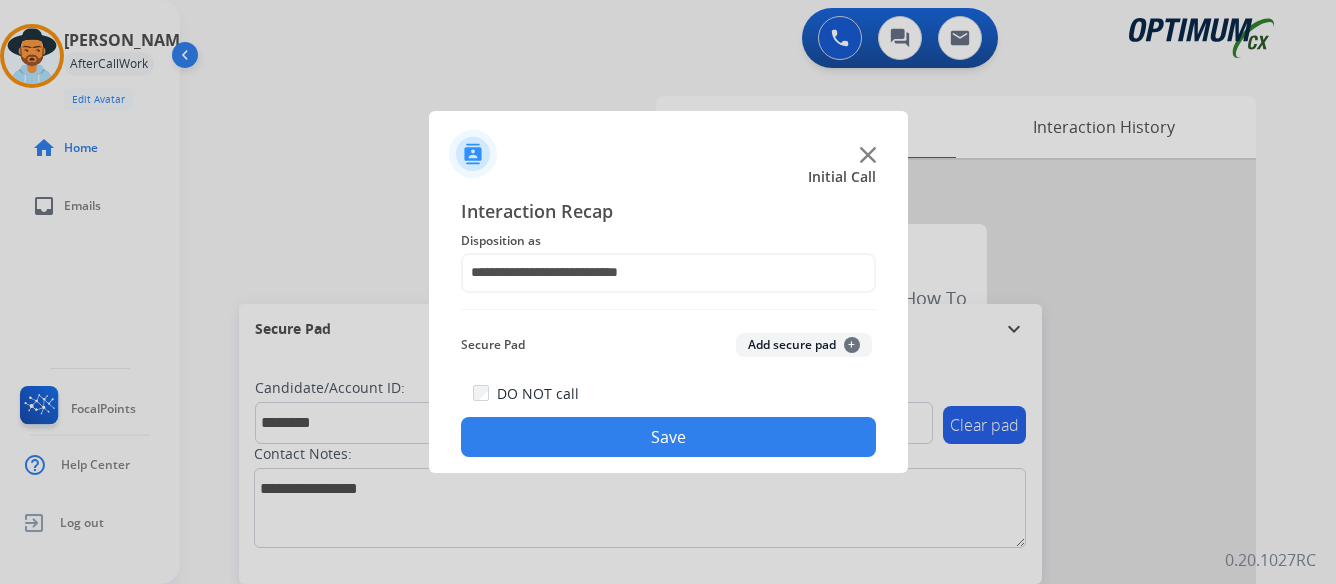 click on "Save" 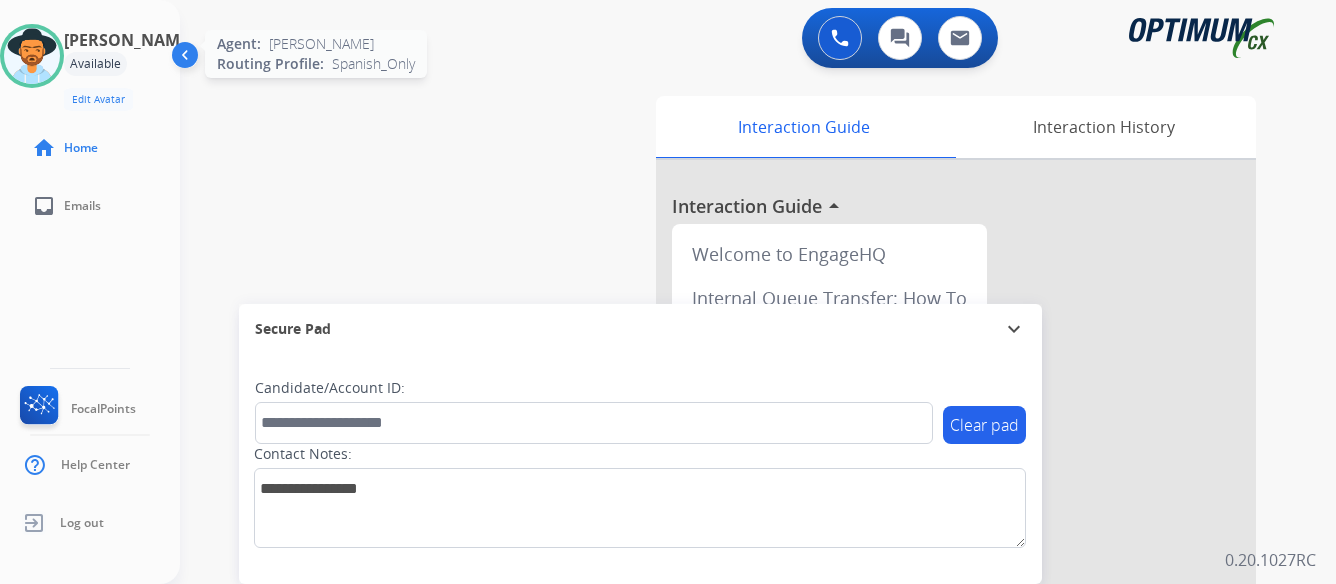 click at bounding box center (32, 56) 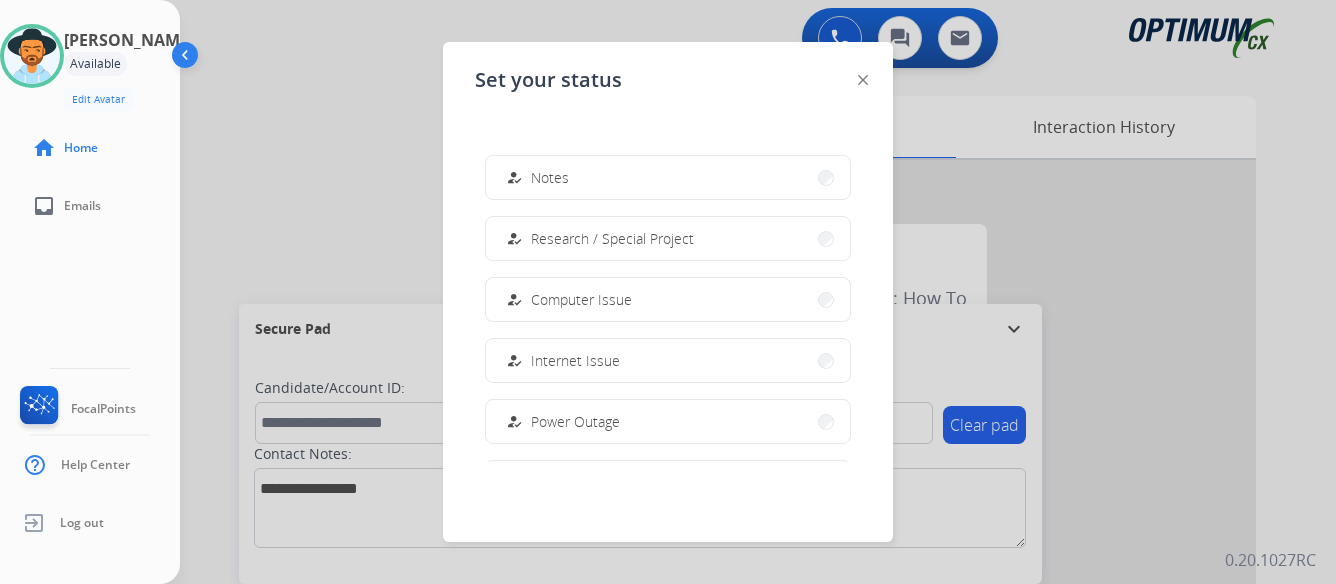 scroll, scrollTop: 399, scrollLeft: 0, axis: vertical 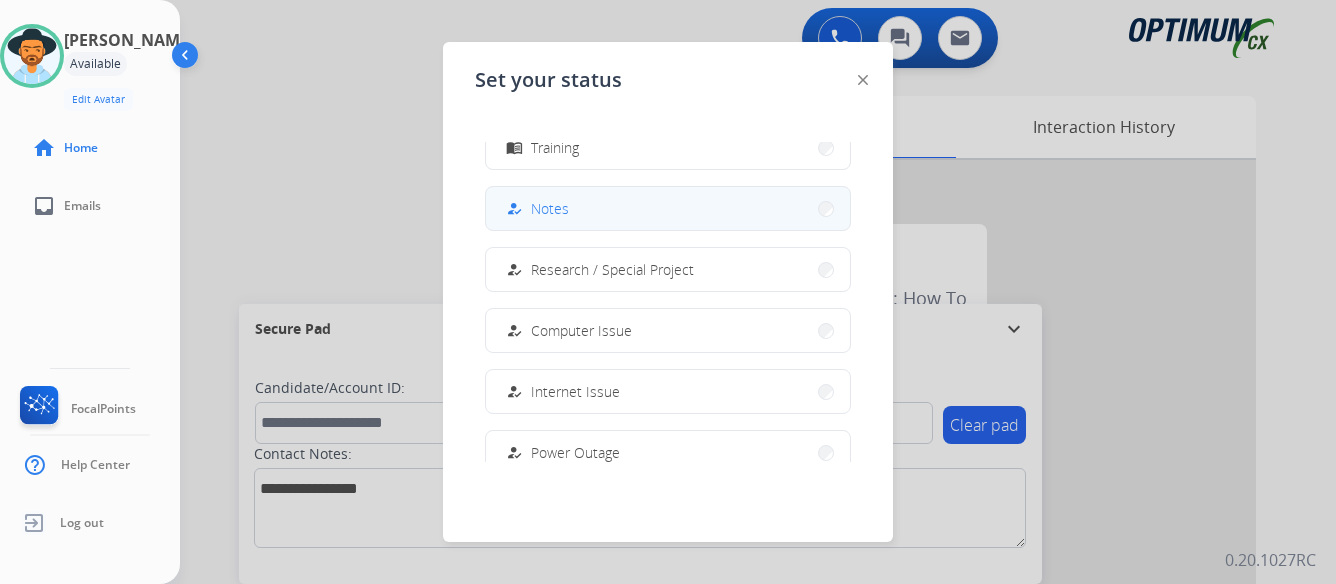 click on "how_to_reg Notes" at bounding box center [668, 208] 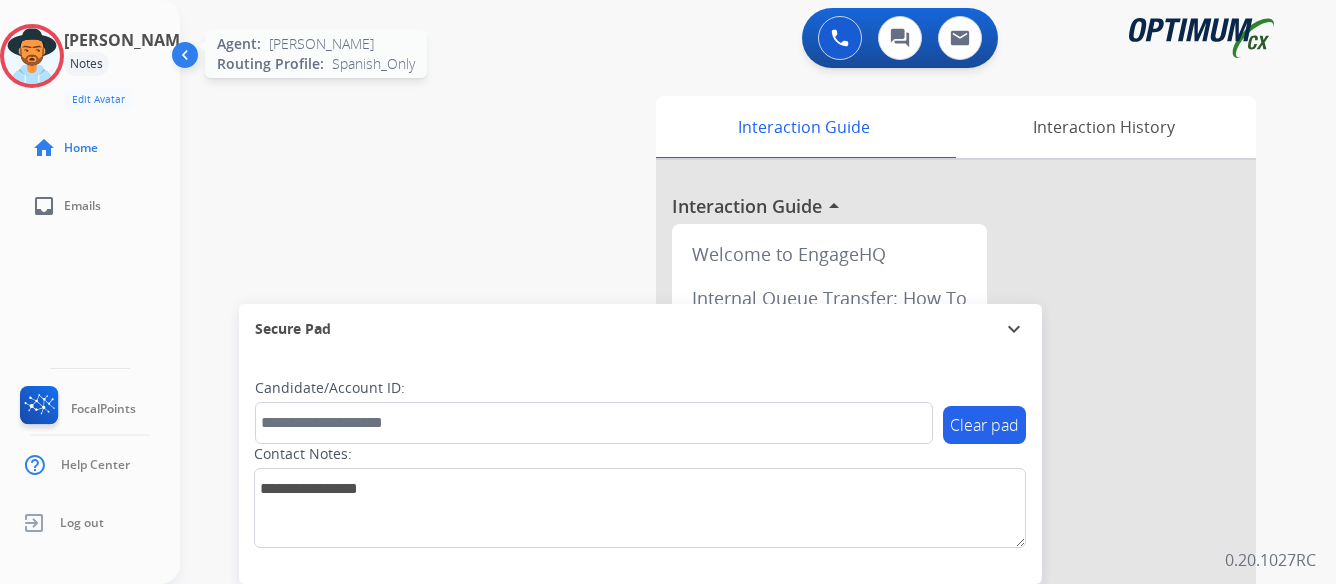 click at bounding box center [32, 56] 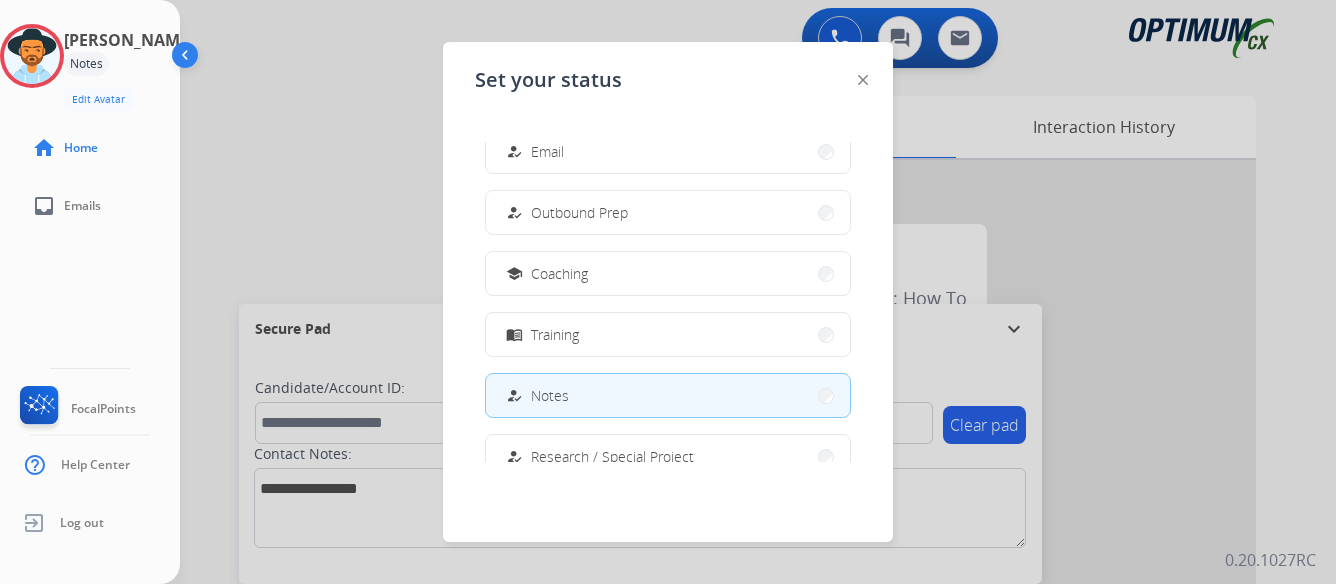 scroll, scrollTop: 499, scrollLeft: 0, axis: vertical 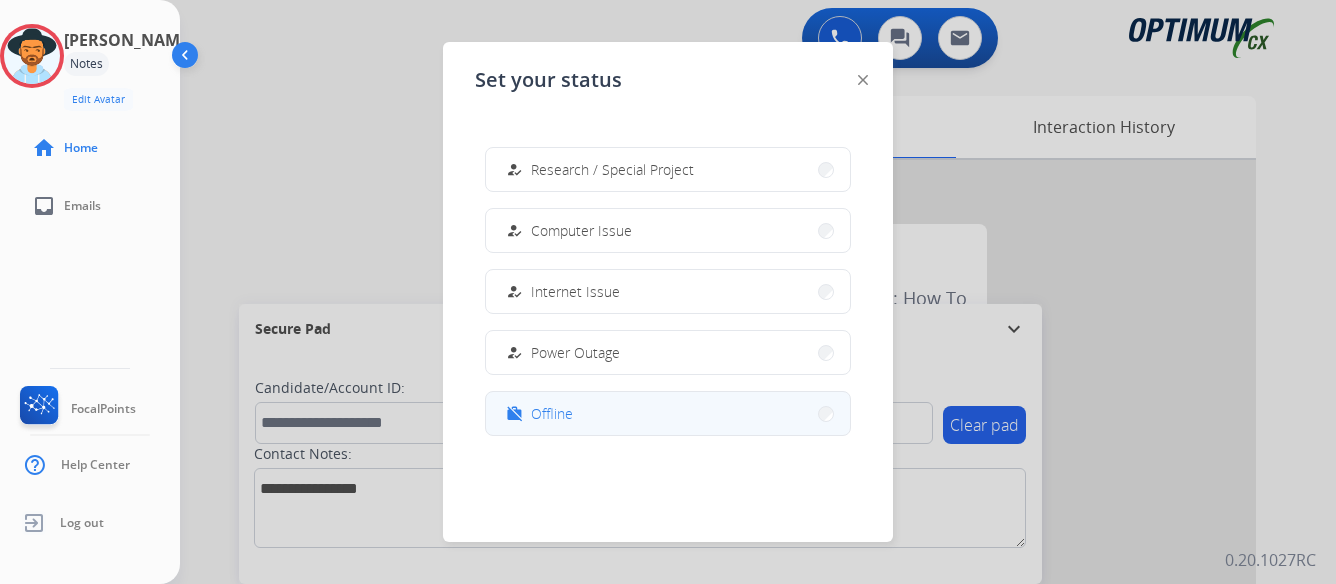 click on "work_off Offline" at bounding box center [668, 413] 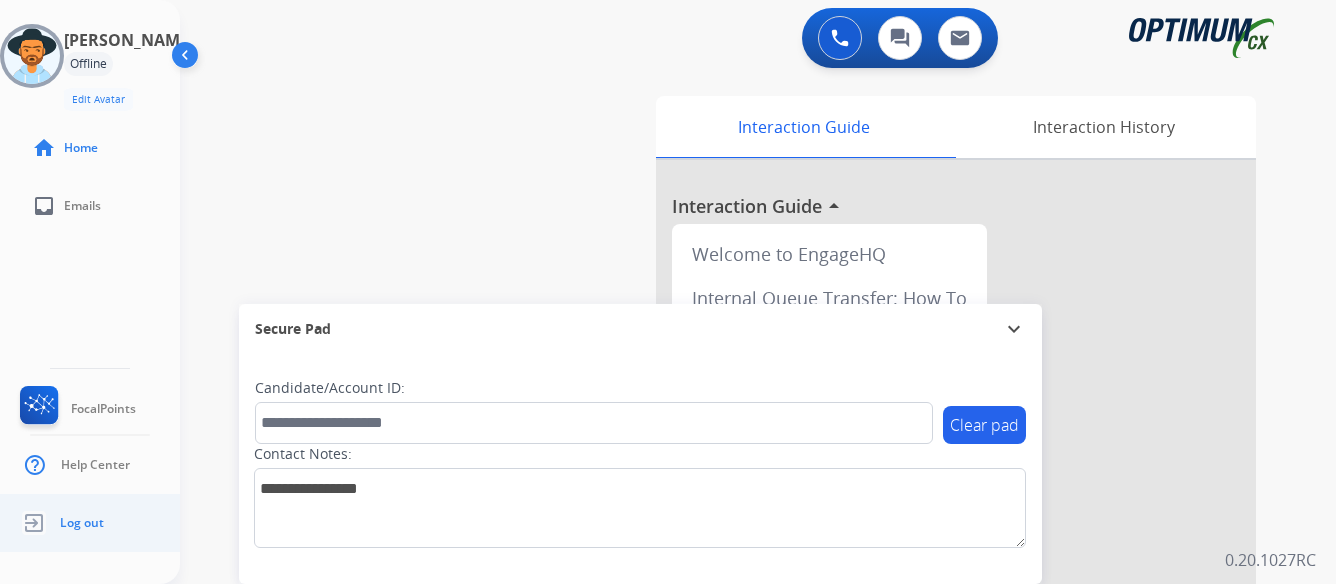click on "Log out" 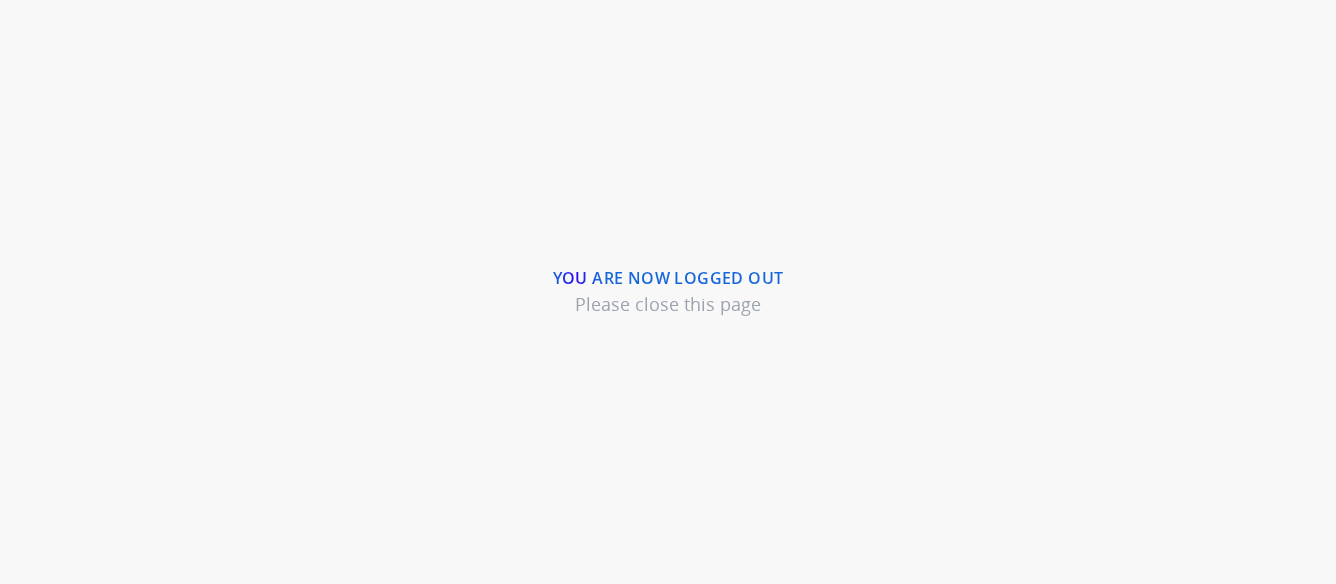scroll, scrollTop: 0, scrollLeft: 0, axis: both 